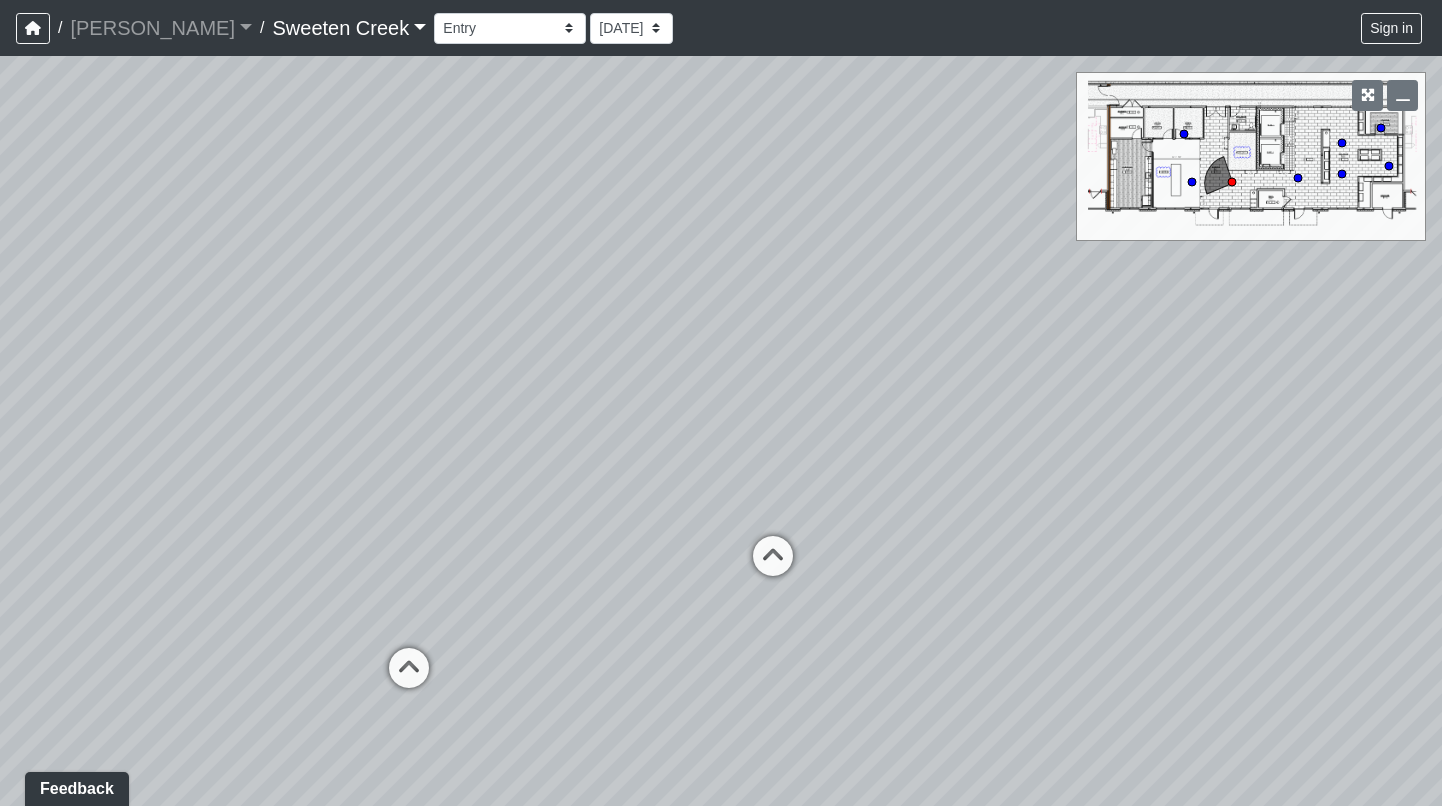scroll, scrollTop: 0, scrollLeft: 0, axis: both 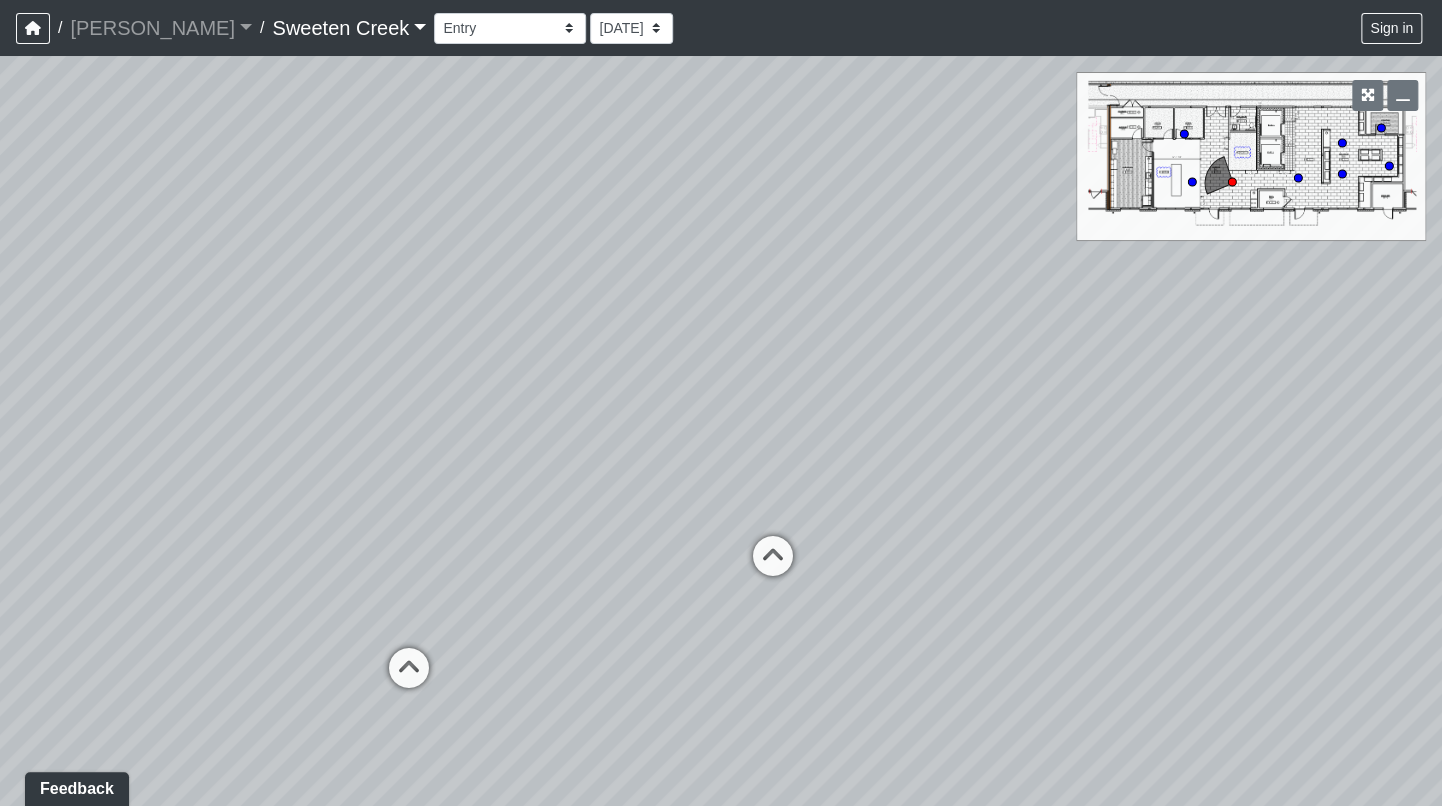 click on "Loading... Office Loading... Reception Loading... Mailroom - Elevator Lobby" at bounding box center (721, 431) 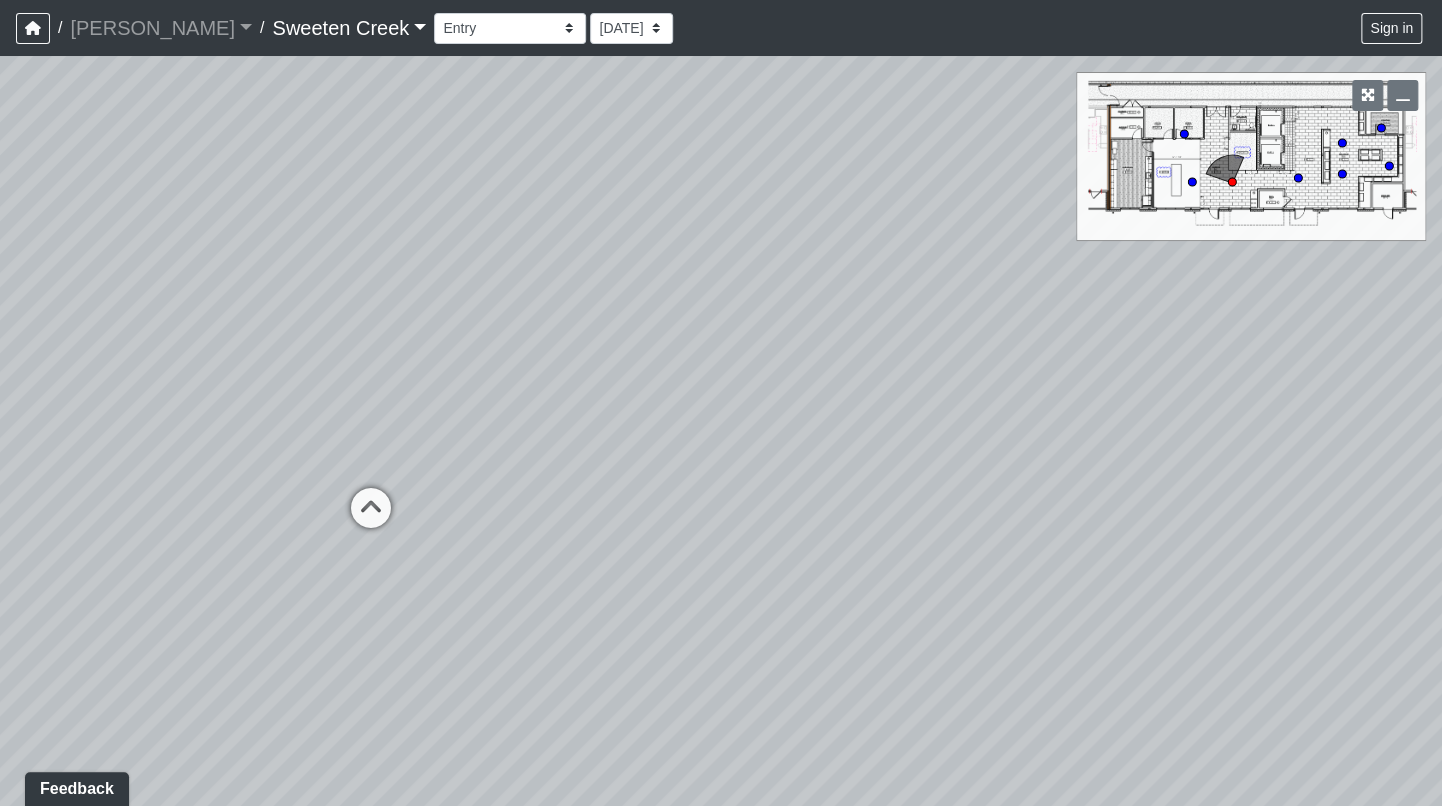 drag, startPoint x: 1125, startPoint y: 500, endPoint x: 577, endPoint y: 413, distance: 554.86304 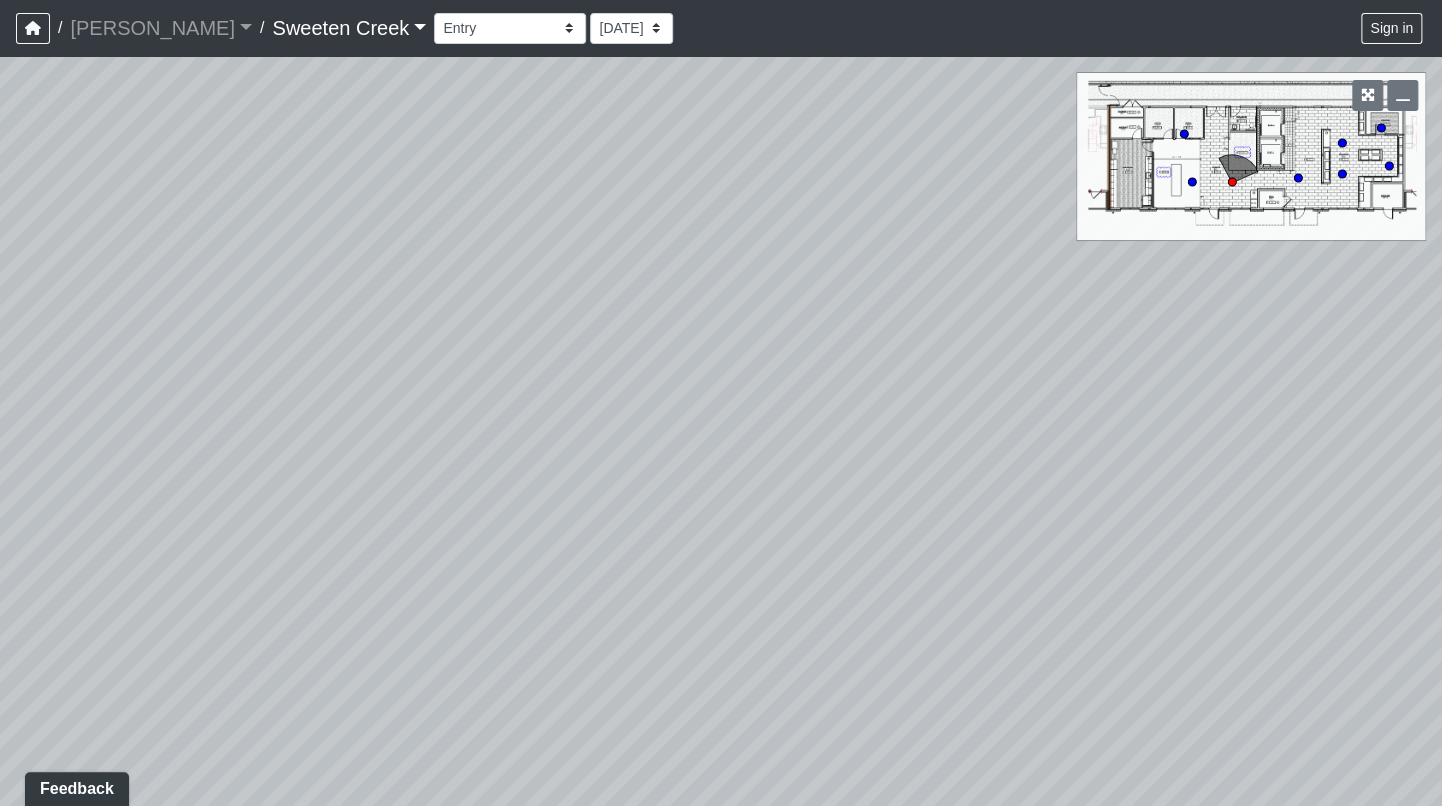 drag, startPoint x: 1164, startPoint y: 474, endPoint x: 609, endPoint y: 422, distance: 557.4307 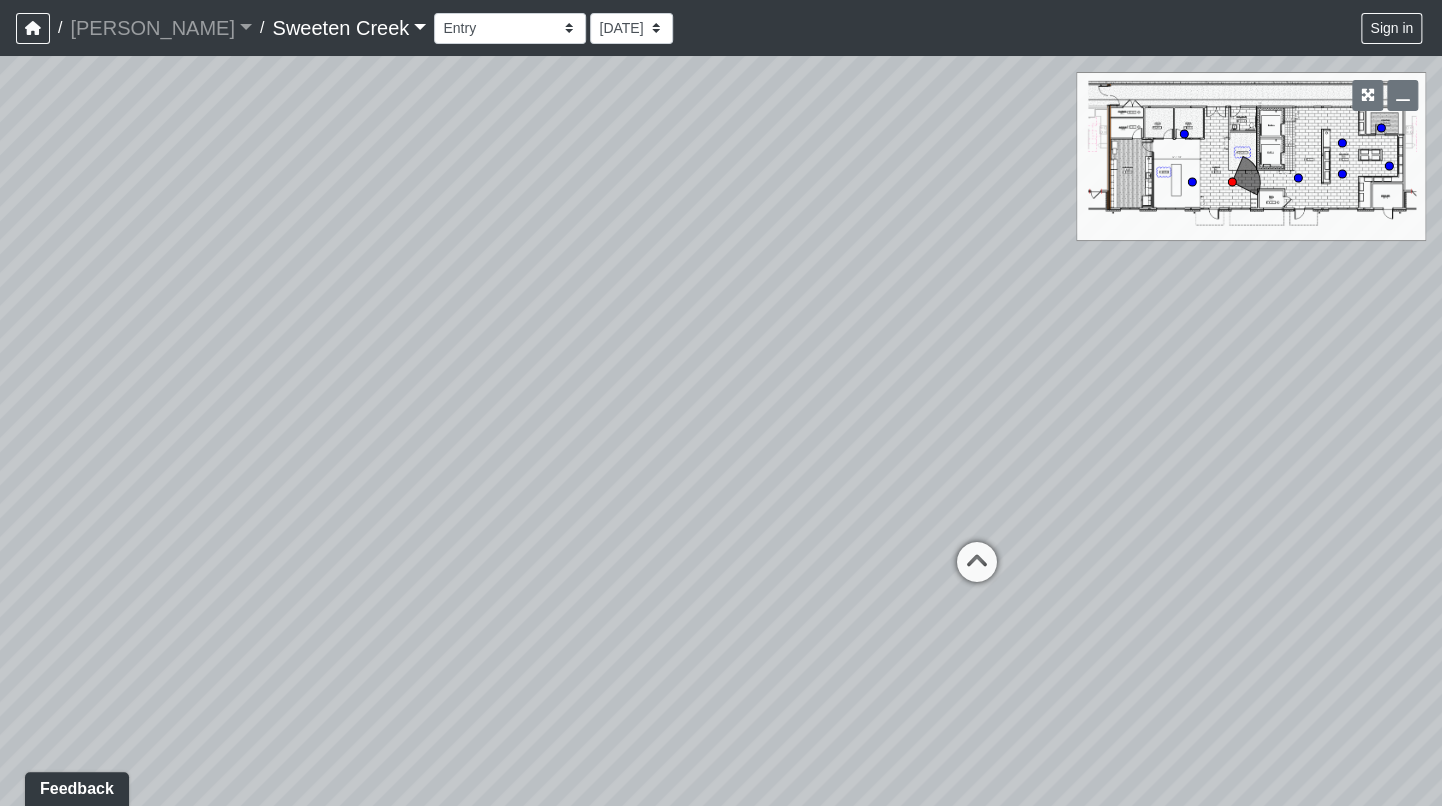 drag, startPoint x: 1137, startPoint y: 491, endPoint x: 466, endPoint y: 465, distance: 671.50354 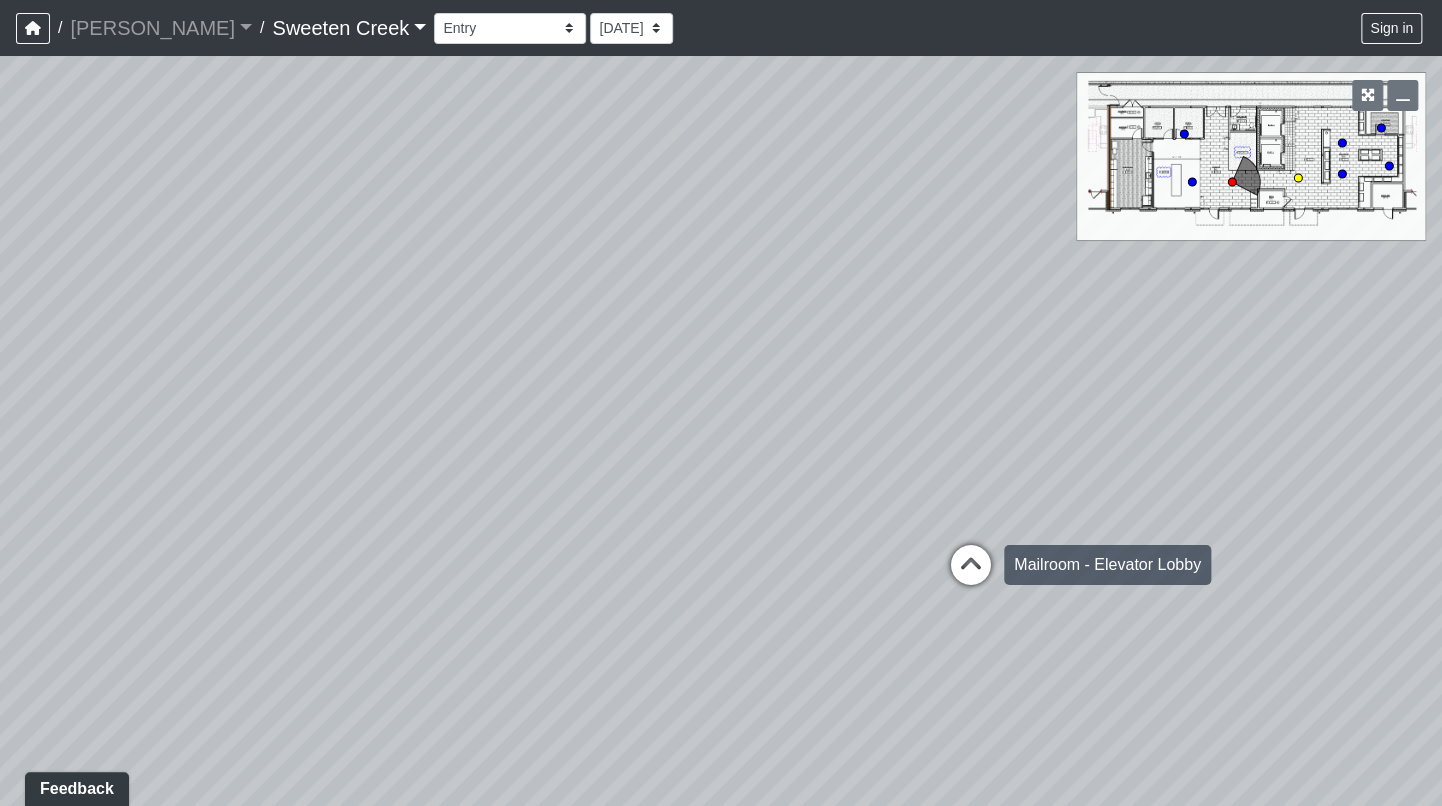 click at bounding box center (971, 575) 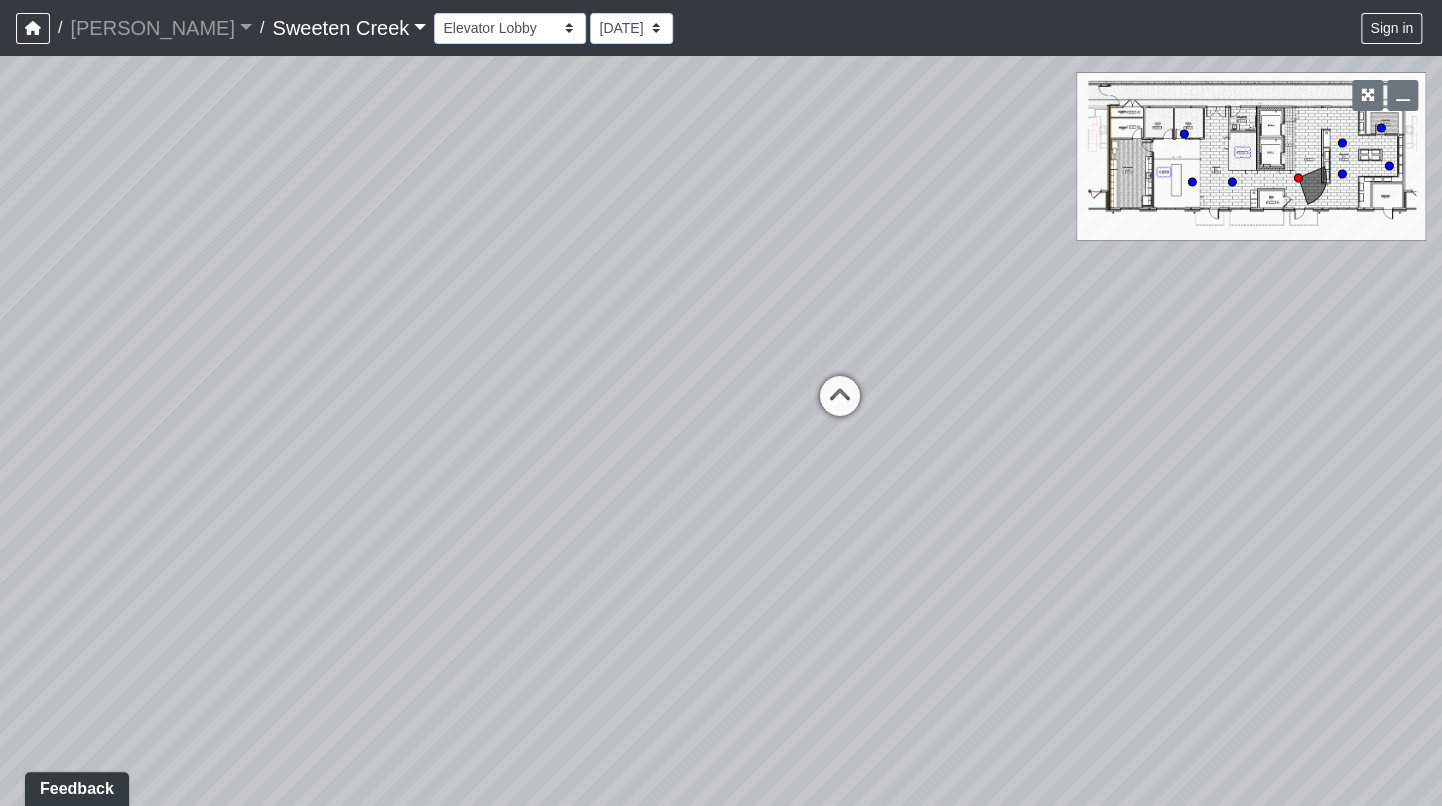 drag, startPoint x: 1029, startPoint y: 430, endPoint x: 389, endPoint y: 374, distance: 642.4453 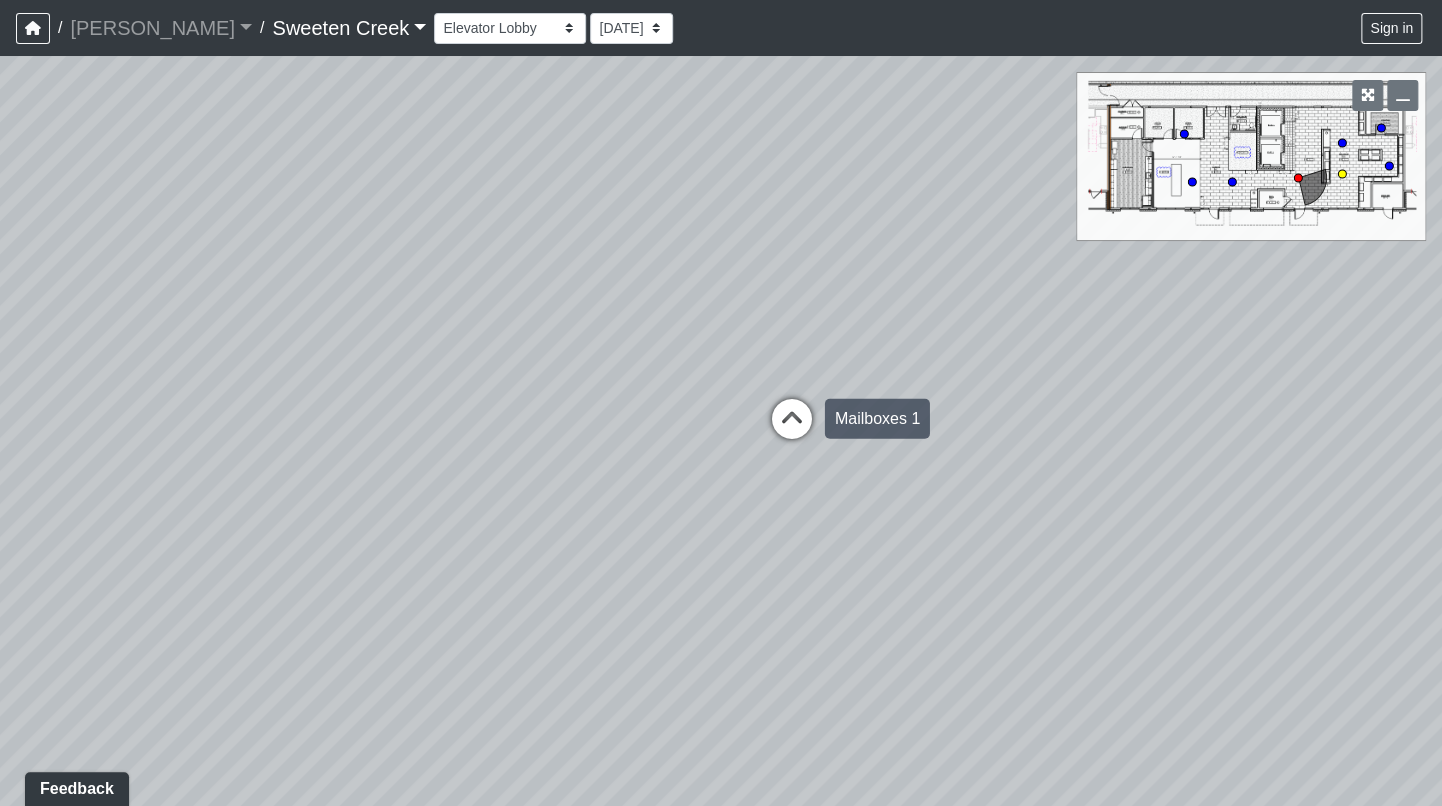 click at bounding box center [792, 429] 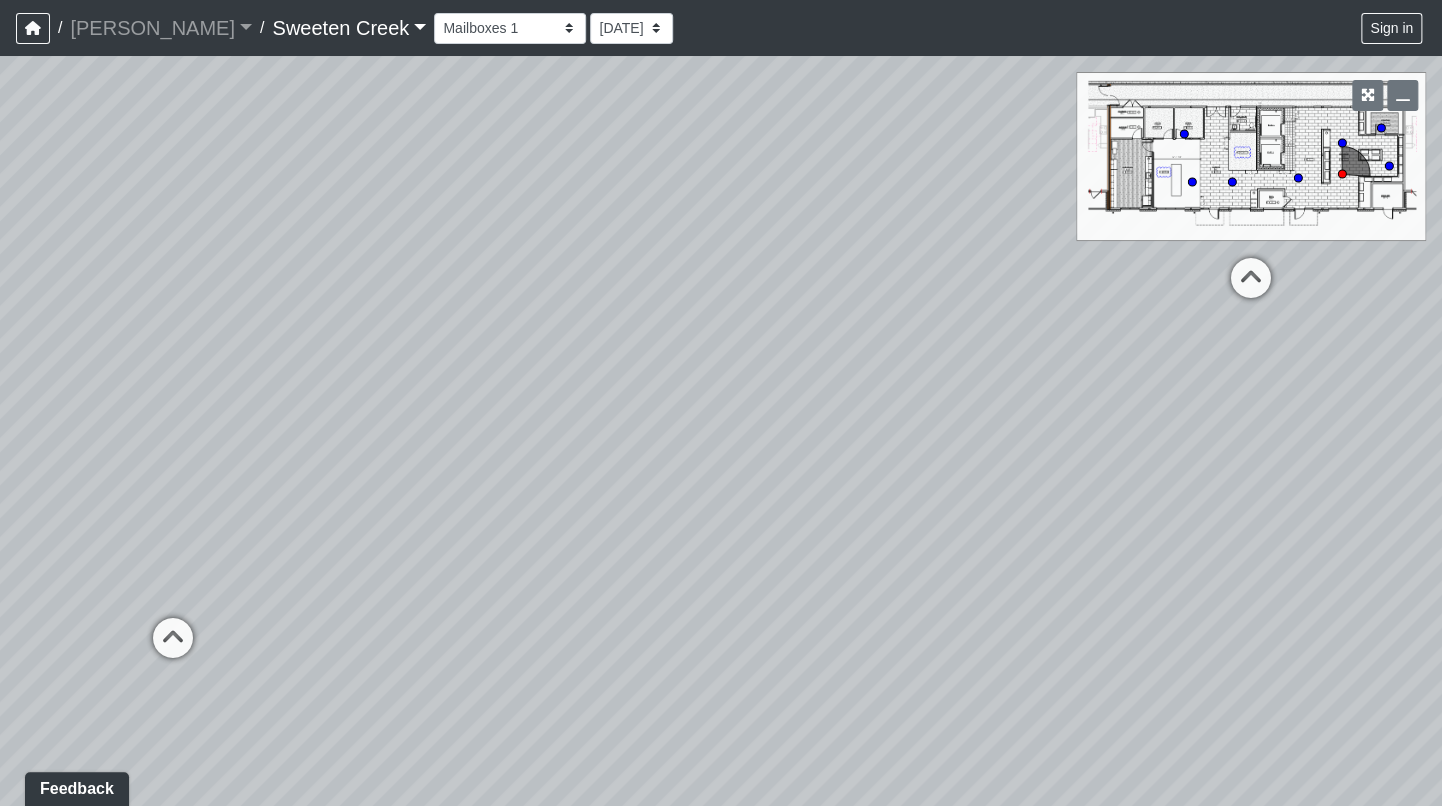 drag, startPoint x: 531, startPoint y: 336, endPoint x: 1484, endPoint y: 422, distance: 956.8725 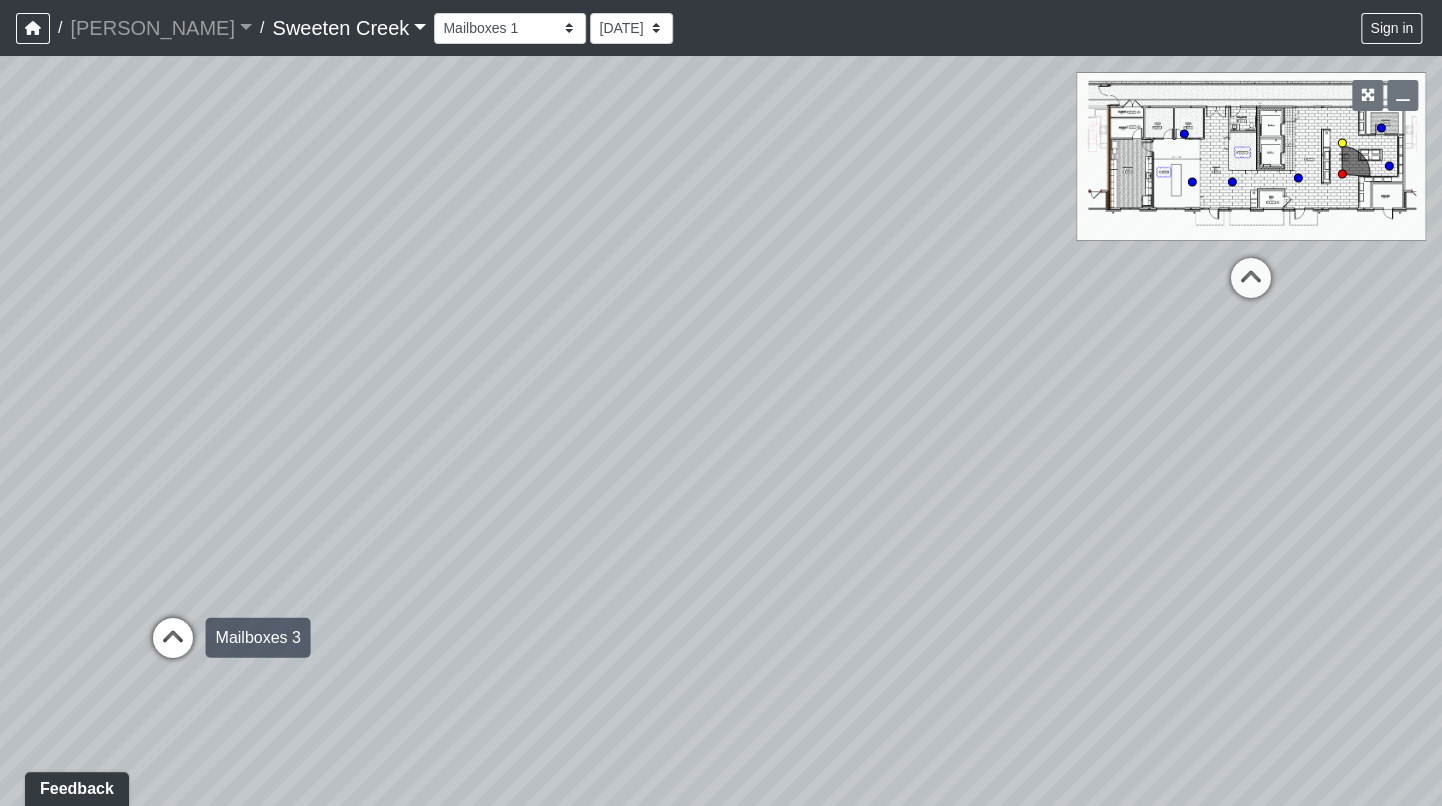 click at bounding box center [172, 648] 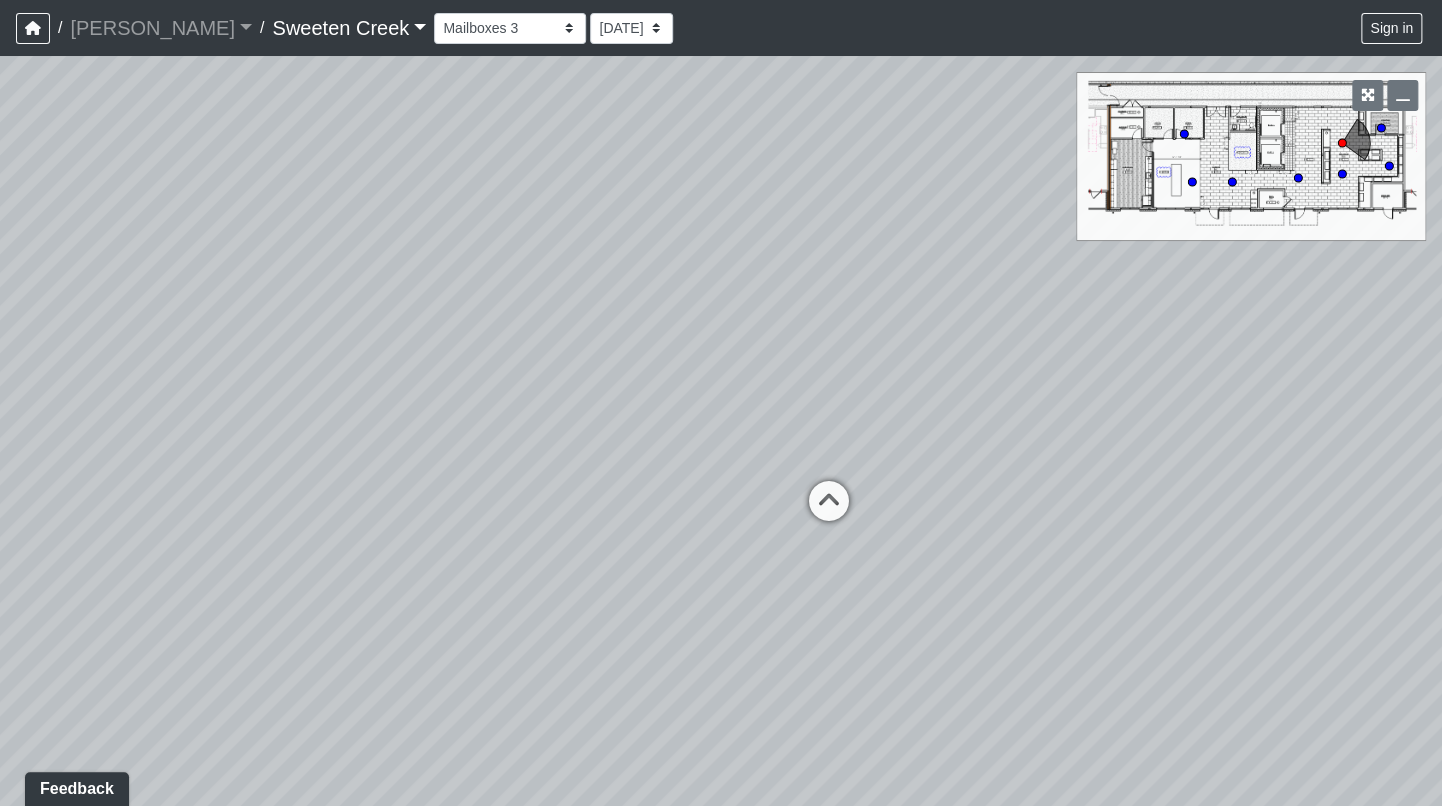 drag, startPoint x: 739, startPoint y: 458, endPoint x: 313, endPoint y: 463, distance: 426.02933 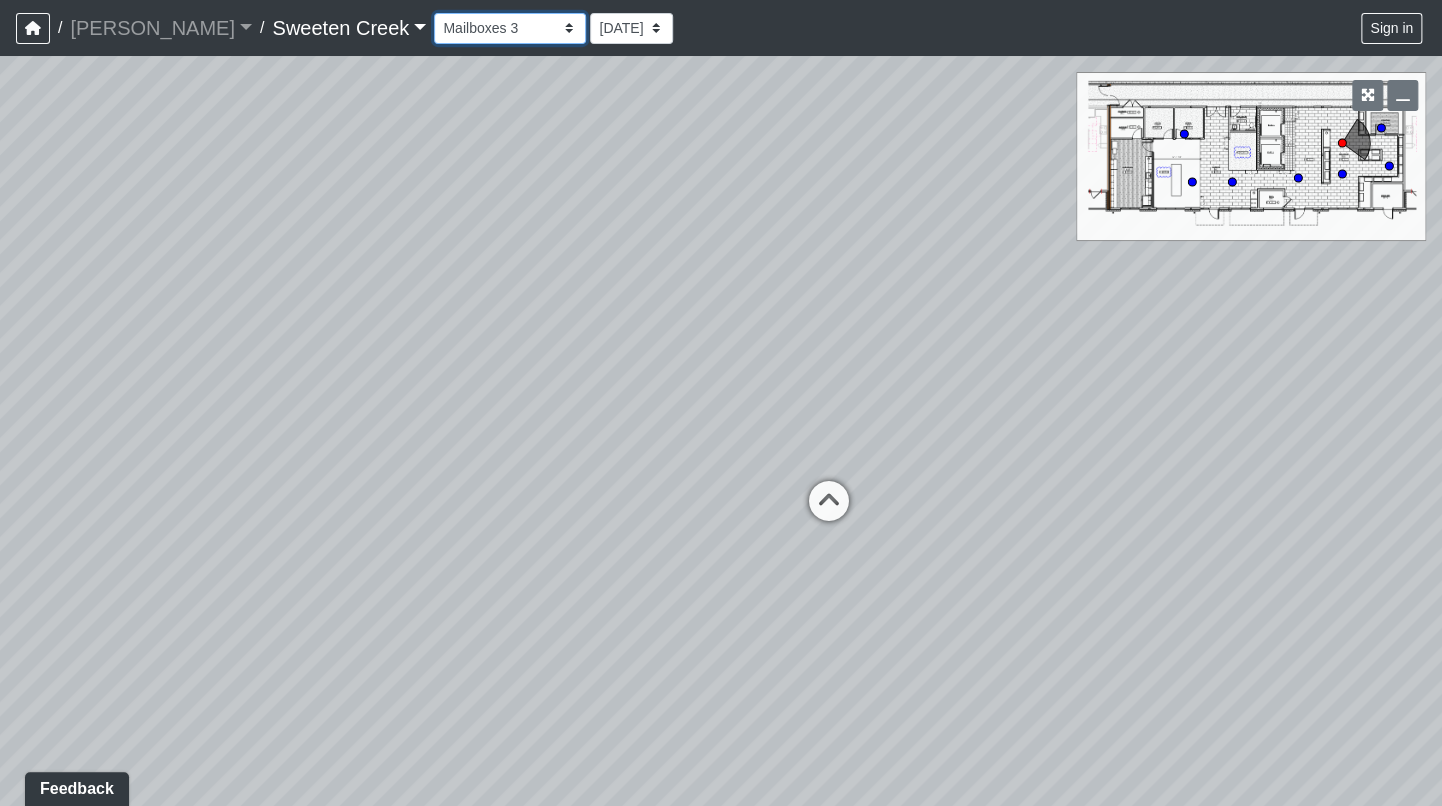 click on "Bistro Fitness - Hobby Booth Seating Counter Dining Dining 2 Elevators Elevators 2 Island Island 2 Island 3 Booth Seating Fireplace Pool Table Scrabble Seating Cardio Water Fountain Weights Wellness Counter Seating Entry Office Reception Counter Seating Elevator Lobby Mailboxes 1 Mailboxes 2 Mailboxes 3 Package Daybeds Daybeds 2 Daybeds 3 Entry Entry 2 Firepit Firepit 2 Grill 1 Grill 2 Grill 3 Loungers Loungers 2 Loungers 3 Pool Pool 2 Pool 3 Pool 4 Pool 5 Putt Putt Seating Spa TV Seating Bathroom Bedroom Den Entry Kitchen Living Room WIC Bathroom Bathroom 2 Bedroom Bedroom 2 Dining Room Entry Hallway Kitchen Living Room WIC WIC 2" at bounding box center (510, 28) 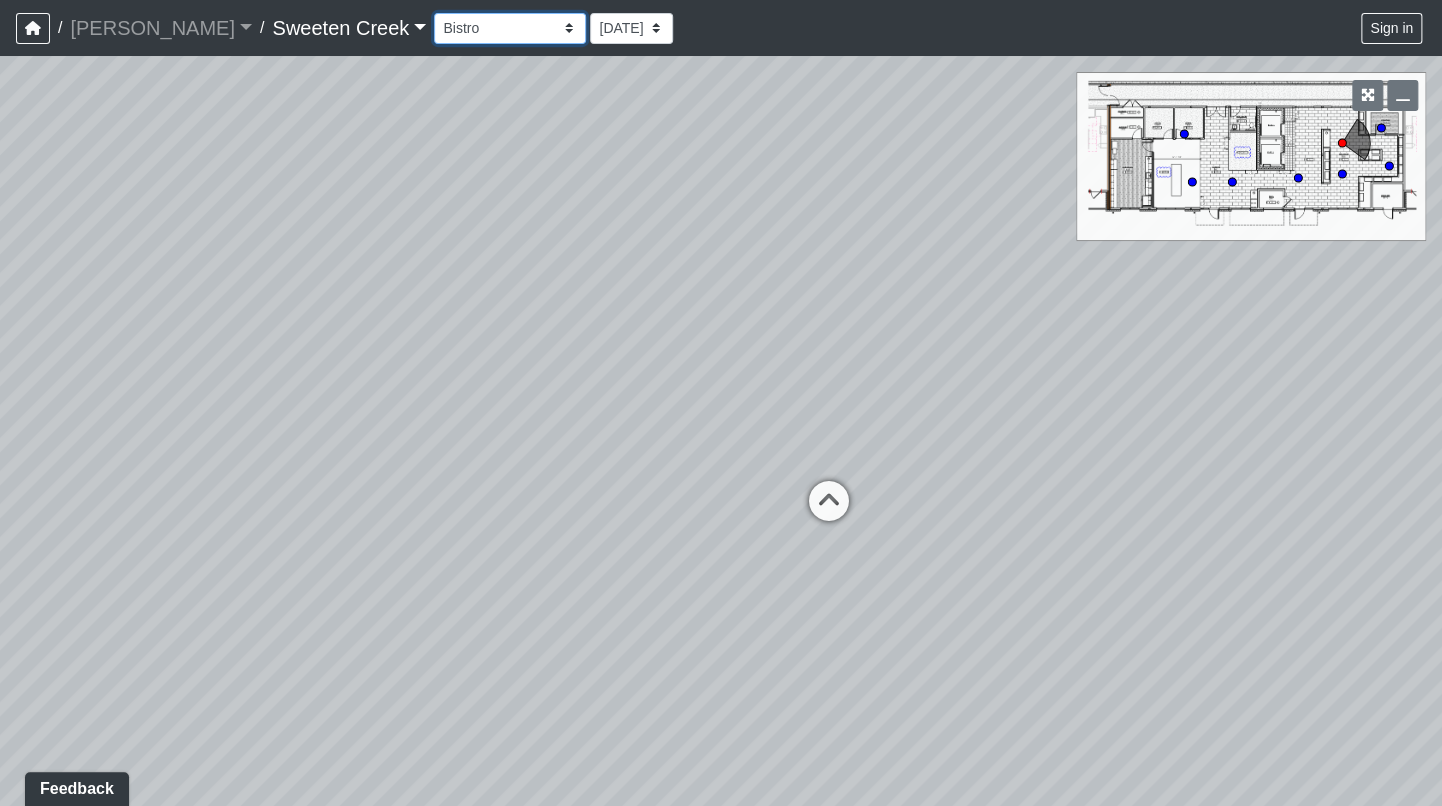 click on "Bistro Fitness - Hobby Booth Seating Counter Dining Dining 2 Elevators Elevators 2 Island Island 2 Island 3 Booth Seating Fireplace Pool Table Scrabble Seating Cardio Water Fountain Weights Wellness Counter Seating Entry Office Reception Counter Seating Elevator Lobby Mailboxes 1 Mailboxes 2 Mailboxes 3 Package Daybeds Daybeds 2 Daybeds 3 Entry Entry 2 Firepit Firepit 2 Grill 1 Grill 2 Grill 3 Loungers Loungers 2 Loungers 3 Pool Pool 2 Pool 3 Pool 4 Pool 5 Putt Putt Seating Spa TV Seating Bathroom Bedroom Den Entry Kitchen Living Room WIC Bathroom Bathroom 2 Bedroom Bedroom 2 Dining Room Entry Hallway Kitchen Living Room WIC WIC 2" at bounding box center (510, 28) 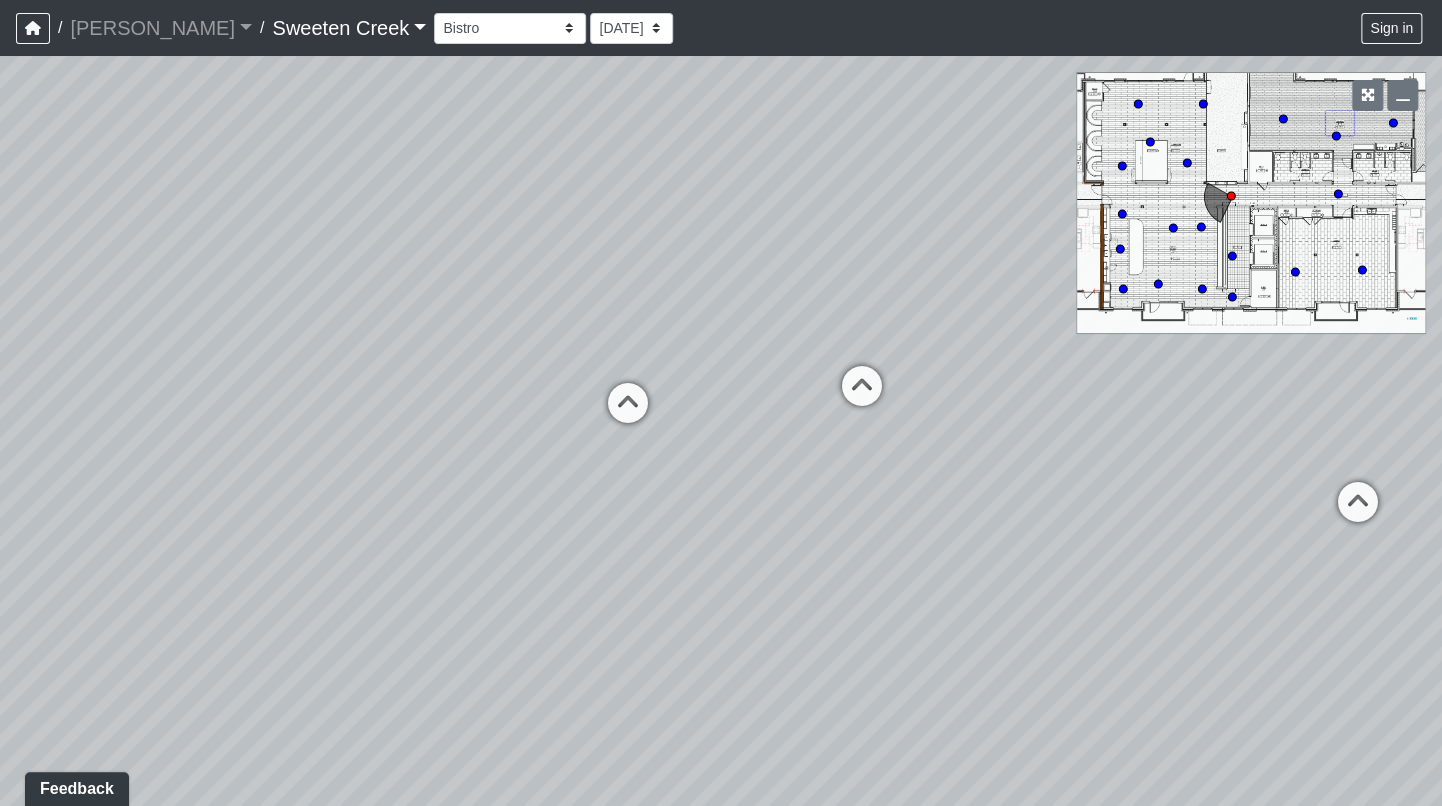drag, startPoint x: 643, startPoint y: 404, endPoint x: 448, endPoint y: 286, distance: 227.92323 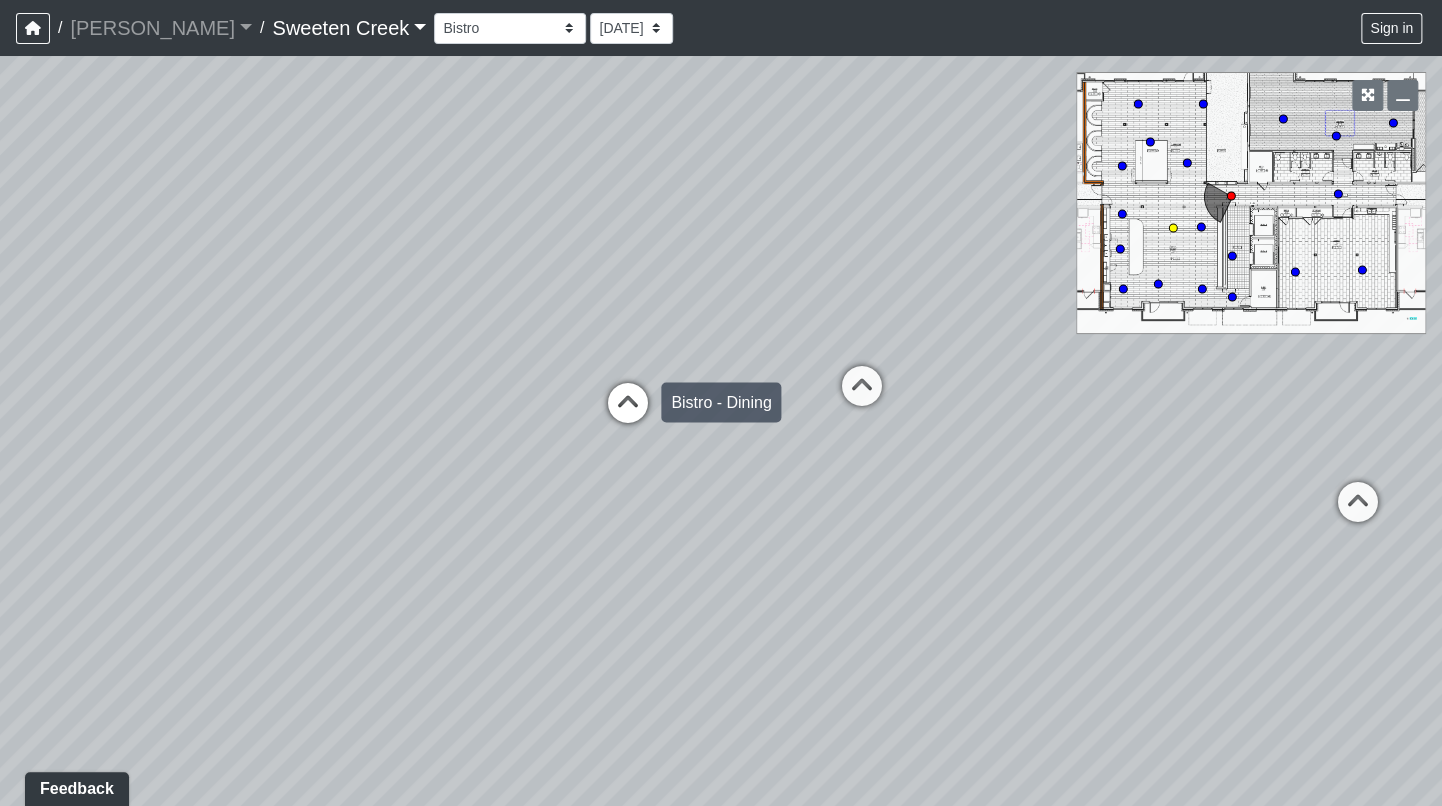 click at bounding box center [628, 412] 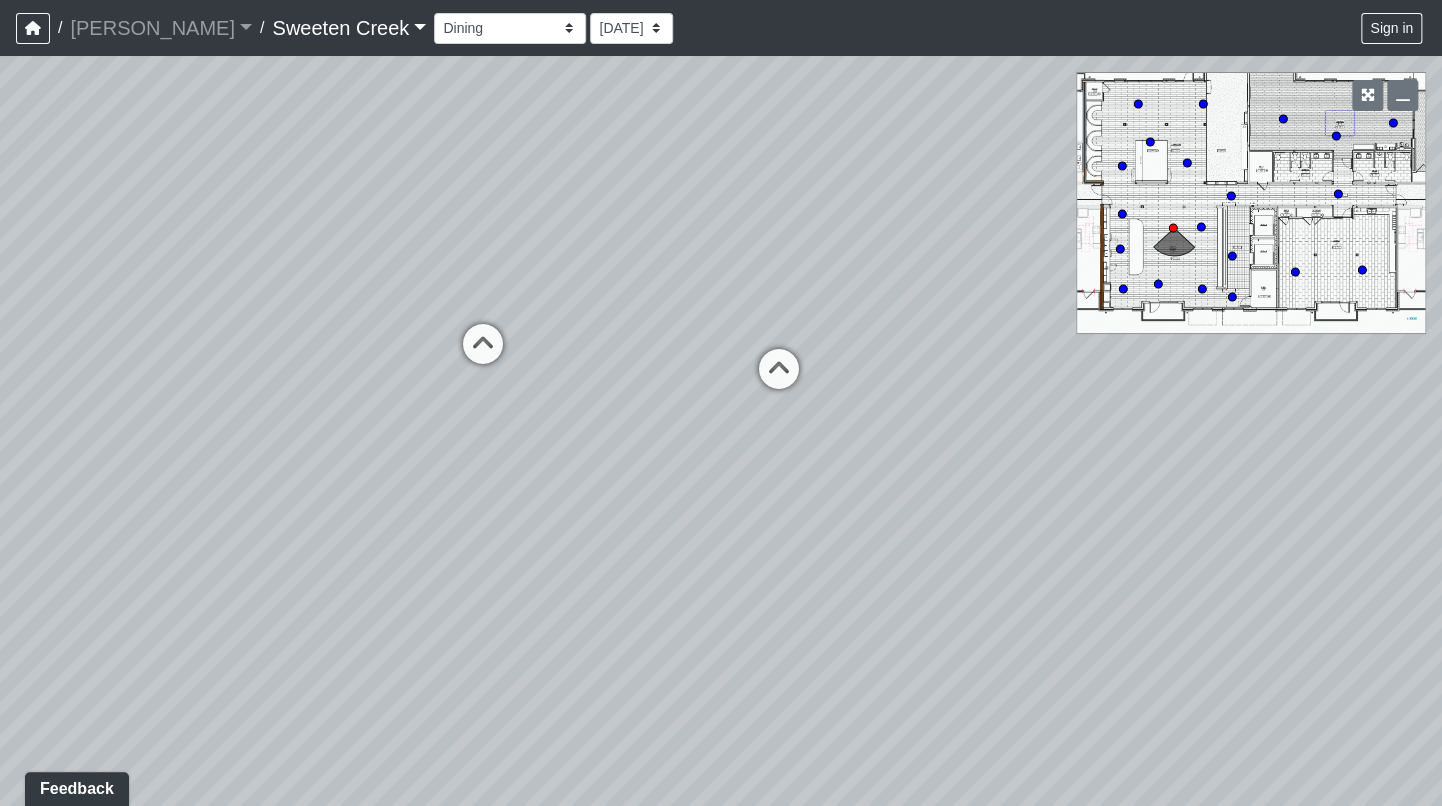 drag, startPoint x: 372, startPoint y: 461, endPoint x: 1336, endPoint y: 427, distance: 964.5994 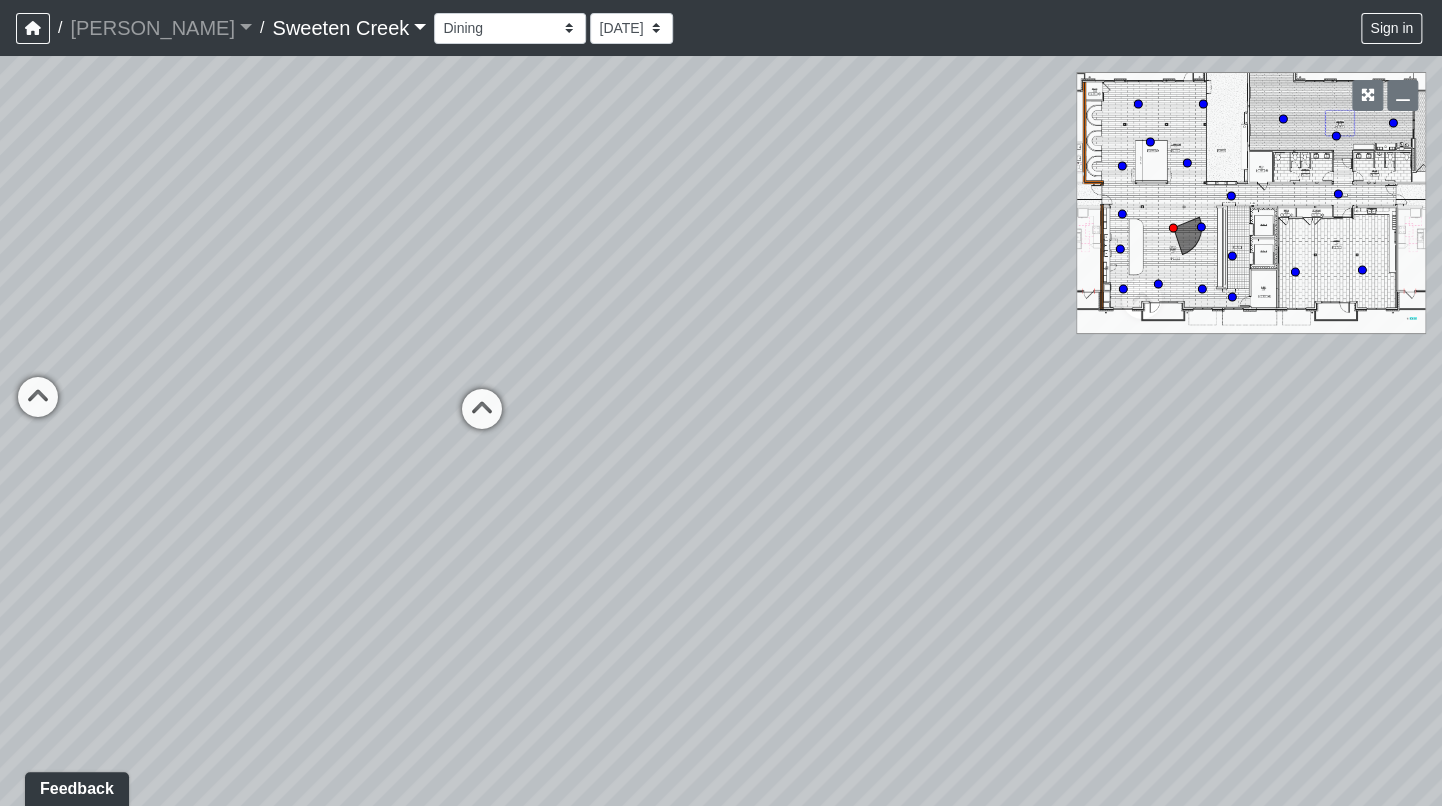 drag, startPoint x: 293, startPoint y: 483, endPoint x: 1111, endPoint y: 346, distance: 829.3931 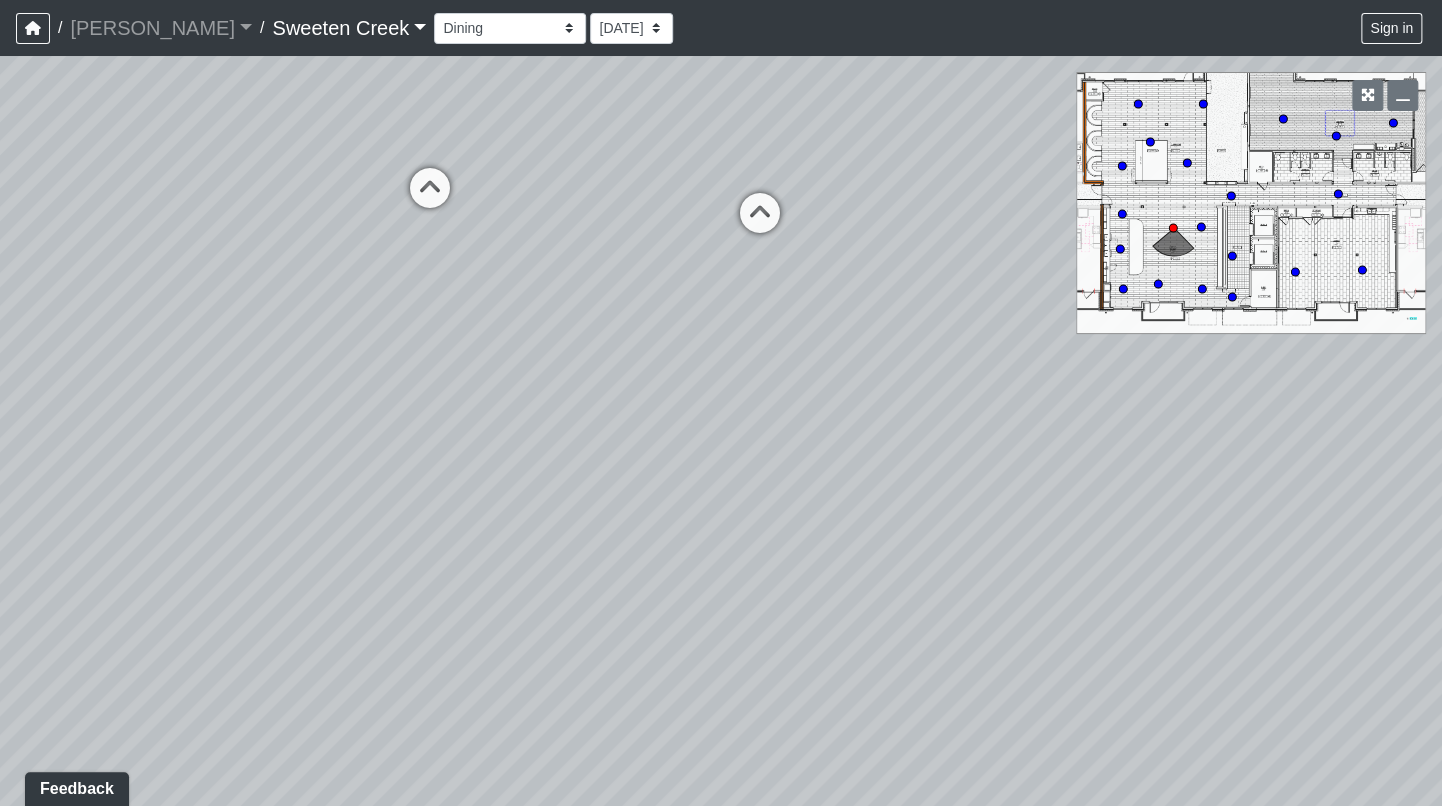 drag, startPoint x: 1028, startPoint y: 465, endPoint x: 133, endPoint y: 368, distance: 900.2411 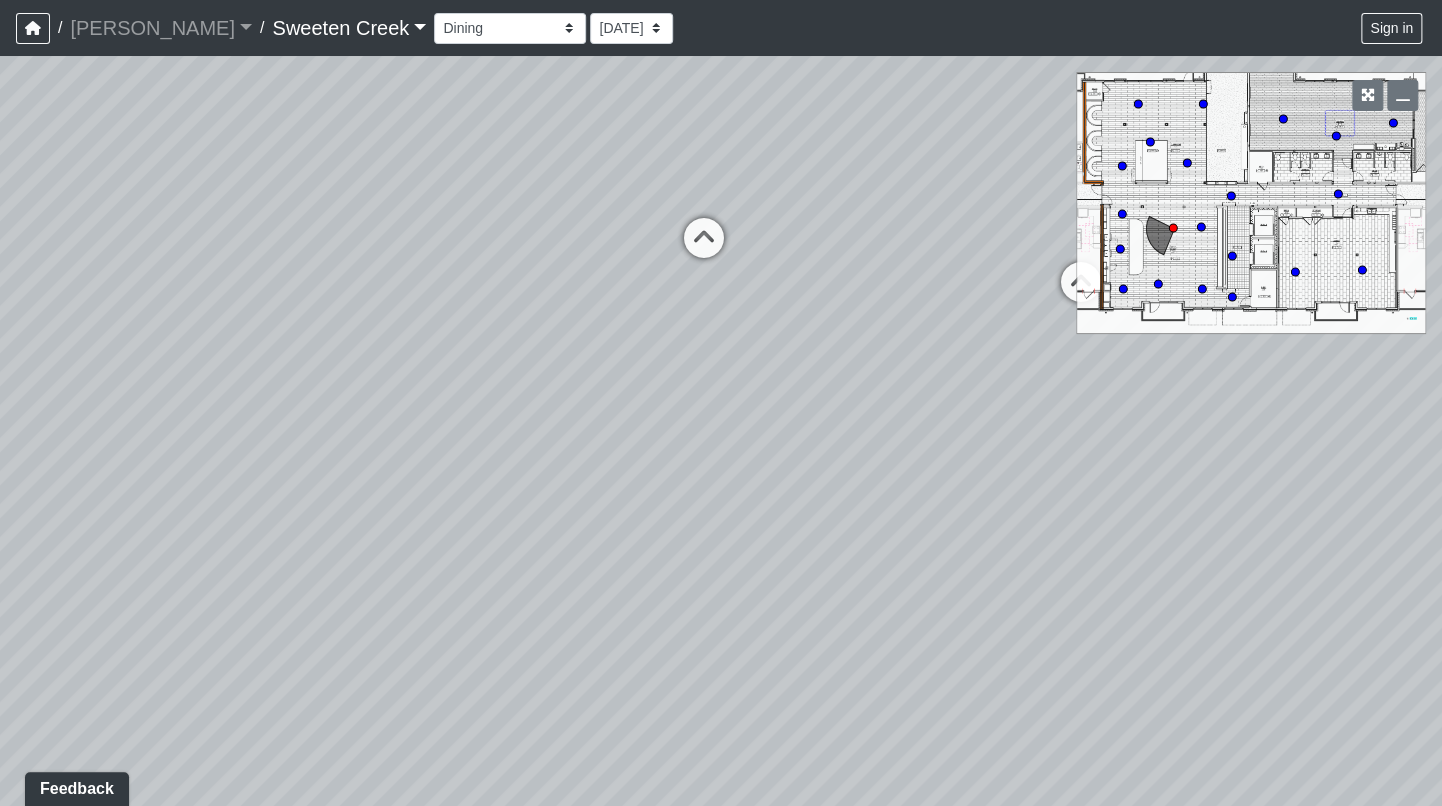 drag, startPoint x: 992, startPoint y: 390, endPoint x: 129, endPoint y: 430, distance: 863.9265 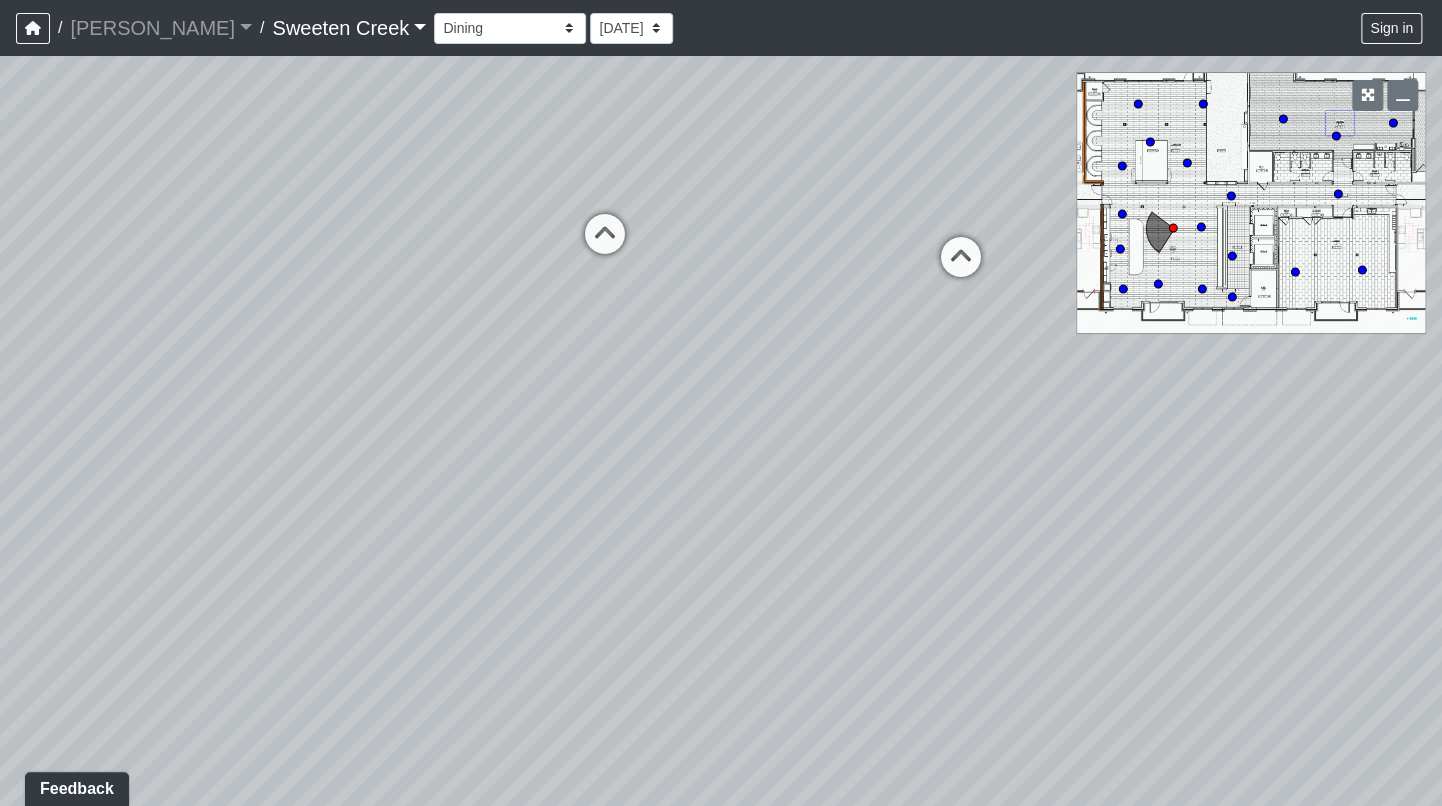drag, startPoint x: 765, startPoint y: 358, endPoint x: 615, endPoint y: 349, distance: 150.26976 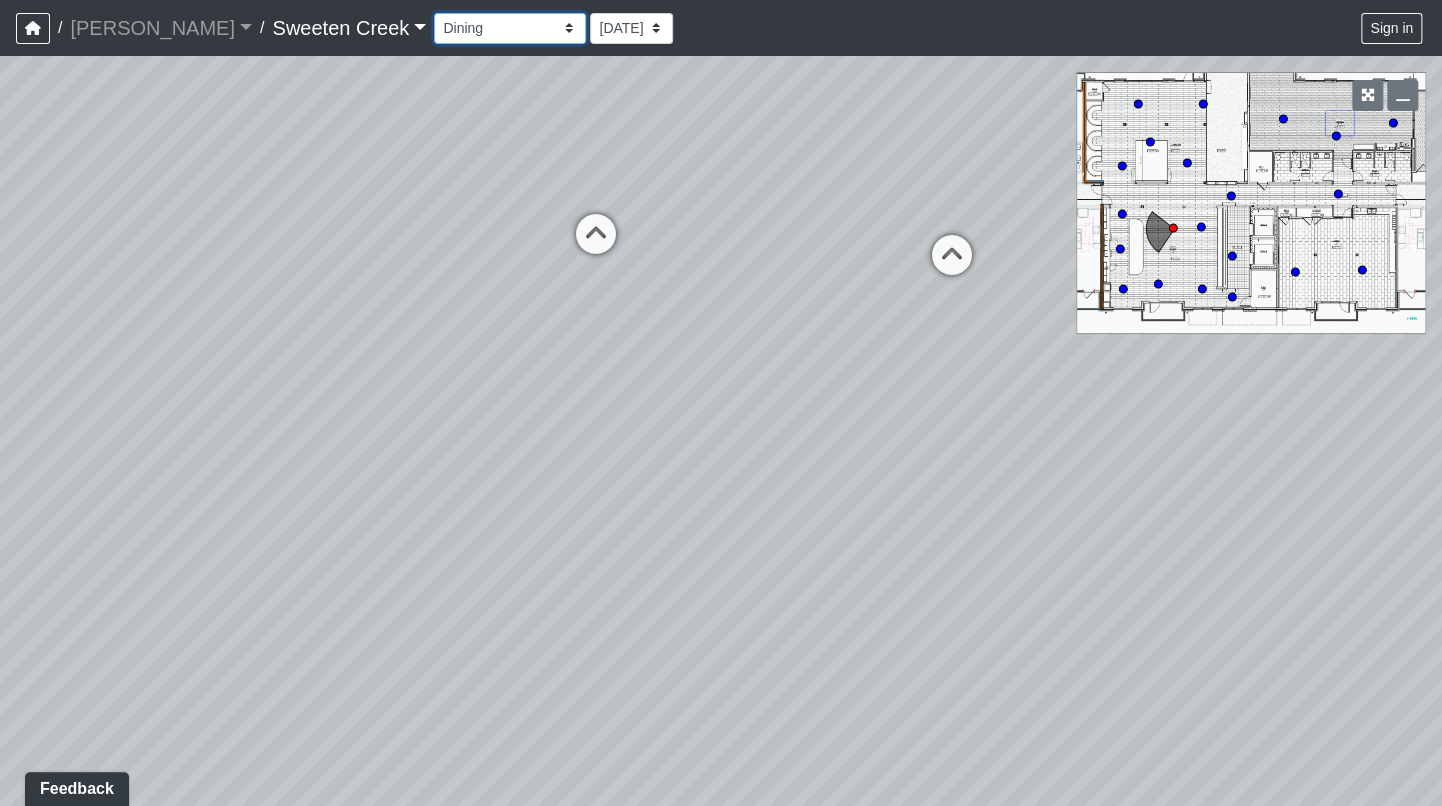 click on "Bistro Fitness - Hobby Booth Seating Counter Dining Dining 2 Elevators Elevators 2 Island Island 2 Island 3 Booth Seating Fireplace Pool Table Scrabble Seating Cardio Water Fountain Weights Wellness Counter Seating Entry Office Reception Counter Seating Elevator Lobby Mailboxes 1 Mailboxes 2 Mailboxes 3 Package Daybeds Daybeds 2 Daybeds 3 Entry Entry 2 Firepit Firepit 2 Grill 1 Grill 2 Grill 3 Loungers Loungers 2 Loungers 3 Pool Pool 2 Pool 3 Pool 4 Pool 5 Putt Putt Seating Spa TV Seating Bathroom Bedroom Den Entry Kitchen Living Room WIC Bathroom Bathroom 2 Bedroom Bedroom 2 Dining Room Entry Hallway Kitchen Living Room WIC WIC 2" at bounding box center (510, 28) 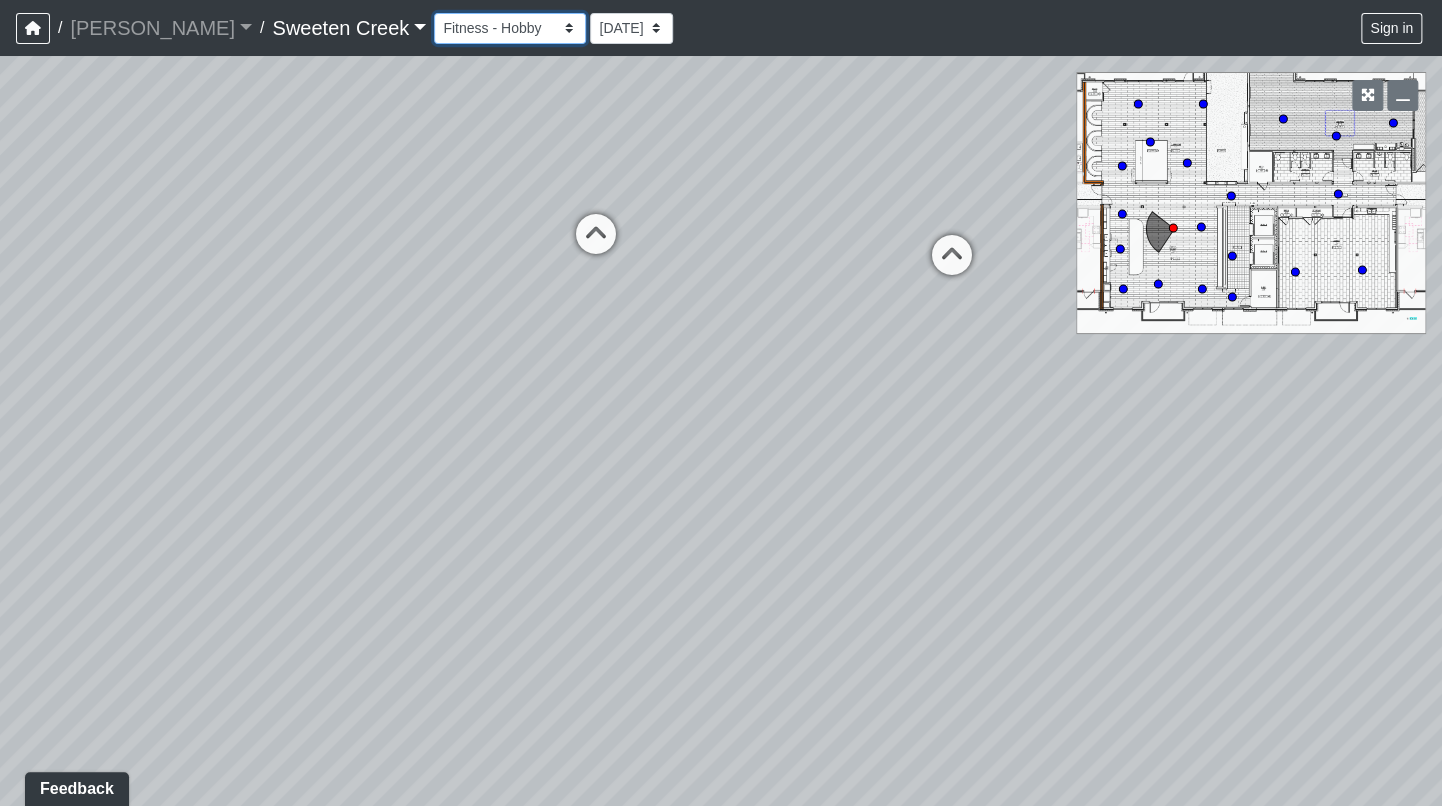click on "Bistro Fitness - Hobby Booth Seating Counter Dining Dining 2 Elevators Elevators 2 Island Island 2 Island 3 Booth Seating Fireplace Pool Table Scrabble Seating Cardio Water Fountain Weights Wellness Counter Seating Entry Office Reception Counter Seating Elevator Lobby Mailboxes 1 Mailboxes 2 Mailboxes 3 Package Daybeds Daybeds 2 Daybeds 3 Entry Entry 2 Firepit Firepit 2 Grill 1 Grill 2 Grill 3 Loungers Loungers 2 Loungers 3 Pool Pool 2 Pool 3 Pool 4 Pool 5 Putt Putt Seating Spa TV Seating Bathroom Bedroom Den Entry Kitchen Living Room WIC Bathroom Bathroom 2 Bedroom Bedroom 2 Dining Room Entry Hallway Kitchen Living Room WIC WIC 2" at bounding box center (510, 28) 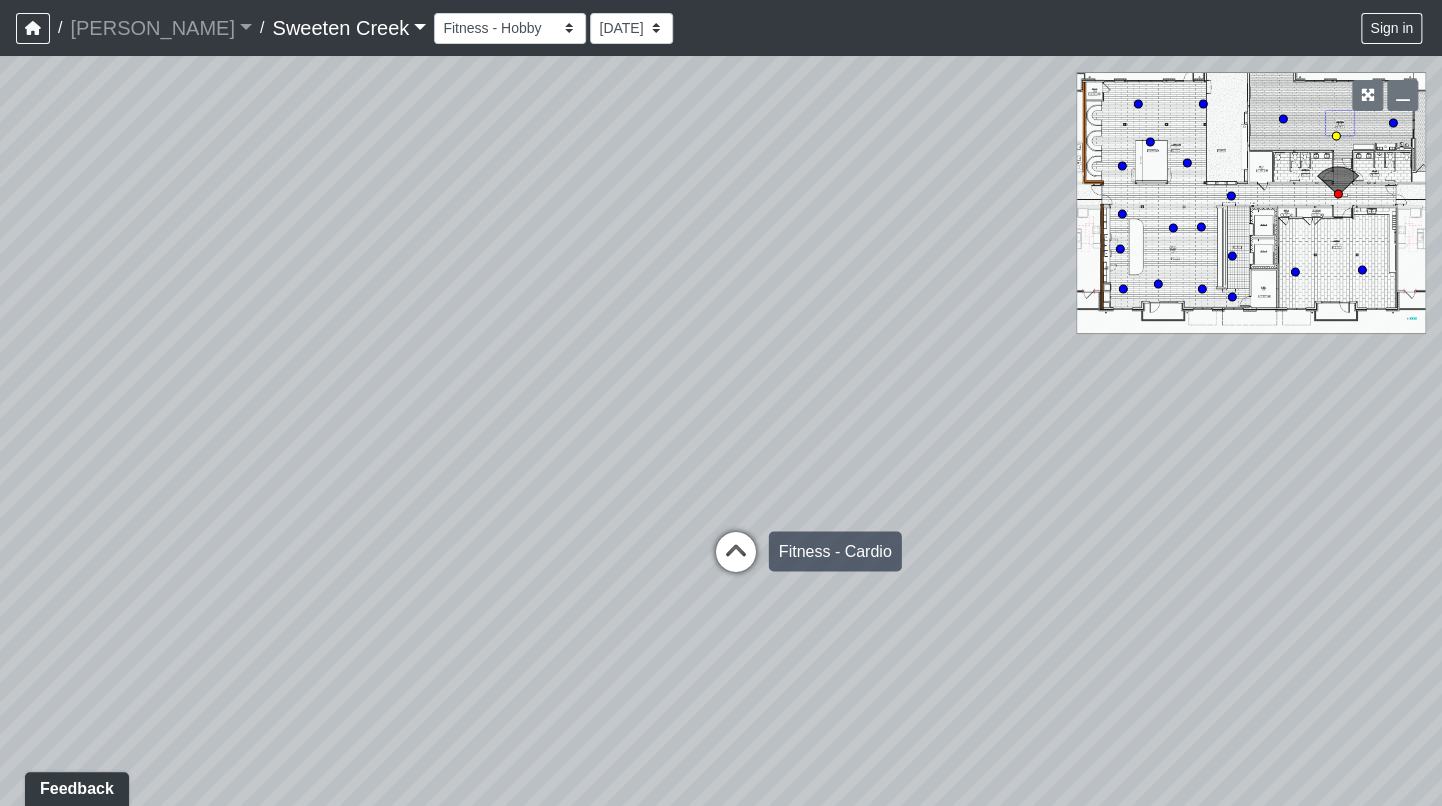 click at bounding box center (736, 561) 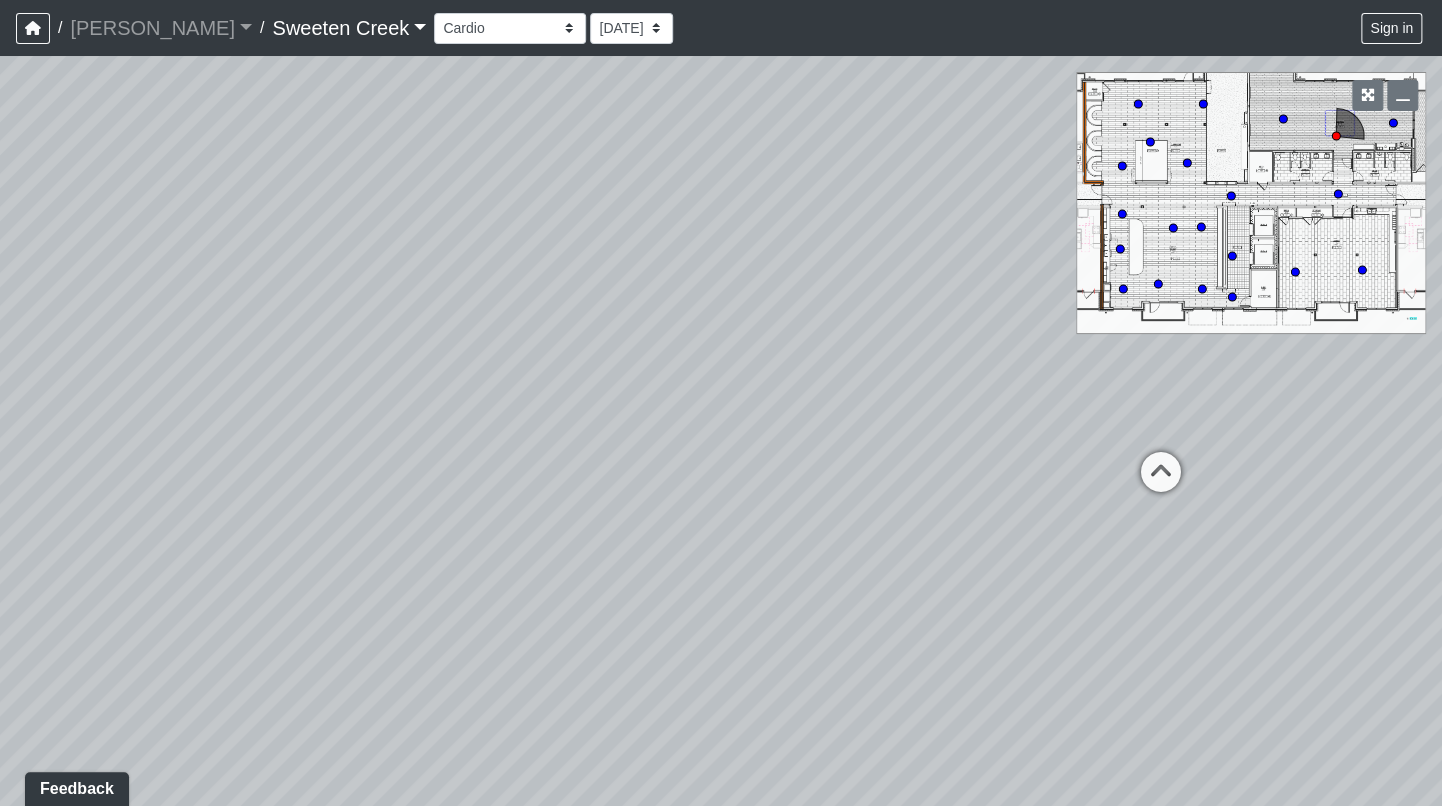 drag, startPoint x: 766, startPoint y: 246, endPoint x: 129, endPoint y: 92, distance: 655.3511 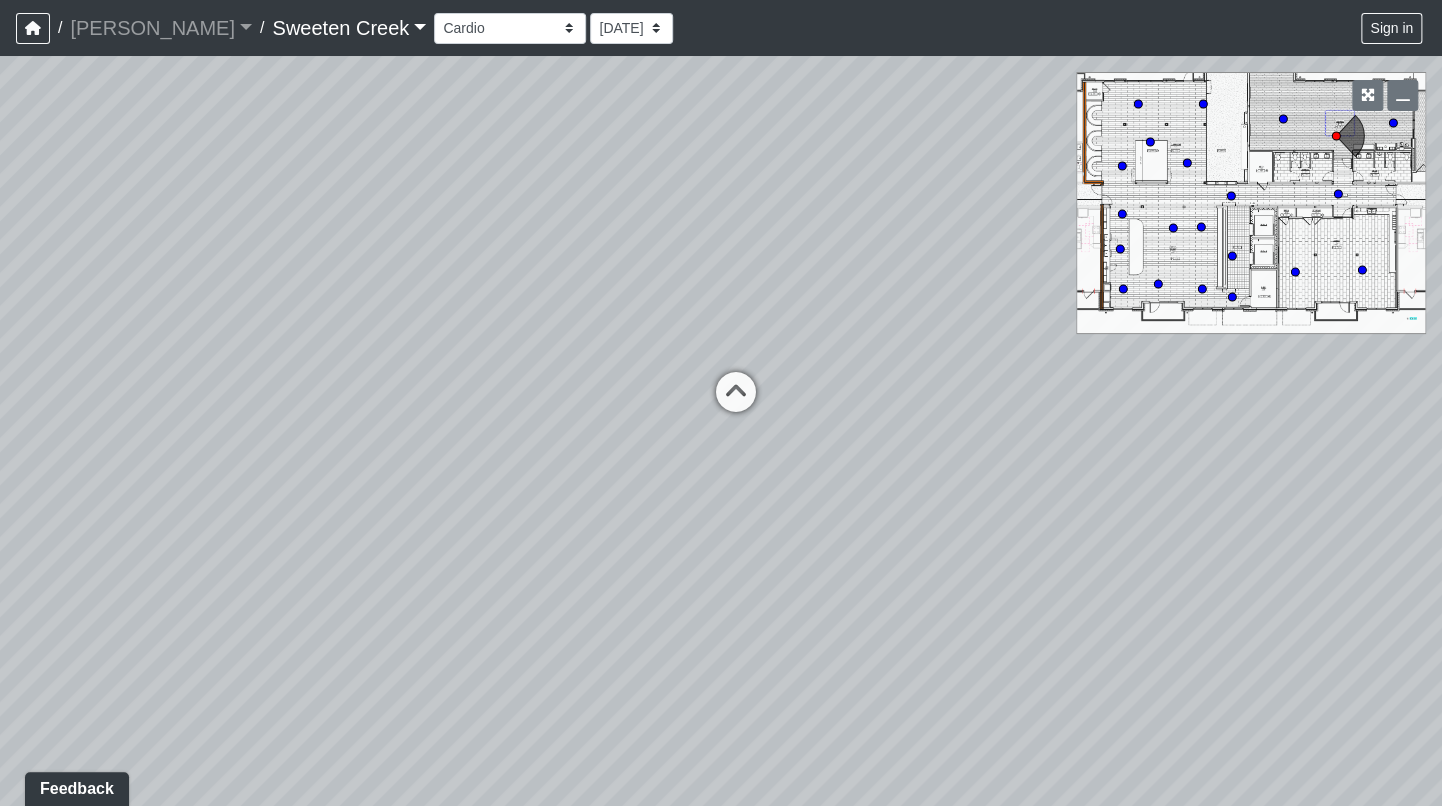 drag, startPoint x: 857, startPoint y: 214, endPoint x: 318, endPoint y: 174, distance: 540.4822 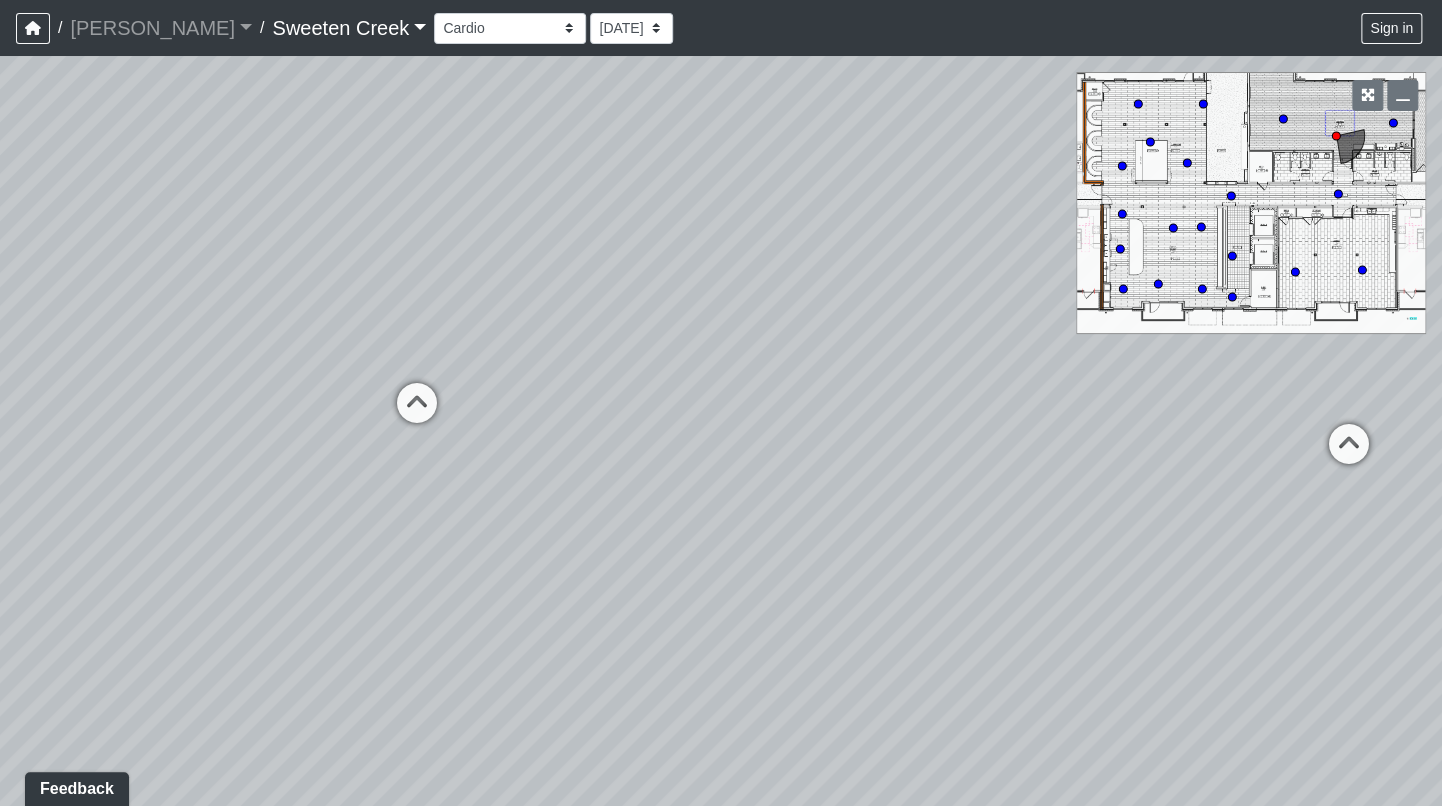 drag, startPoint x: 956, startPoint y: 293, endPoint x: 508, endPoint y: 278, distance: 448.25104 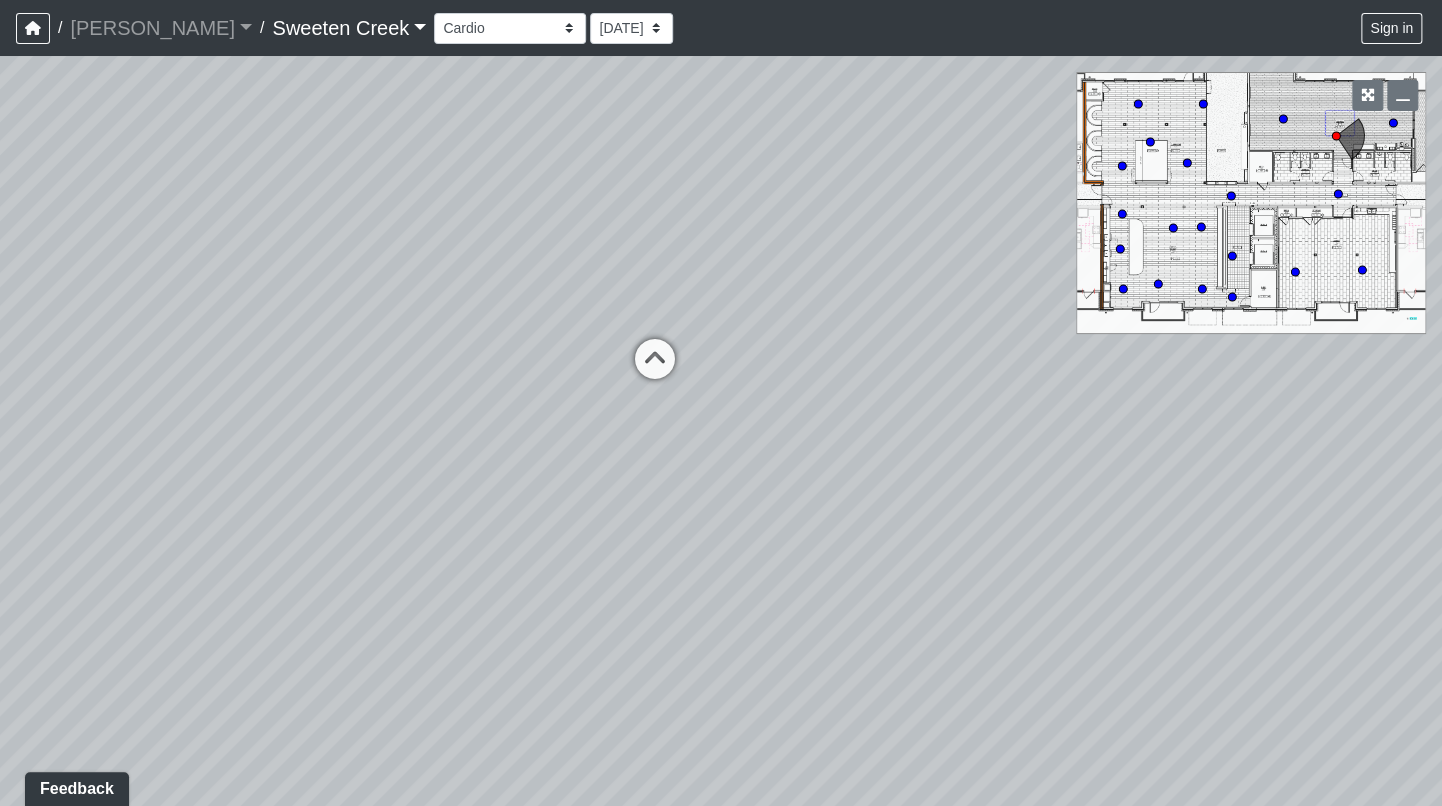 drag, startPoint x: 809, startPoint y: 326, endPoint x: 1129, endPoint y: 274, distance: 324.19748 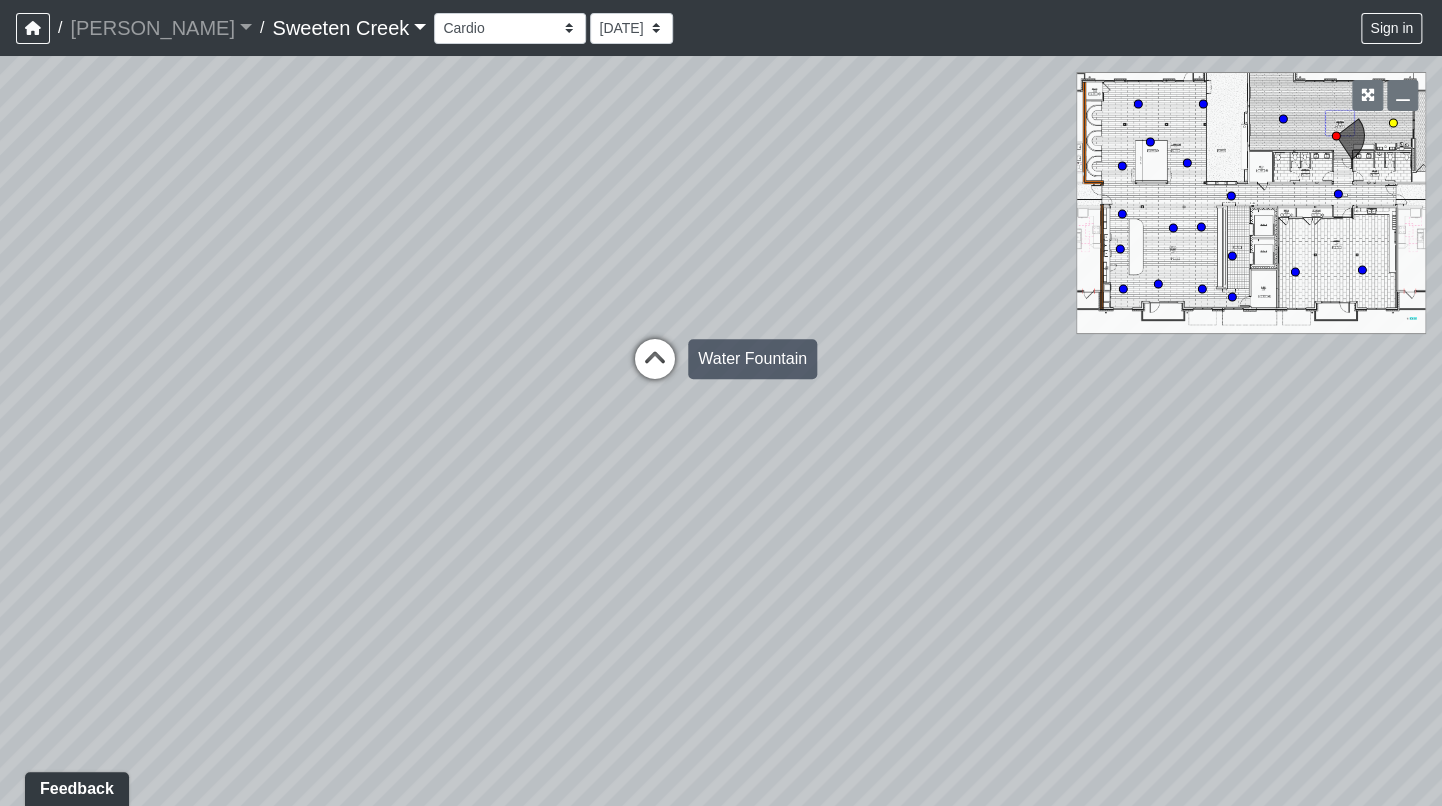 click at bounding box center [655, 369] 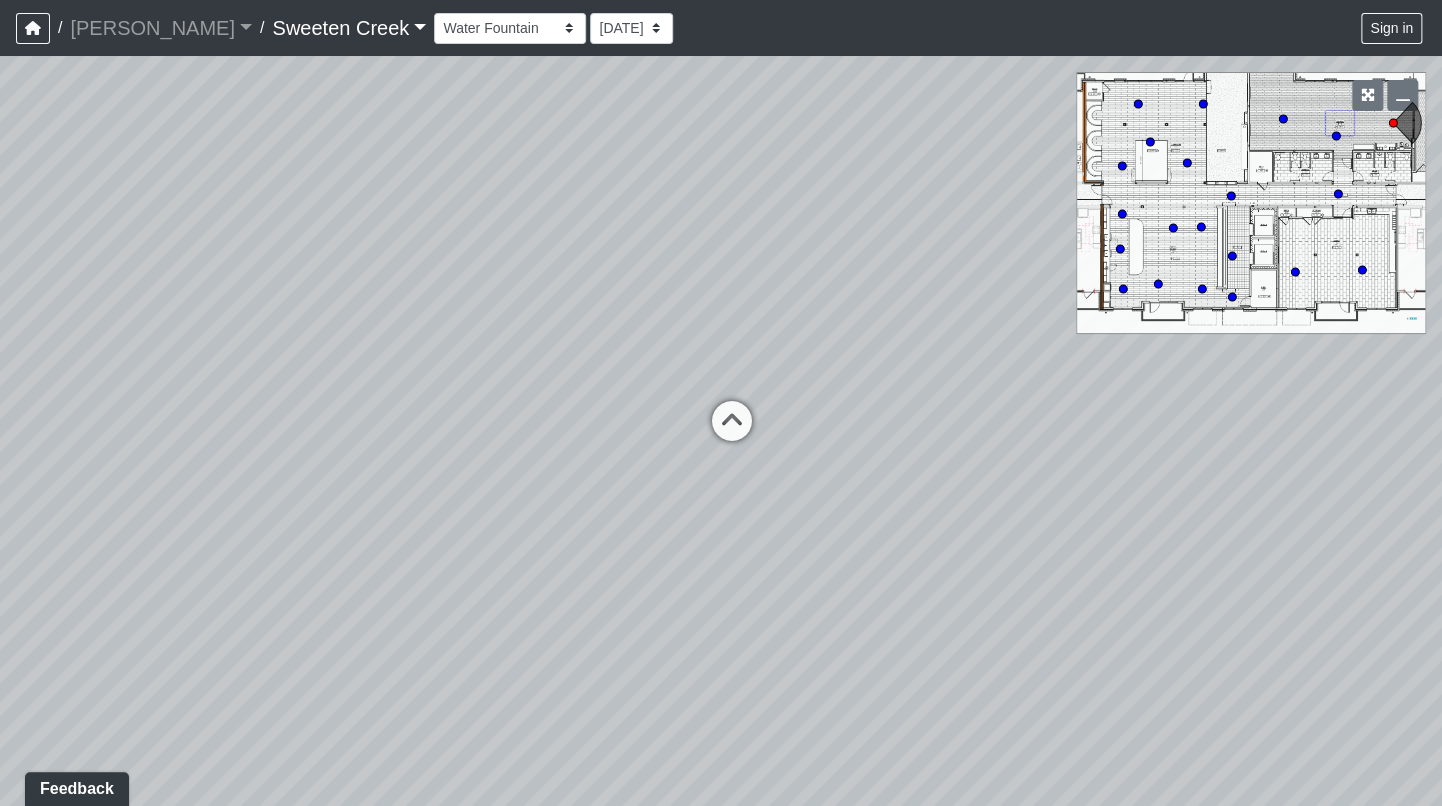drag, startPoint x: 569, startPoint y: 312, endPoint x: 695, endPoint y: 250, distance: 140.42792 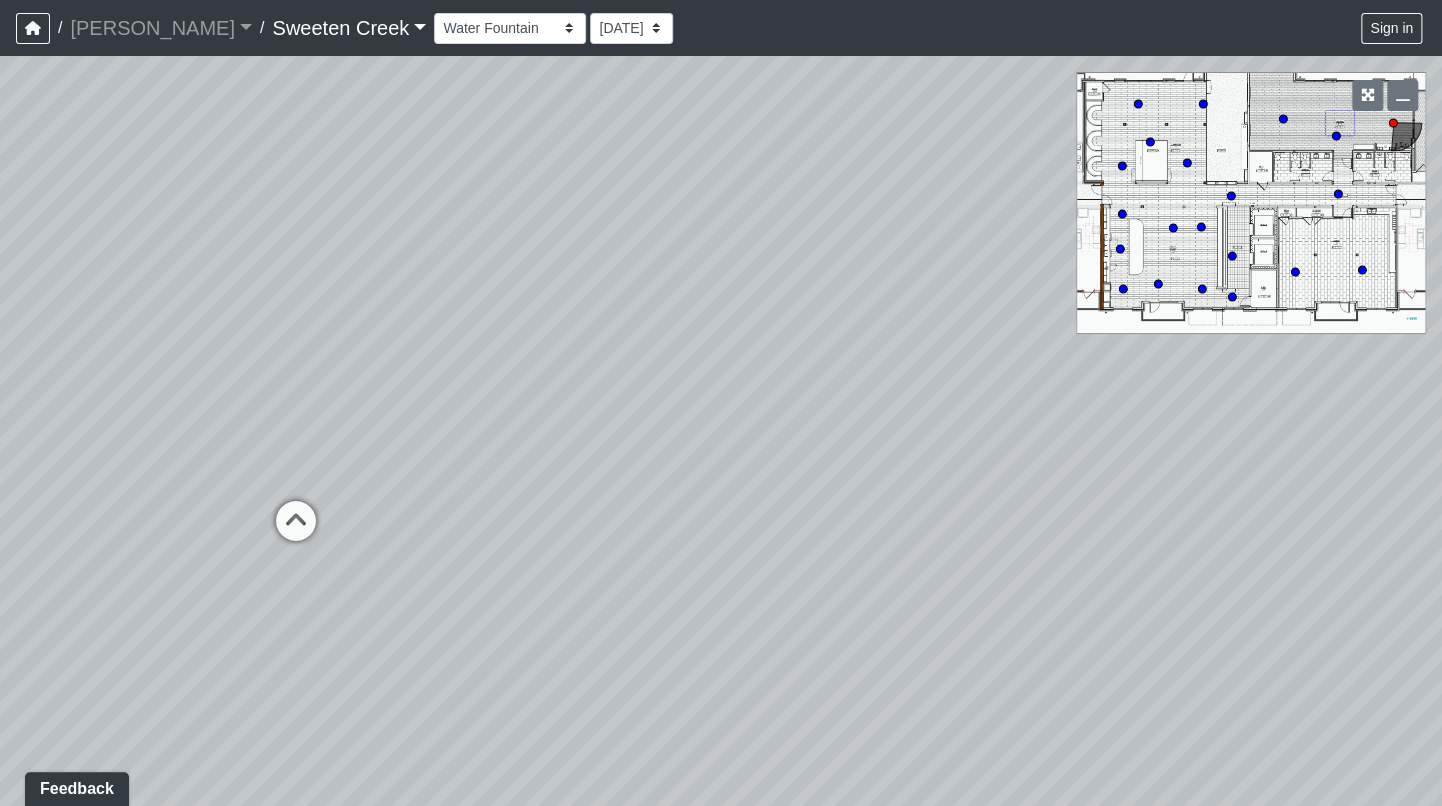 drag, startPoint x: 789, startPoint y: 307, endPoint x: 161, endPoint y: 323, distance: 628.2038 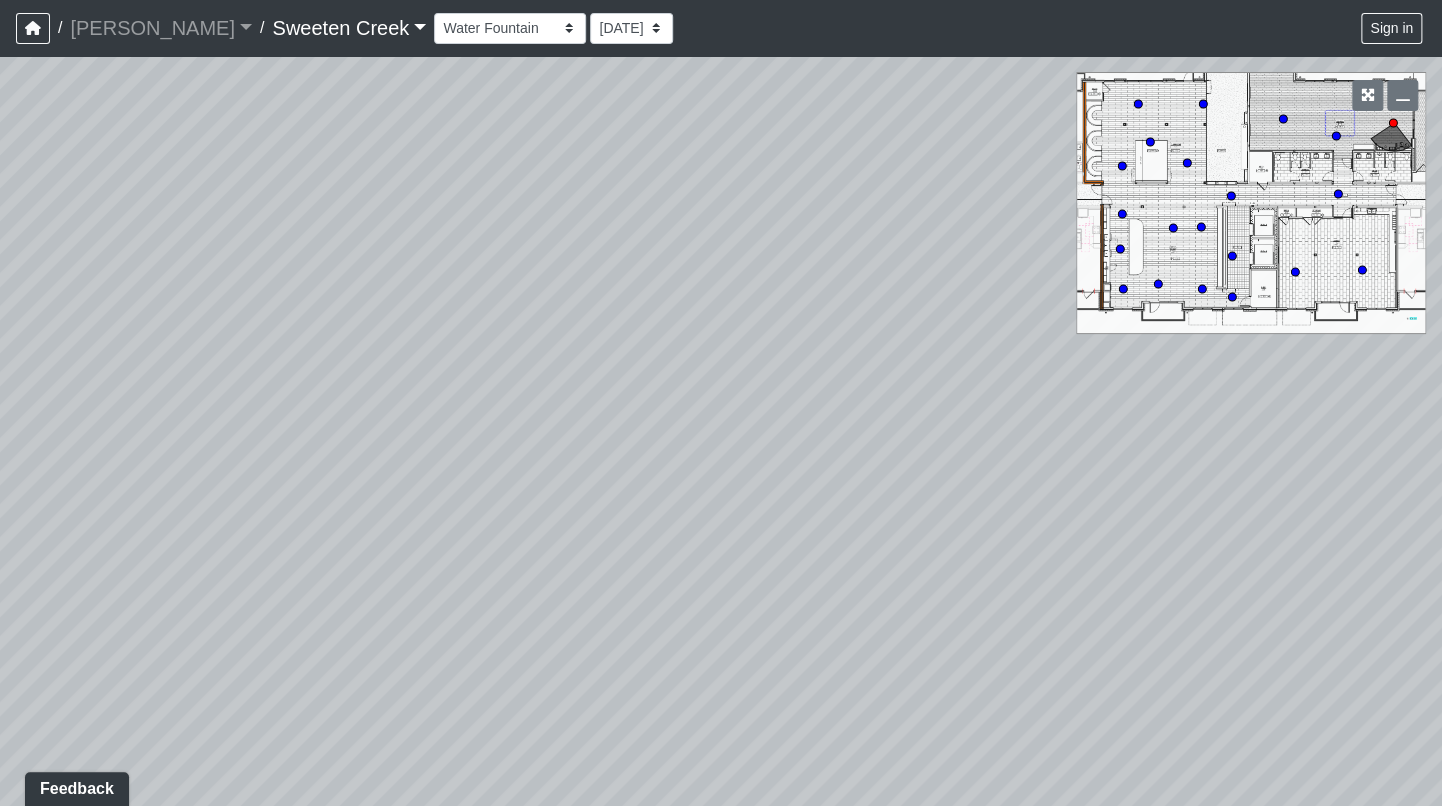 drag, startPoint x: 872, startPoint y: 432, endPoint x: 217, endPoint y: 431, distance: 655.0008 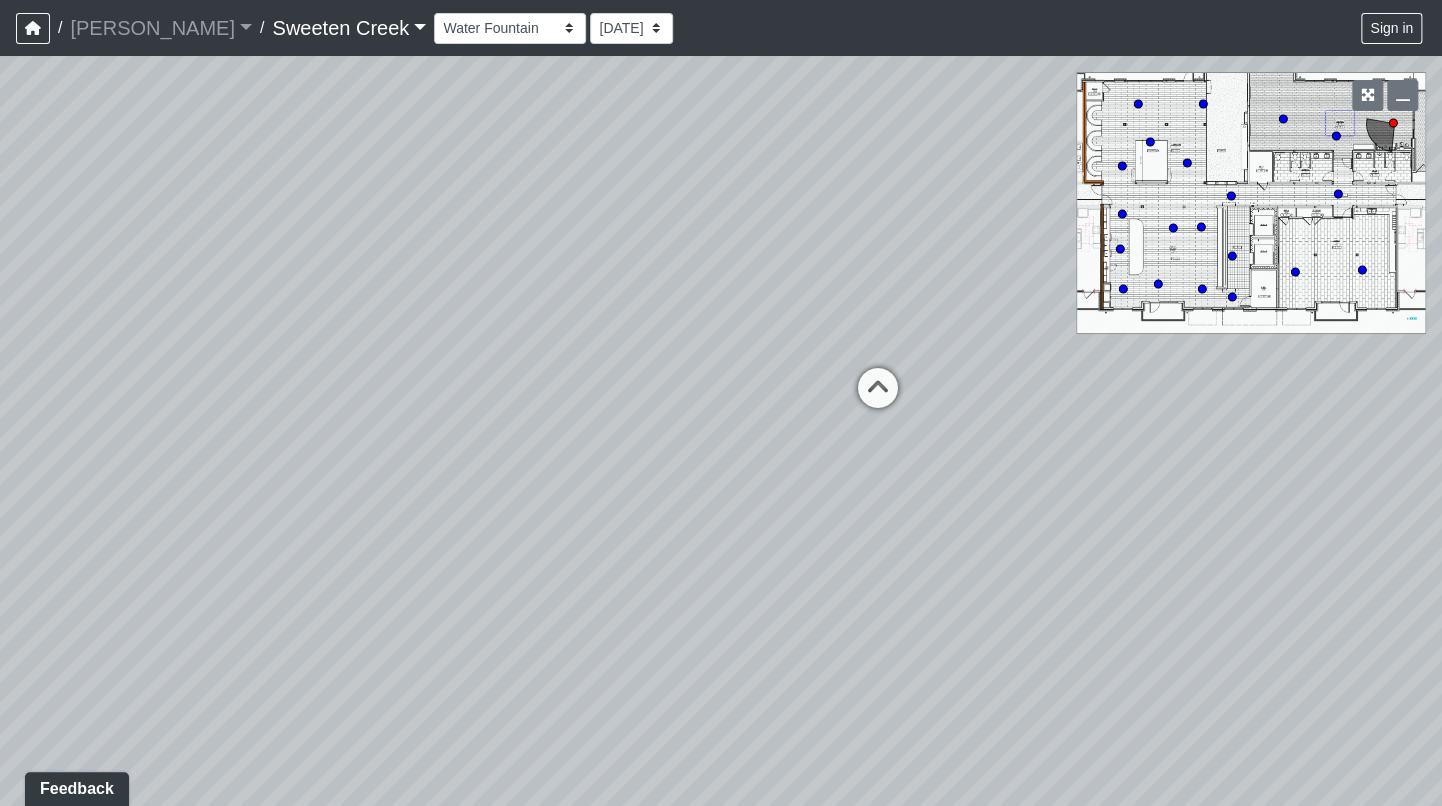drag, startPoint x: 929, startPoint y: 365, endPoint x: 363, endPoint y: 442, distance: 571.2136 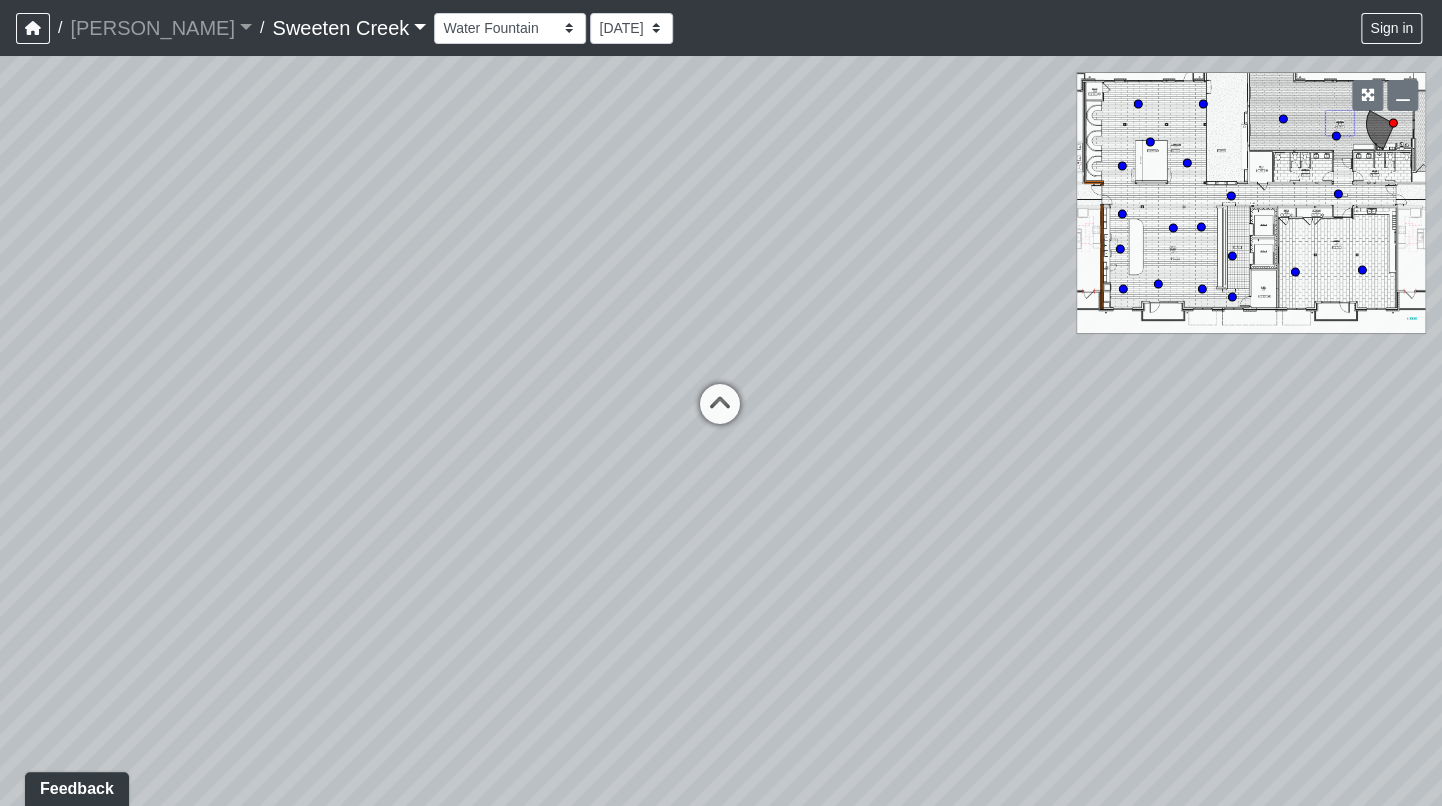 drag, startPoint x: 765, startPoint y: 378, endPoint x: 535, endPoint y: 346, distance: 232.21542 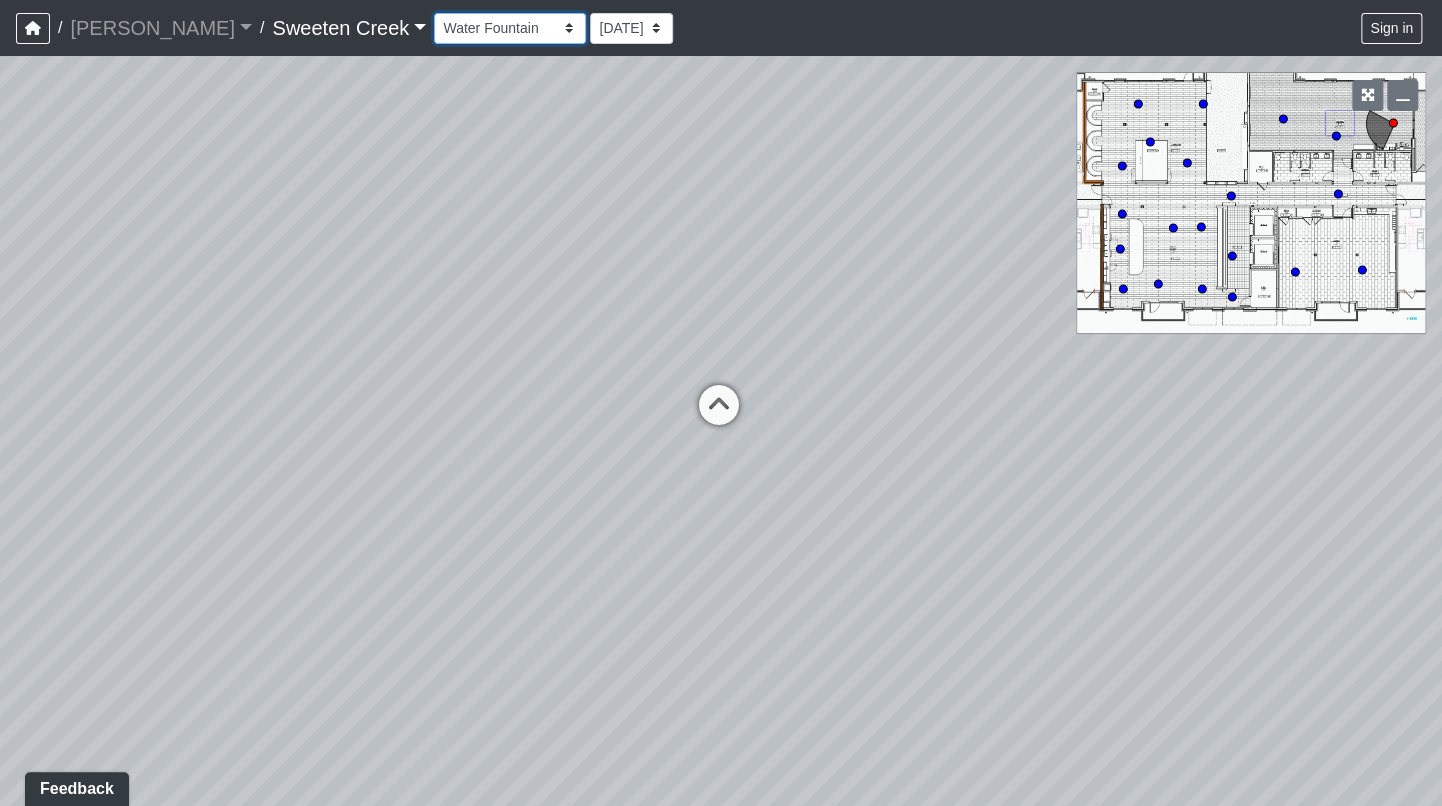 click on "Bistro Fitness - Hobby Booth Seating Counter Dining Dining 2 Elevators Elevators 2 Island Island 2 Island 3 Booth Seating Fireplace Pool Table Scrabble Seating Cardio Water Fountain Weights Wellness Counter Seating Entry Office Reception Counter Seating Elevator Lobby Mailboxes 1 Mailboxes 2 Mailboxes 3 Package Daybeds Daybeds 2 Daybeds 3 Entry Entry 2 Firepit Firepit 2 Grill 1 Grill 2 Grill 3 Loungers Loungers 2 Loungers 3 Pool Pool 2 Pool 3 Pool 4 Pool 5 Putt Putt Seating Spa TV Seating Bathroom Bedroom Den Entry Kitchen Living Room WIC Bathroom Bathroom 2 Bedroom Bedroom 2 Dining Room Entry Hallway Kitchen Living Room WIC WIC 2" at bounding box center [510, 28] 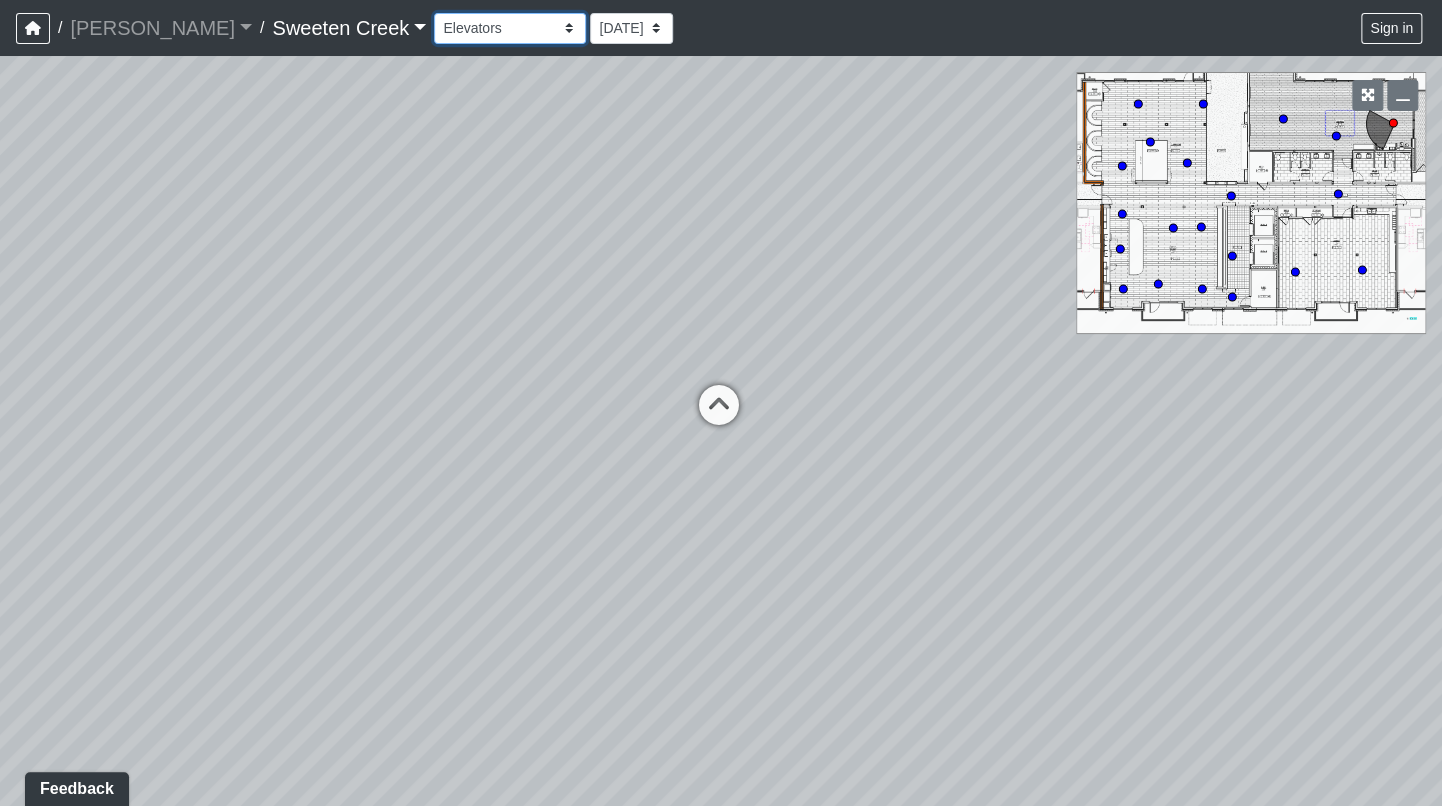 click on "Bistro Fitness - Hobby Booth Seating Counter Dining Dining 2 Elevators Elevators 2 Island Island 2 Island 3 Booth Seating Fireplace Pool Table Scrabble Seating Cardio Water Fountain Weights Wellness Counter Seating Entry Office Reception Counter Seating Elevator Lobby Mailboxes 1 Mailboxes 2 Mailboxes 3 Package Daybeds Daybeds 2 Daybeds 3 Entry Entry 2 Firepit Firepit 2 Grill 1 Grill 2 Grill 3 Loungers Loungers 2 Loungers 3 Pool Pool 2 Pool 3 Pool 4 Pool 5 Putt Putt Seating Spa TV Seating Bathroom Bedroom Den Entry Kitchen Living Room WIC Bathroom Bathroom 2 Bedroom Bedroom 2 Dining Room Entry Hallway Kitchen Living Room WIC WIC 2" at bounding box center (510, 28) 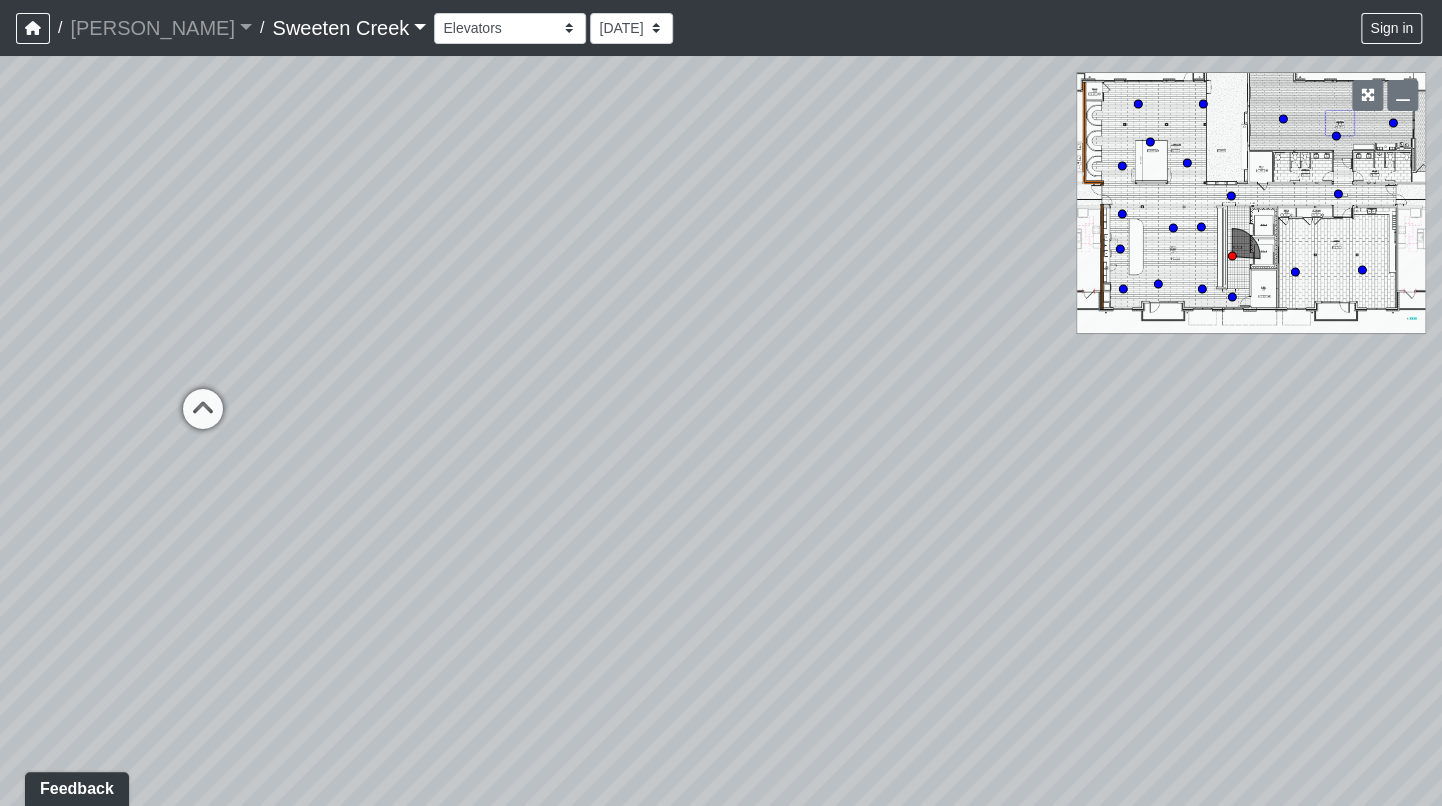 drag, startPoint x: 845, startPoint y: 261, endPoint x: 210, endPoint y: 46, distance: 670.41034 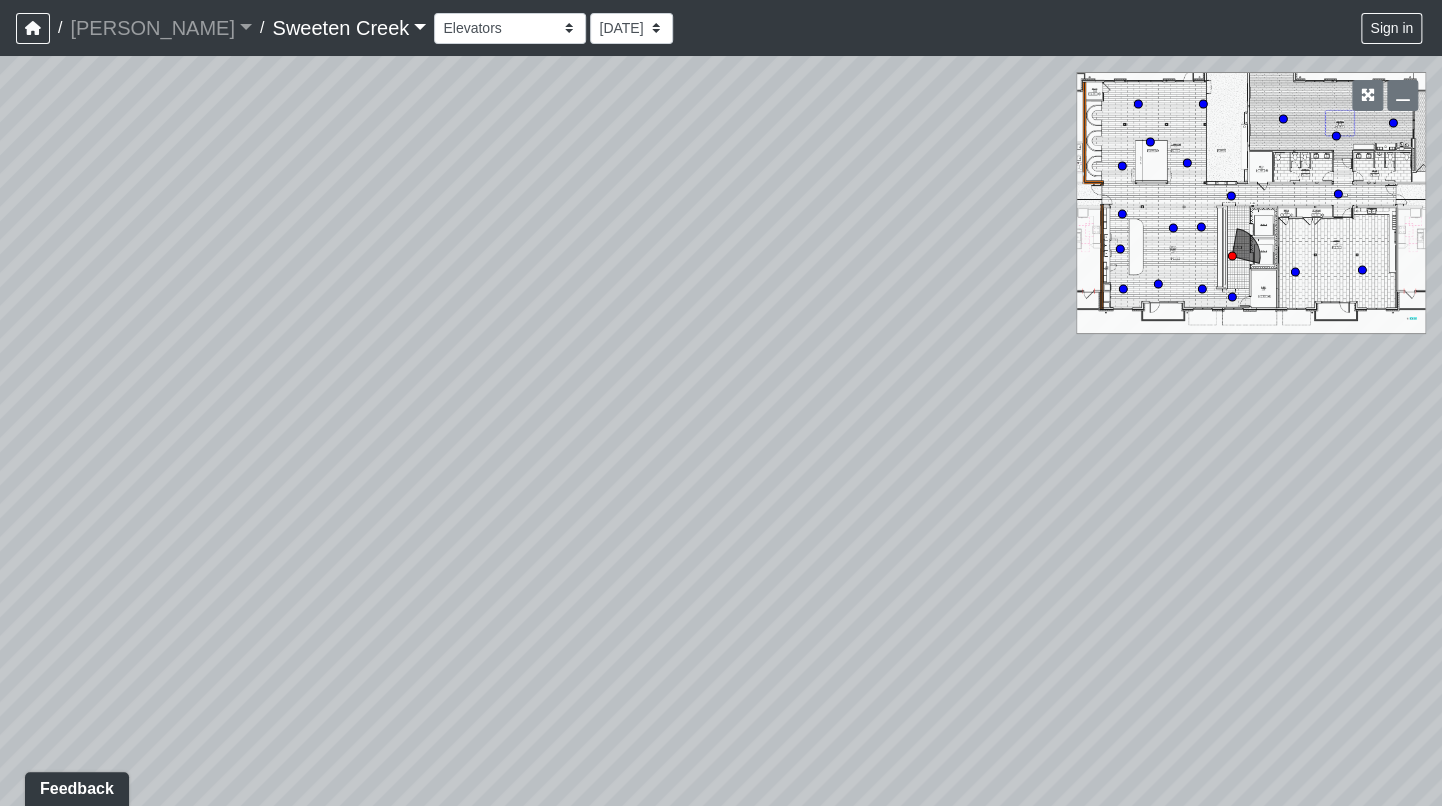 drag, startPoint x: 841, startPoint y: 235, endPoint x: 906, endPoint y: 449, distance: 223.65375 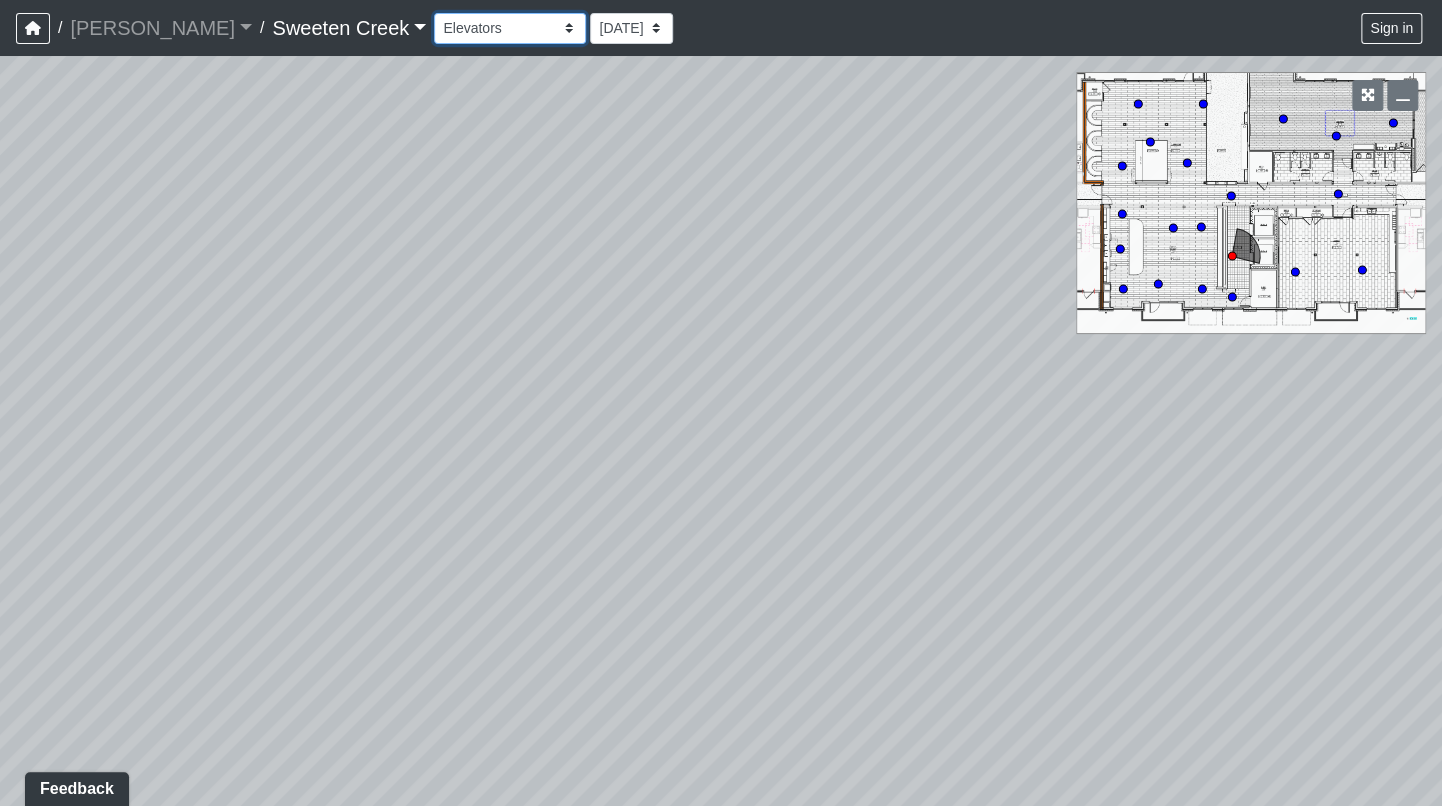 click on "Bistro Fitness - Hobby Booth Seating Counter Dining Dining 2 Elevators Elevators 2 Island Island 2 Island 3 Booth Seating Fireplace Pool Table Scrabble Seating Cardio Water Fountain Weights Wellness Counter Seating Entry Office Reception Counter Seating Elevator Lobby Mailboxes 1 Mailboxes 2 Mailboxes 3 Package Daybeds Daybeds 2 Daybeds 3 Entry Entry 2 Firepit Firepit 2 Grill 1 Grill 2 Grill 3 Loungers Loungers 2 Loungers 3 Pool Pool 2 Pool 3 Pool 4 Pool 5 Putt Putt Seating Spa TV Seating Bathroom Bedroom Den Entry Kitchen Living Room WIC Bathroom Bathroom 2 Bedroom Bedroom 2 Dining Room Entry Hallway Kitchen Living Room WIC WIC 2" at bounding box center [510, 28] 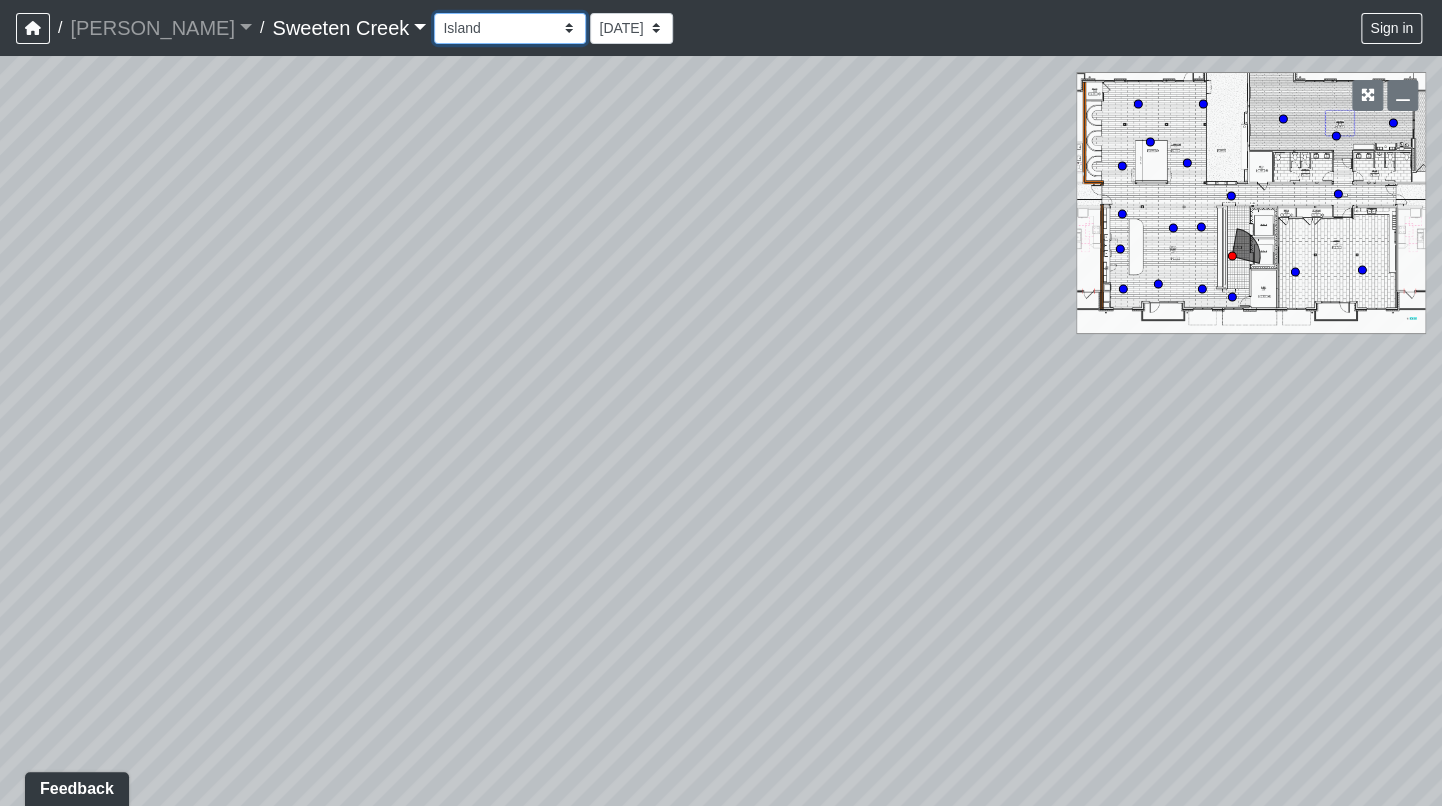 click on "Bistro Fitness - Hobby Booth Seating Counter Dining Dining 2 Elevators Elevators 2 Island Island 2 Island 3 Booth Seating Fireplace Pool Table Scrabble Seating Cardio Water Fountain Weights Wellness Counter Seating Entry Office Reception Counter Seating Elevator Lobby Mailboxes 1 Mailboxes 2 Mailboxes 3 Package Daybeds Daybeds 2 Daybeds 3 Entry Entry 2 Firepit Firepit 2 Grill 1 Grill 2 Grill 3 Loungers Loungers 2 Loungers 3 Pool Pool 2 Pool 3 Pool 4 Pool 5 Putt Putt Seating Spa TV Seating Bathroom Bedroom Den Entry Kitchen Living Room WIC Bathroom Bathroom 2 Bedroom Bedroom 2 Dining Room Entry Hallway Kitchen Living Room WIC WIC 2" at bounding box center (510, 28) 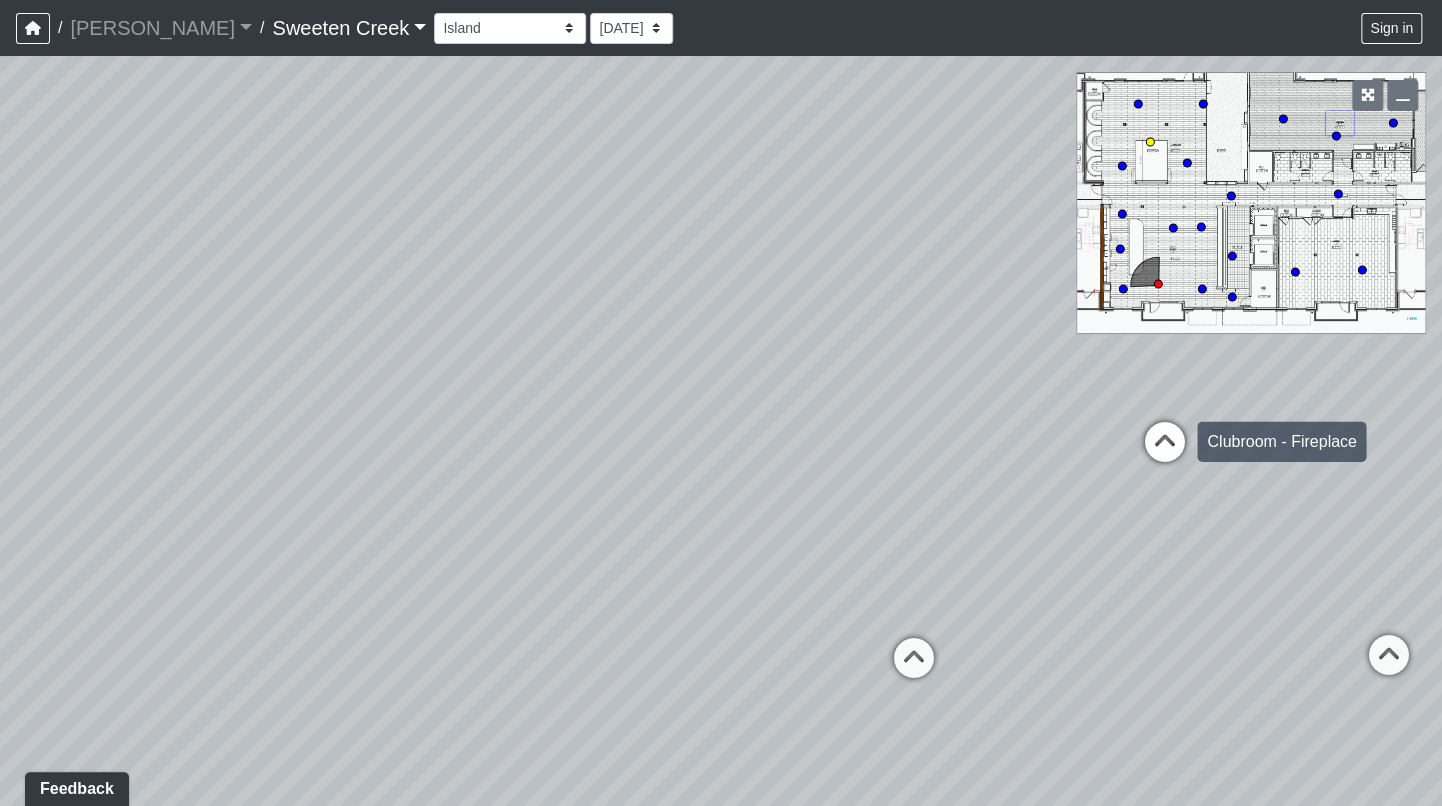 click at bounding box center (1164, 452) 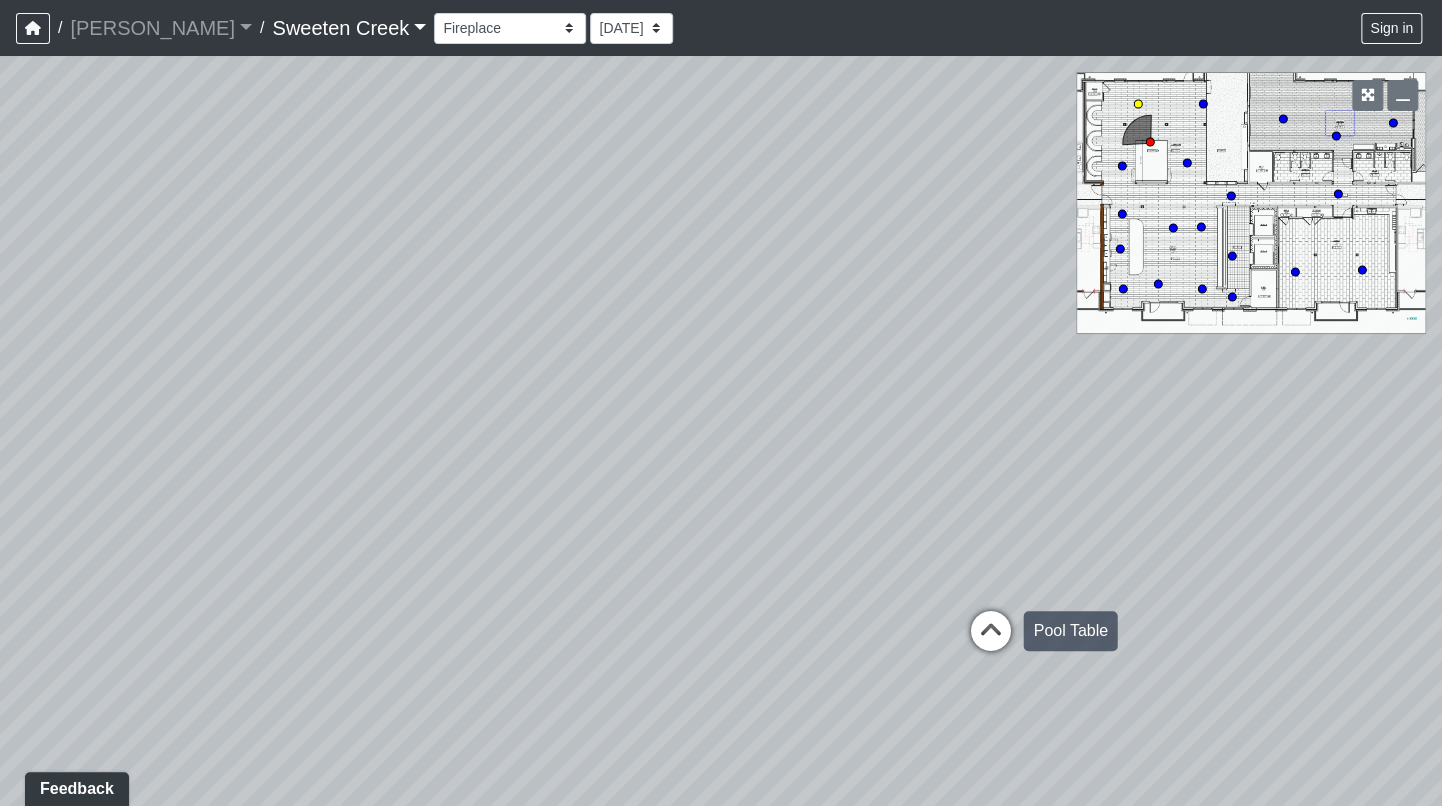 click at bounding box center (990, 641) 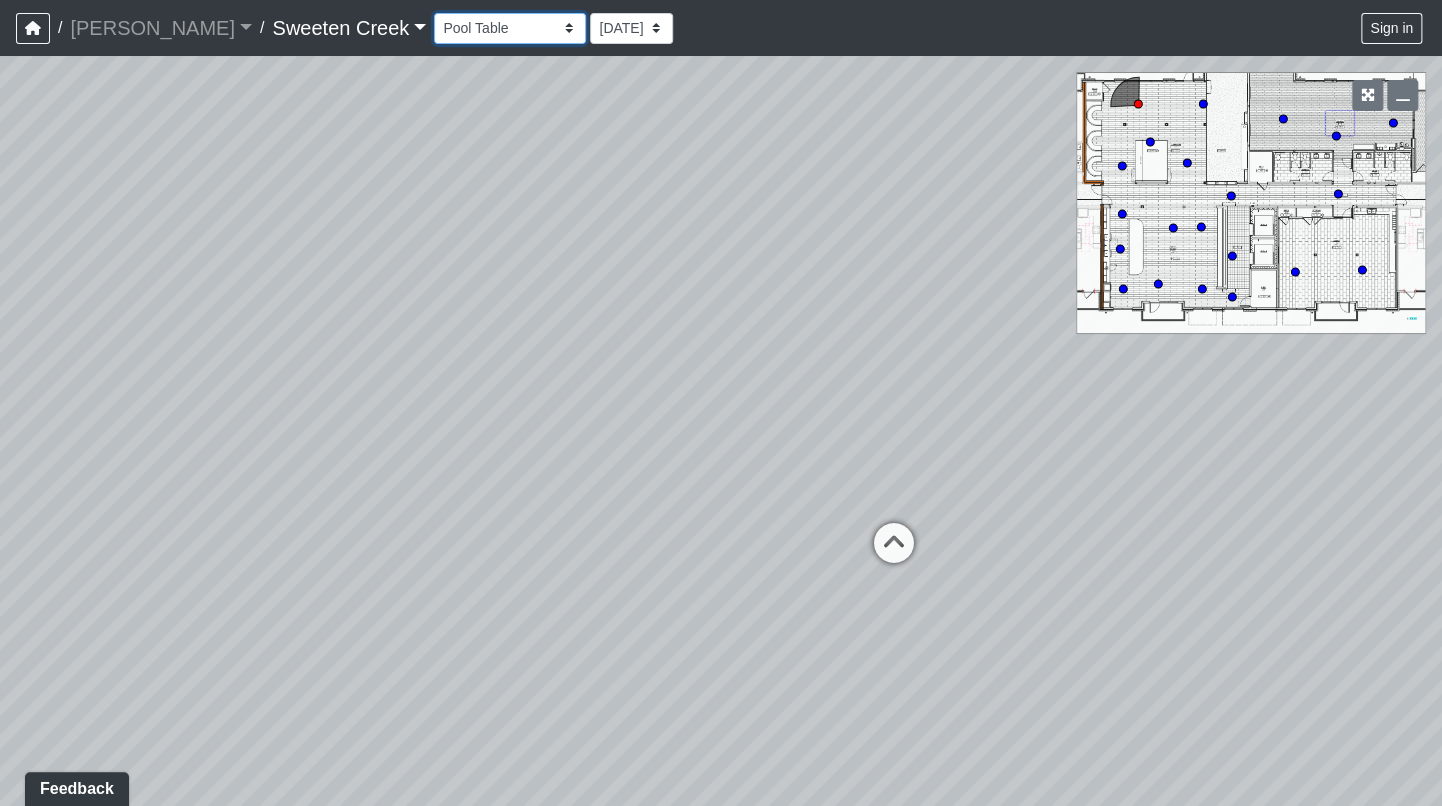 click on "Bistro Fitness - Hobby Booth Seating Counter Dining Dining 2 Elevators Elevators 2 Island Island 2 Island 3 Booth Seating Fireplace Pool Table Scrabble Seating Cardio Water Fountain Weights Wellness Counter Seating Entry Office Reception Counter Seating Elevator Lobby Mailboxes 1 Mailboxes 2 Mailboxes 3 Package Daybeds Daybeds 2 Daybeds 3 Entry Entry 2 Firepit Firepit 2 Grill 1 Grill 2 Grill 3 Loungers Loungers 2 Loungers 3 Pool Pool 2 Pool 3 Pool 4 Pool 5 Putt Putt Seating Spa TV Seating Bathroom Bedroom Den Entry Kitchen Living Room WIC Bathroom Bathroom 2 Bedroom Bedroom 2 Dining Room Entry Hallway Kitchen Living Room WIC WIC 2" at bounding box center [510, 28] 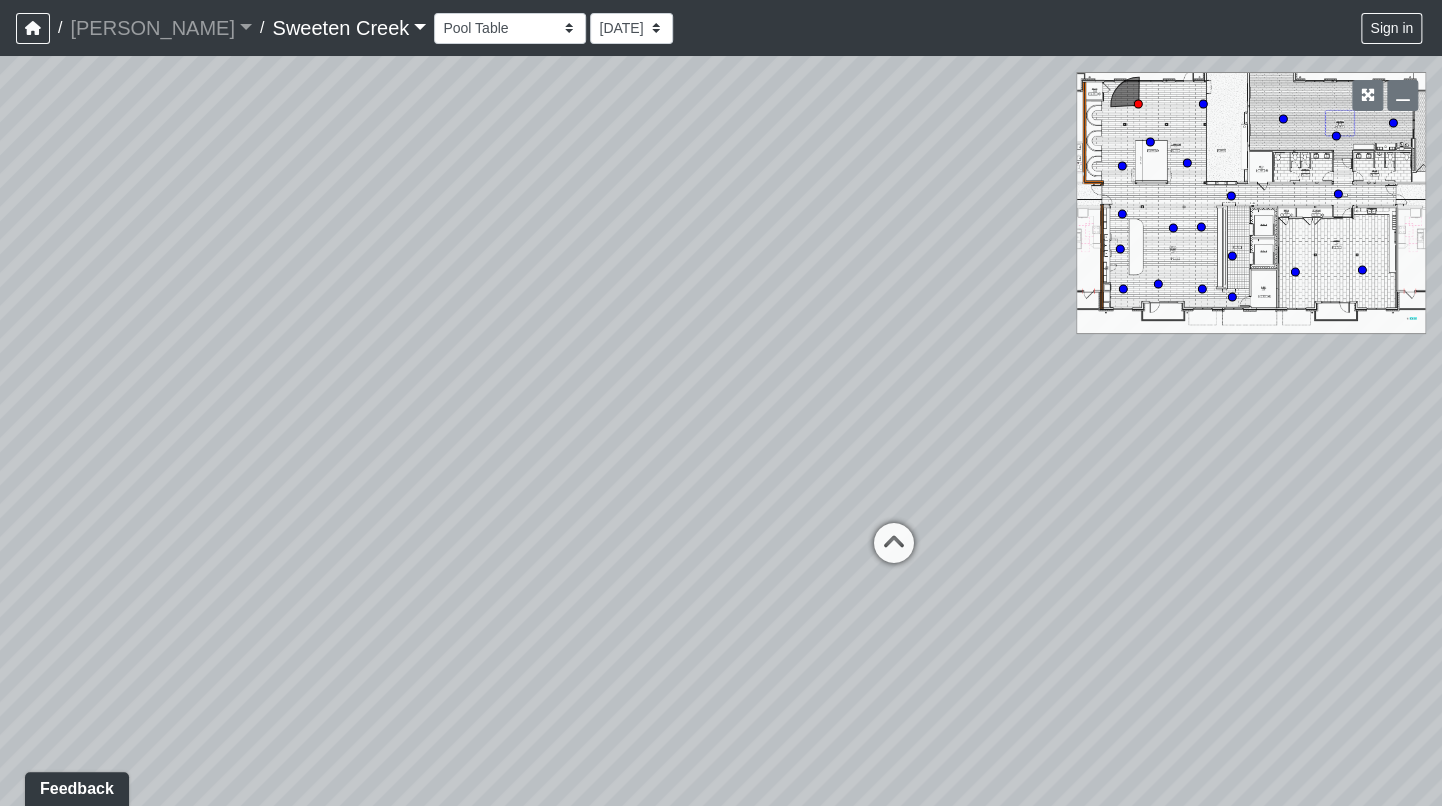 click on "Loading... Office Loading... Reception Loading... Mailroom - Elevator Lobby Loading... Leasing - Entry Loading... Mailboxes 1 Loading... Mailboxes 1 Loading... Elevator Lobby Loading... Mailboxes 3 Loading... Mailboxes 2 Loading... Mailboxes 1 Loading... Elevator Lobby Loading... Mailboxes 2 Loading... Bistro - Dining Loading... Clubroom - Seating Loading... Fitness - Hobby Loading... Bistro - Elevators Loading... Bistro - Island 3 Loading... [GEOGRAPHIC_DATA] - Bistro Loading... Clubroom - Seating Loading... Booth Seating Loading... Counter Loading... Island 3 Loading... Dining 2 Loading... Island Loading... Fitness - Cardio Loading... Hobby - Counter Loading... Bistro Loading... Weights Loading... Water Fountain Loading... [GEOGRAPHIC_DATA] - Fitness - Hobby Loading... Cardio Loading... Wellness Loading... [GEOGRAPHIC_DATA] - Bistro Loading... Elevators 2 Loading... Booth Seating Loading... Counter Loading... Clubroom - Fireplace Loading... Dining Loading... Dining 2 Loading... Seating Loading... Scrabble" at bounding box center (721, 431) 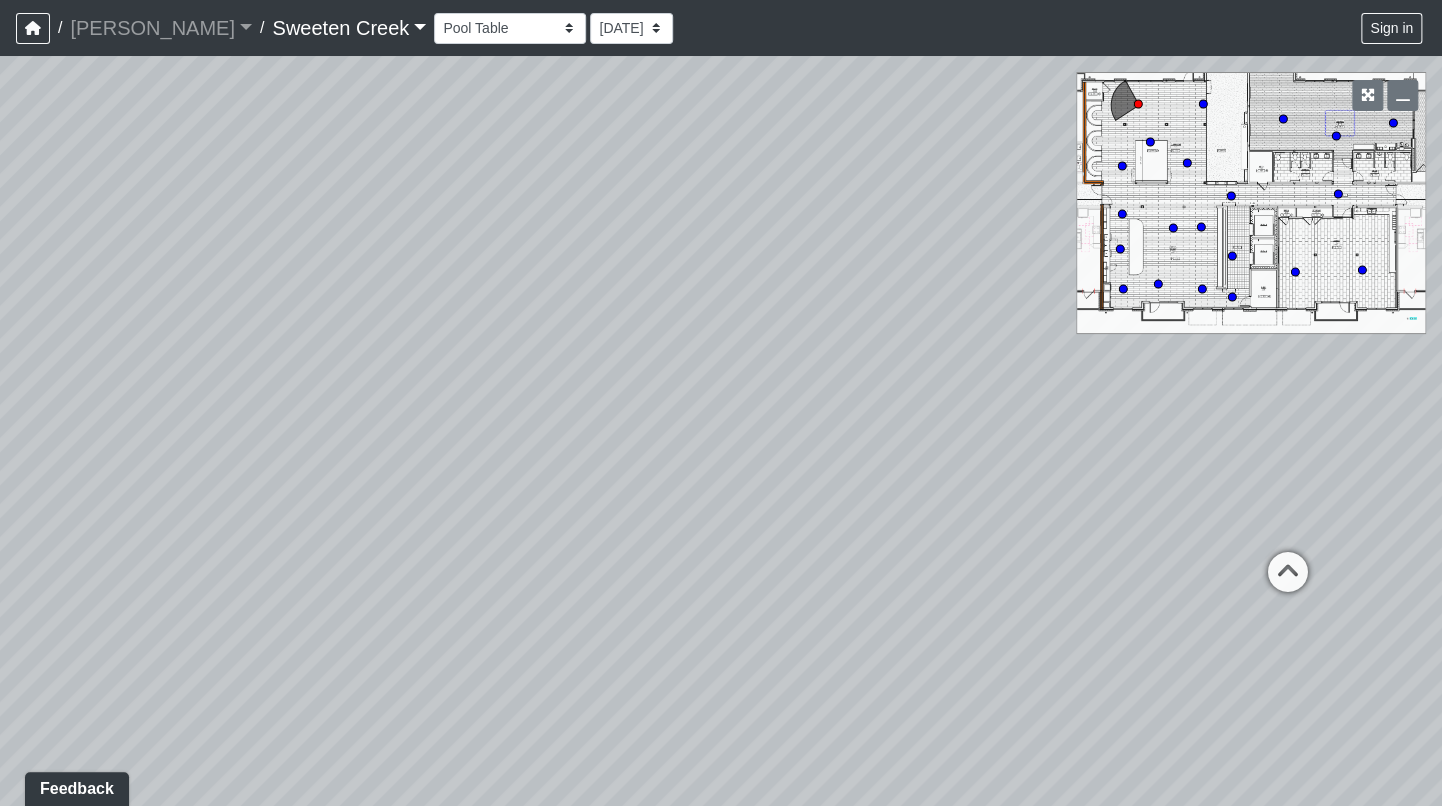 drag, startPoint x: 723, startPoint y: 152, endPoint x: 1113, endPoint y: 130, distance: 390.62003 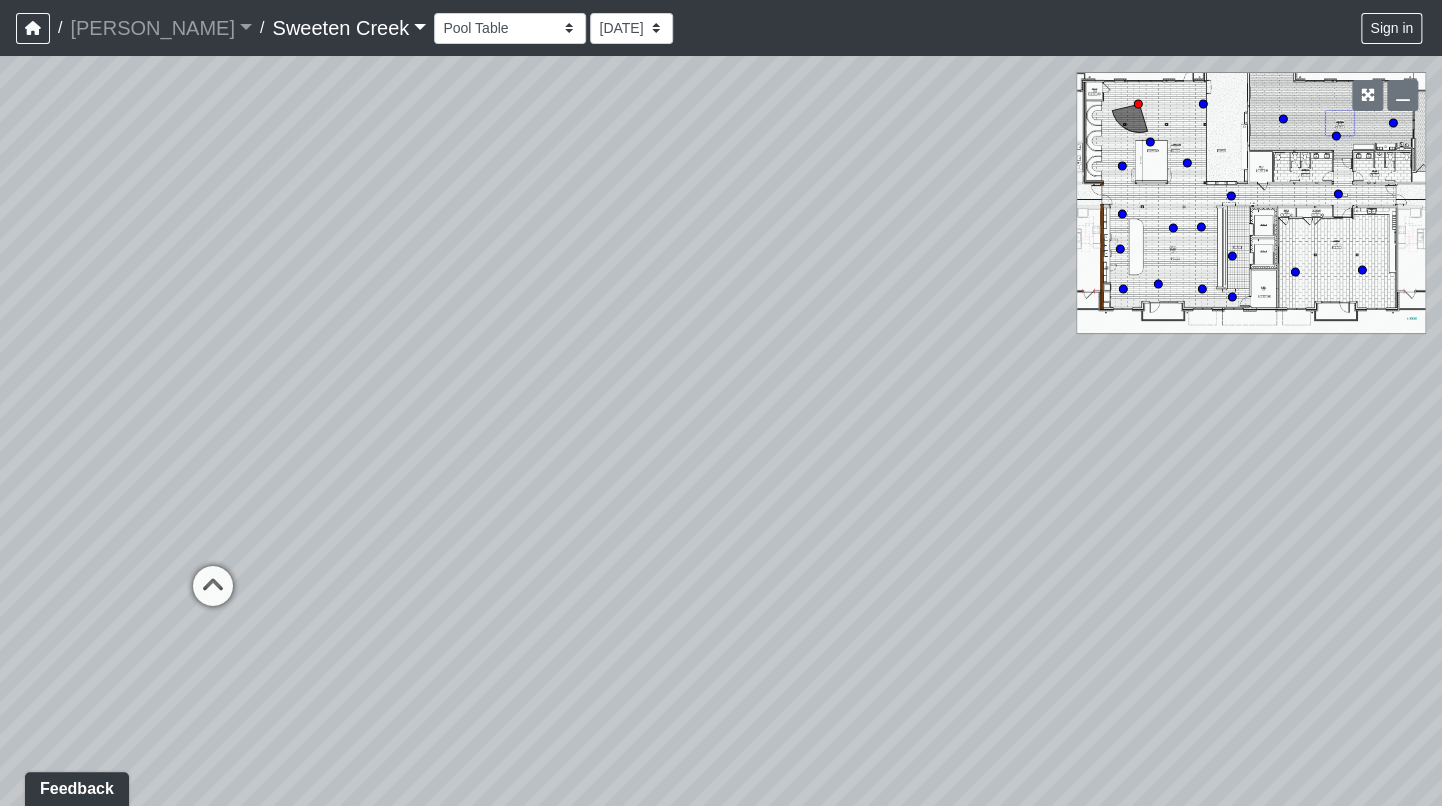 drag, startPoint x: 429, startPoint y: 142, endPoint x: 1308, endPoint y: 87, distance: 880.719 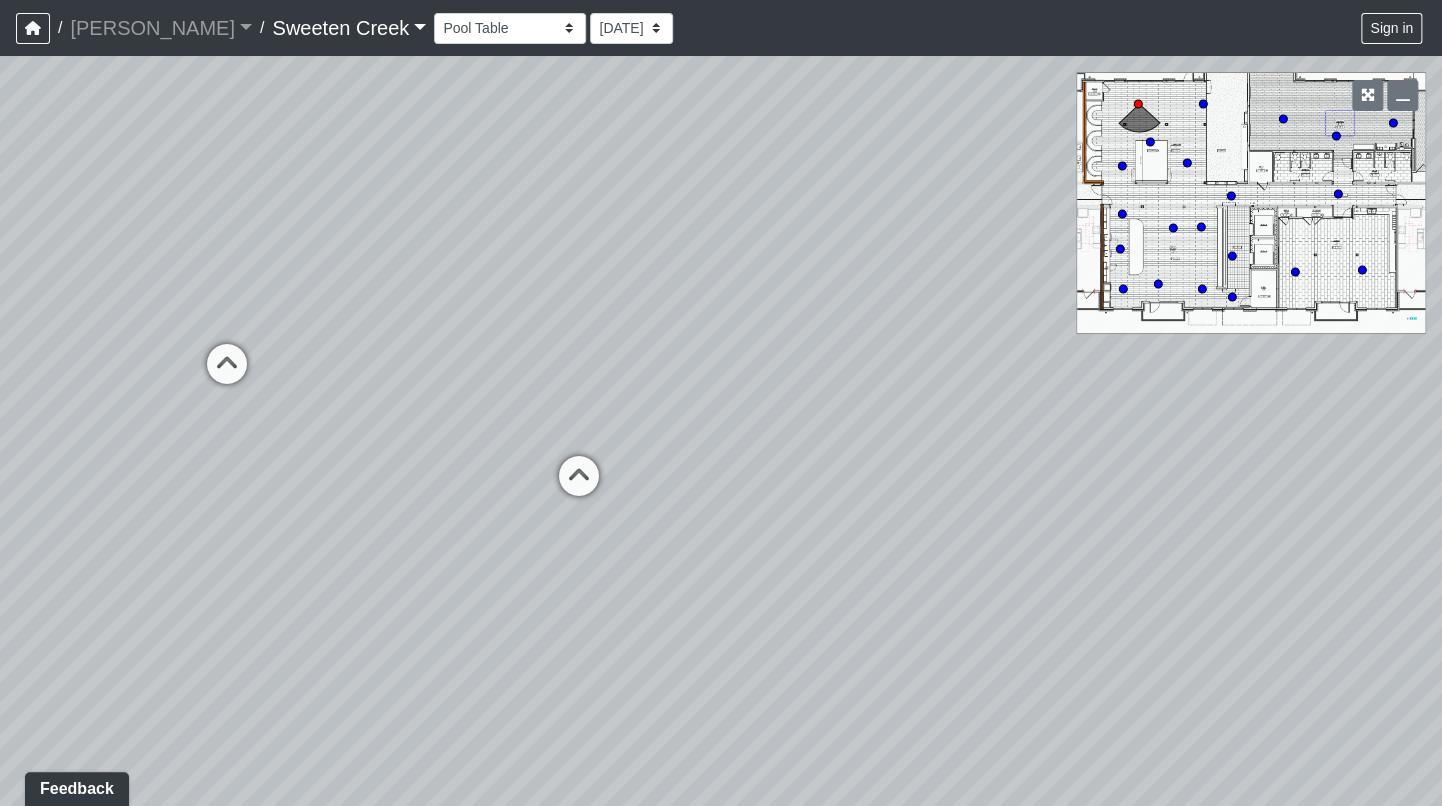 drag, startPoint x: 314, startPoint y: 190, endPoint x: 727, endPoint y: 152, distance: 414.7445 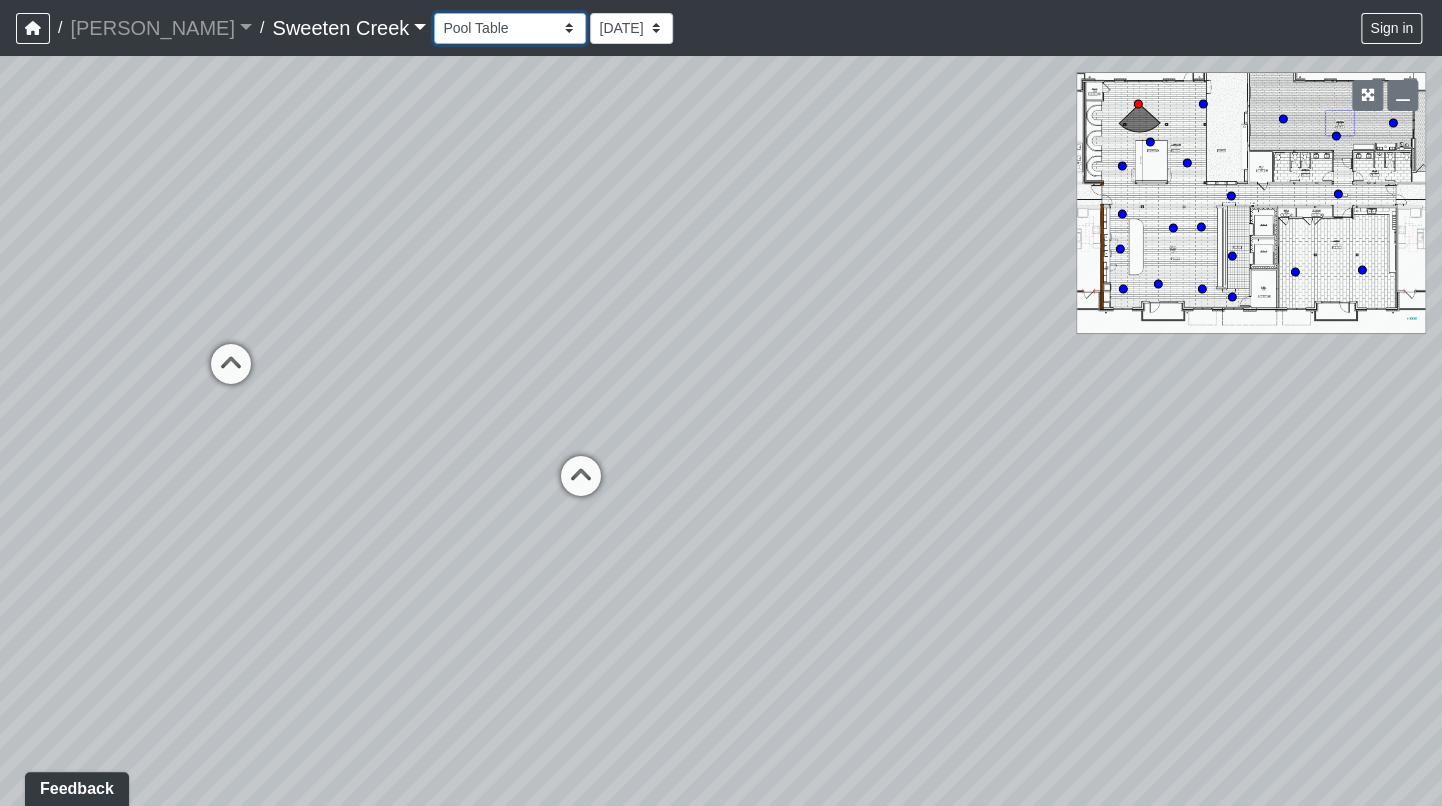 click on "Bistro Fitness - Hobby Booth Seating Counter Dining Dining 2 Elevators Elevators 2 Island Island 2 Island 3 Booth Seating Fireplace Pool Table Scrabble Seating Cardio Water Fountain Weights Wellness Counter Seating Entry Office Reception Counter Seating Elevator Lobby Mailboxes 1 Mailboxes 2 Mailboxes 3 Package Daybeds Daybeds 2 Daybeds 3 Entry Entry 2 Firepit Firepit 2 Grill 1 Grill 2 Grill 3 Loungers Loungers 2 Loungers 3 Pool Pool 2 Pool 3 Pool 4 Pool 5 Putt Putt Seating Spa TV Seating Bathroom Bedroom Den Entry Kitchen Living Room WIC Bathroom Bathroom 2 Bedroom Bedroom 2 Dining Room Entry Hallway Kitchen Living Room WIC WIC 2" at bounding box center [510, 28] 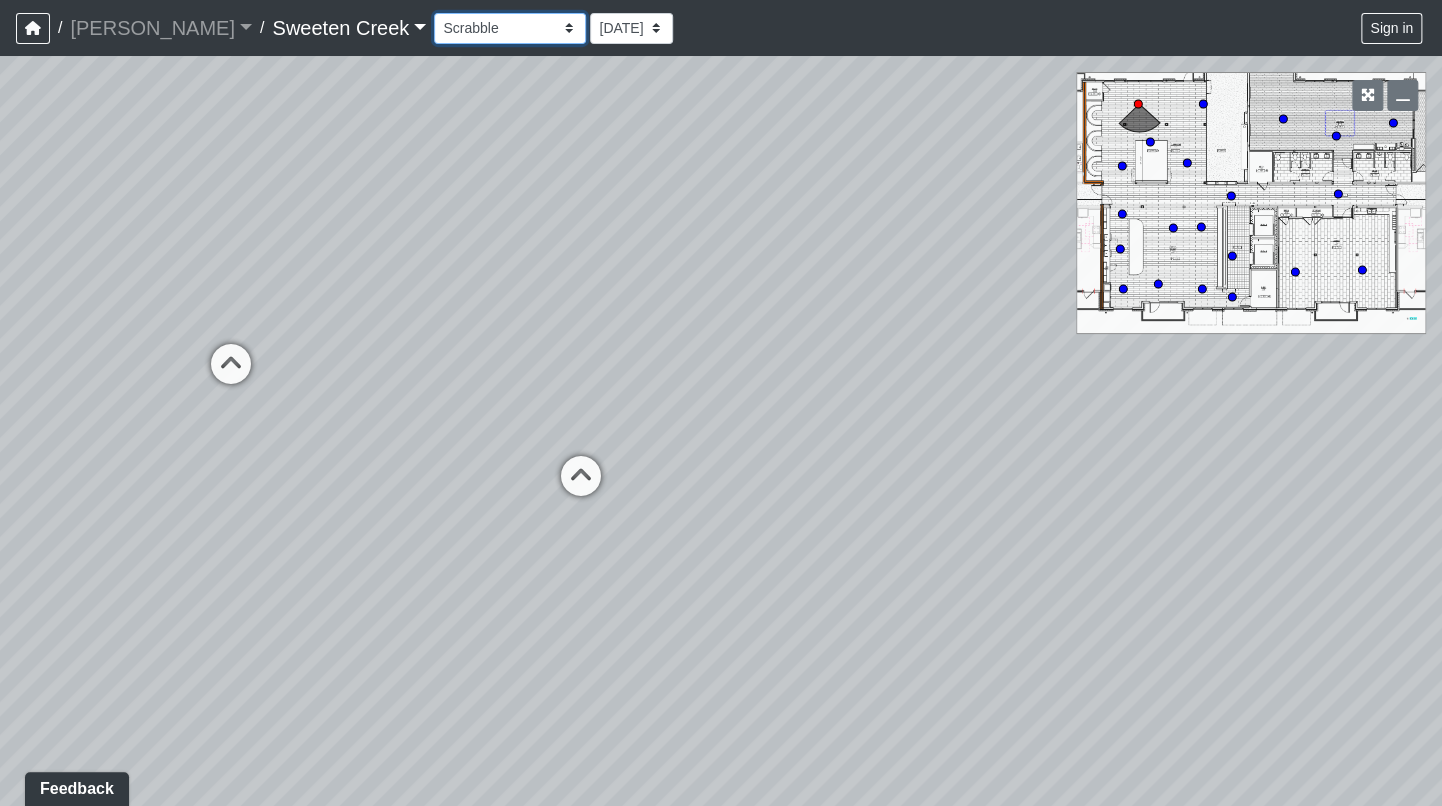 click on "Bistro Fitness - Hobby Booth Seating Counter Dining Dining 2 Elevators Elevators 2 Island Island 2 Island 3 Booth Seating Fireplace Pool Table Scrabble Seating Cardio Water Fountain Weights Wellness Counter Seating Entry Office Reception Counter Seating Elevator Lobby Mailboxes 1 Mailboxes 2 Mailboxes 3 Package Daybeds Daybeds 2 Daybeds 3 Entry Entry 2 Firepit Firepit 2 Grill 1 Grill 2 Grill 3 Loungers Loungers 2 Loungers 3 Pool Pool 2 Pool 3 Pool 4 Pool 5 Putt Putt Seating Spa TV Seating Bathroom Bedroom Den Entry Kitchen Living Room WIC Bathroom Bathroom 2 Bedroom Bedroom 2 Dining Room Entry Hallway Kitchen Living Room WIC WIC 2" at bounding box center (510, 28) 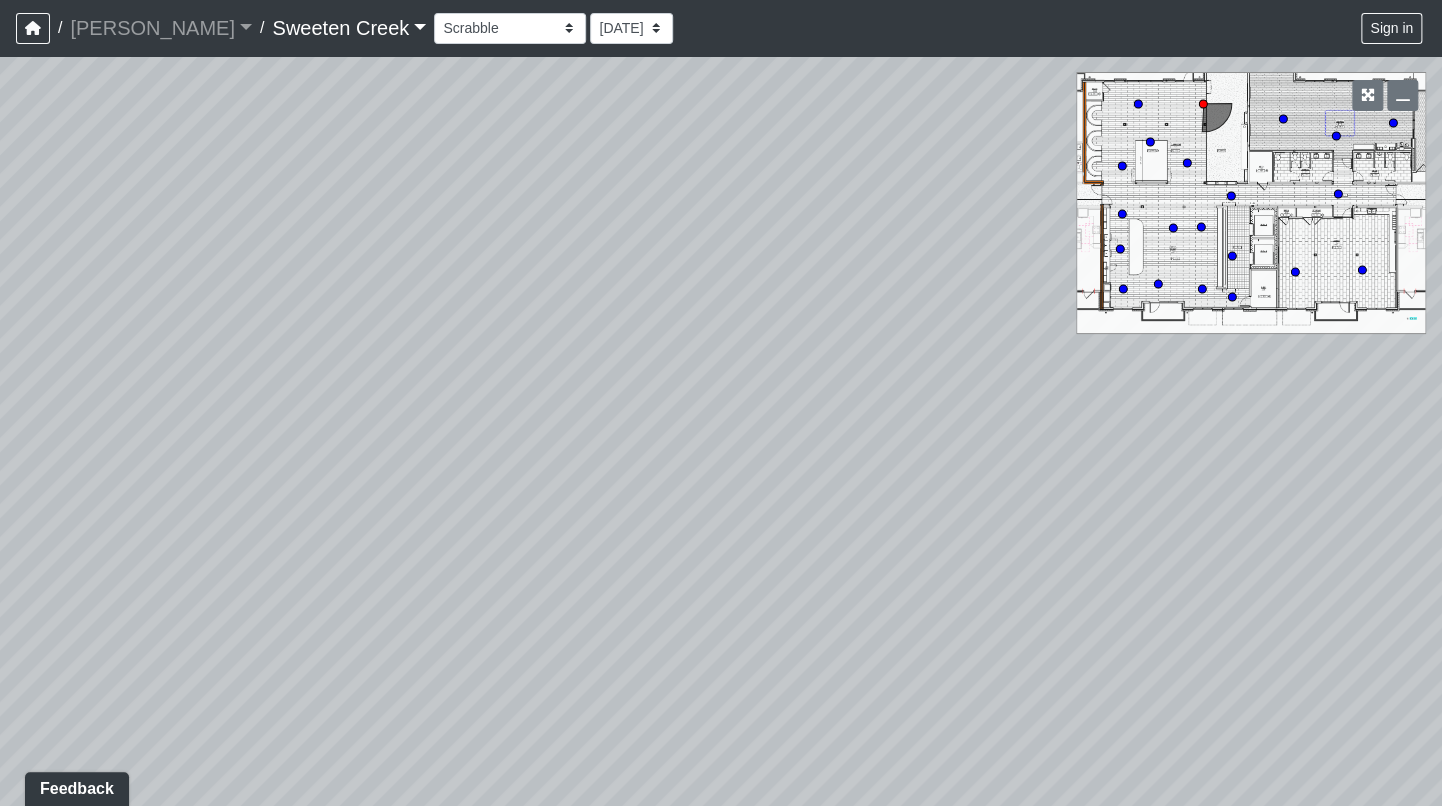 drag, startPoint x: 853, startPoint y: 482, endPoint x: 277, endPoint y: 388, distance: 583.61975 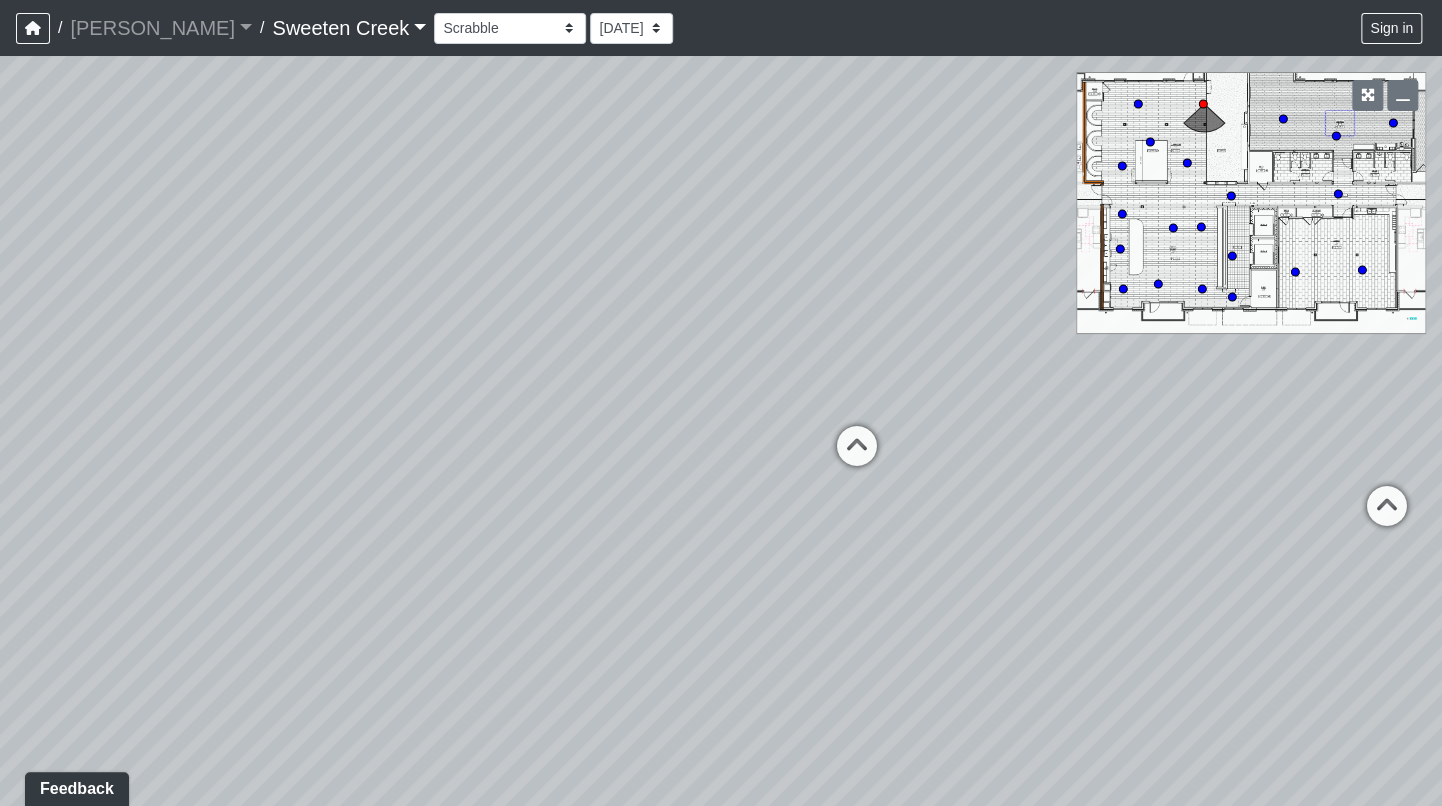 drag, startPoint x: 1029, startPoint y: 425, endPoint x: 460, endPoint y: 403, distance: 569.4252 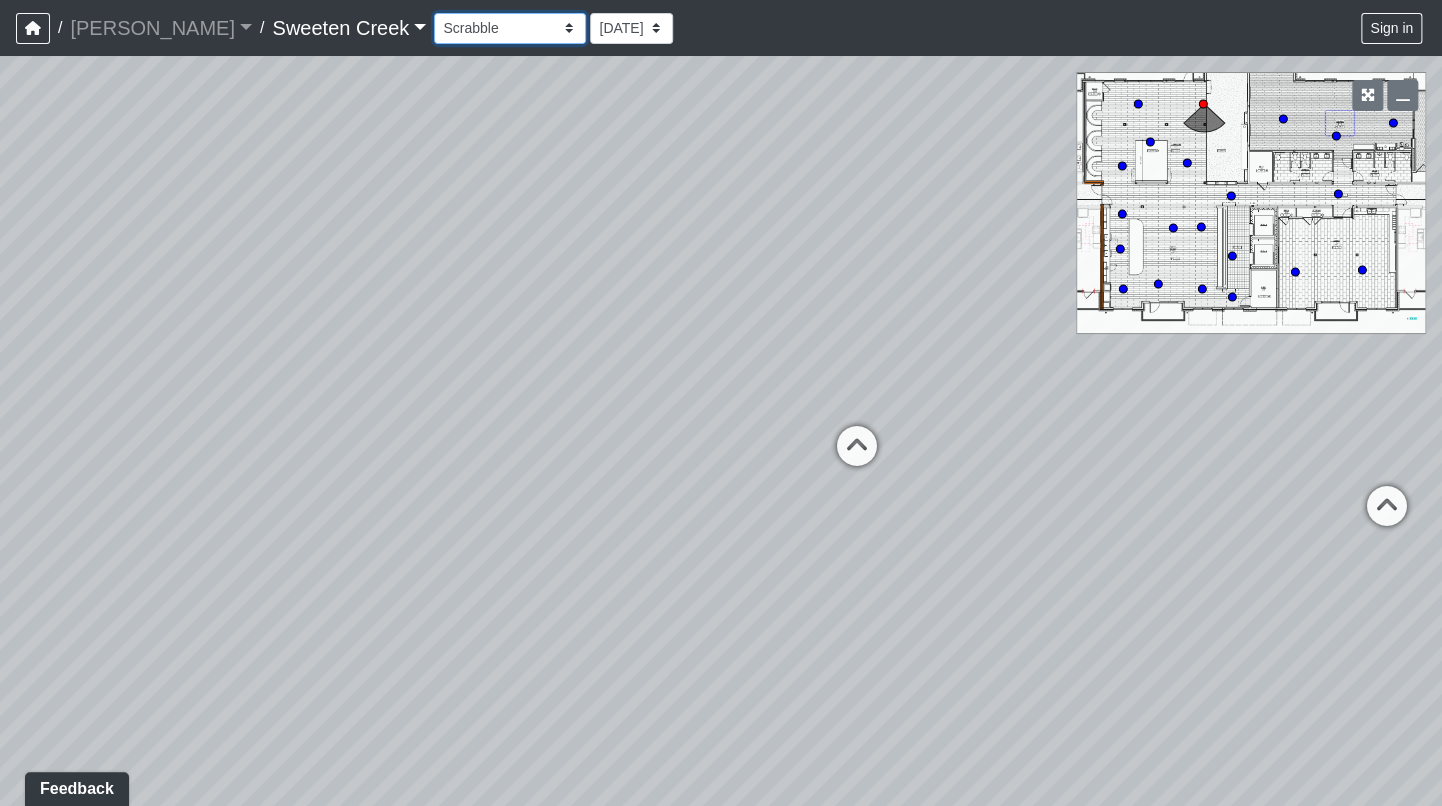 click on "Bistro Fitness - Hobby Booth Seating Counter Dining Dining 2 Elevators Elevators 2 Island Island 2 Island 3 Booth Seating Fireplace Pool Table Scrabble Seating Cardio Water Fountain Weights Wellness Counter Seating Entry Office Reception Counter Seating Elevator Lobby Mailboxes 1 Mailboxes 2 Mailboxes 3 Package Daybeds Daybeds 2 Daybeds 3 Entry Entry 2 Firepit Firepit 2 Grill 1 Grill 2 Grill 3 Loungers Loungers 2 Loungers 3 Pool Pool 2 Pool 3 Pool 4 Pool 5 Putt Putt Seating Spa TV Seating Bathroom Bedroom Den Entry Kitchen Living Room WIC Bathroom Bathroom 2 Bedroom Bedroom 2 Dining Room Entry Hallway Kitchen Living Room WIC WIC 2" at bounding box center [510, 28] 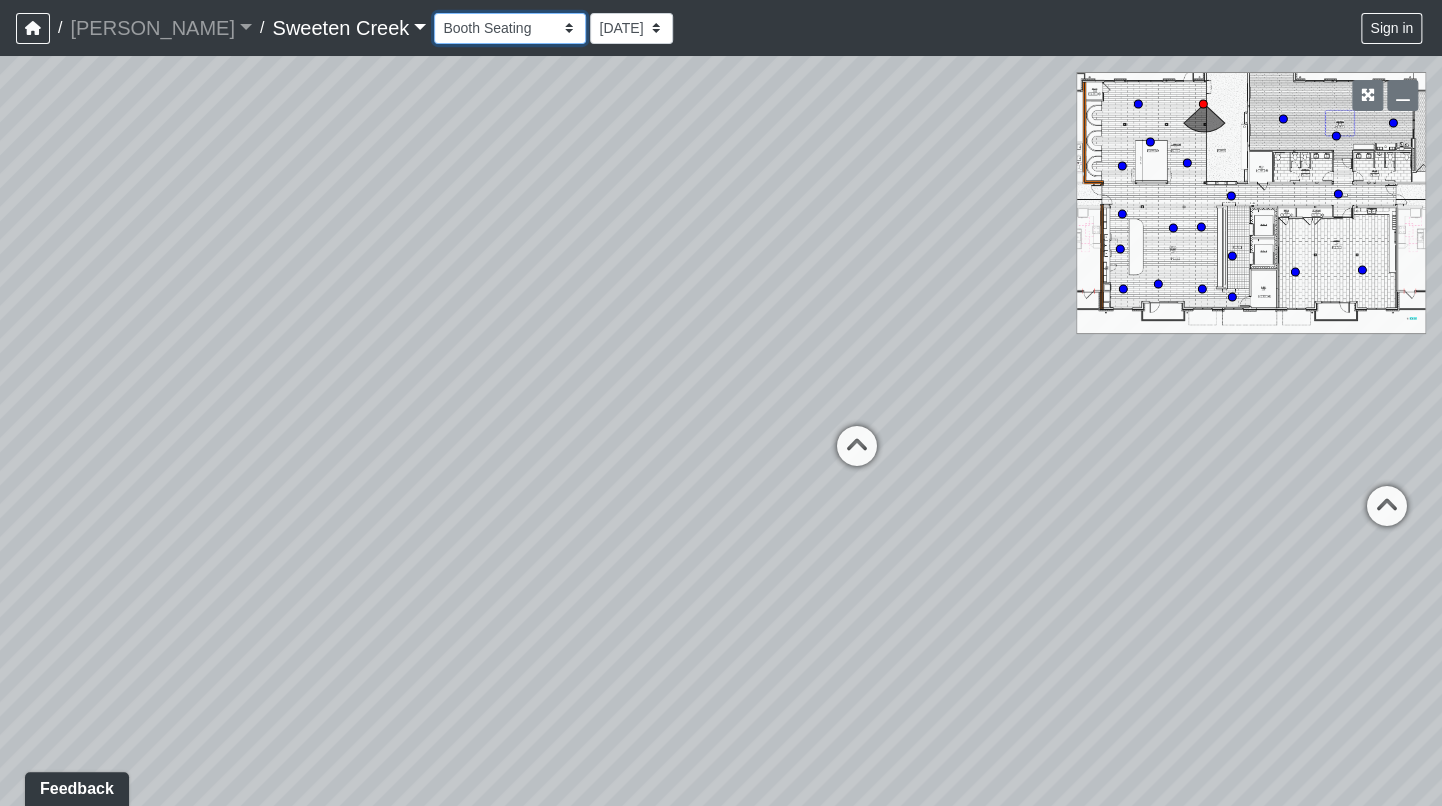 click on "Bistro Fitness - Hobby Booth Seating Counter Dining Dining 2 Elevators Elevators 2 Island Island 2 Island 3 Booth Seating Fireplace Pool Table Scrabble Seating Cardio Water Fountain Weights Wellness Counter Seating Entry Office Reception Counter Seating Elevator Lobby Mailboxes 1 Mailboxes 2 Mailboxes 3 Package Daybeds Daybeds 2 Daybeds 3 Entry Entry 2 Firepit Firepit 2 Grill 1 Grill 2 Grill 3 Loungers Loungers 2 Loungers 3 Pool Pool 2 Pool 3 Pool 4 Pool 5 Putt Putt Seating Spa TV Seating Bathroom Bedroom Den Entry Kitchen Living Room WIC Bathroom Bathroom 2 Bedroom Bedroom 2 Dining Room Entry Hallway Kitchen Living Room WIC WIC 2" at bounding box center [510, 28] 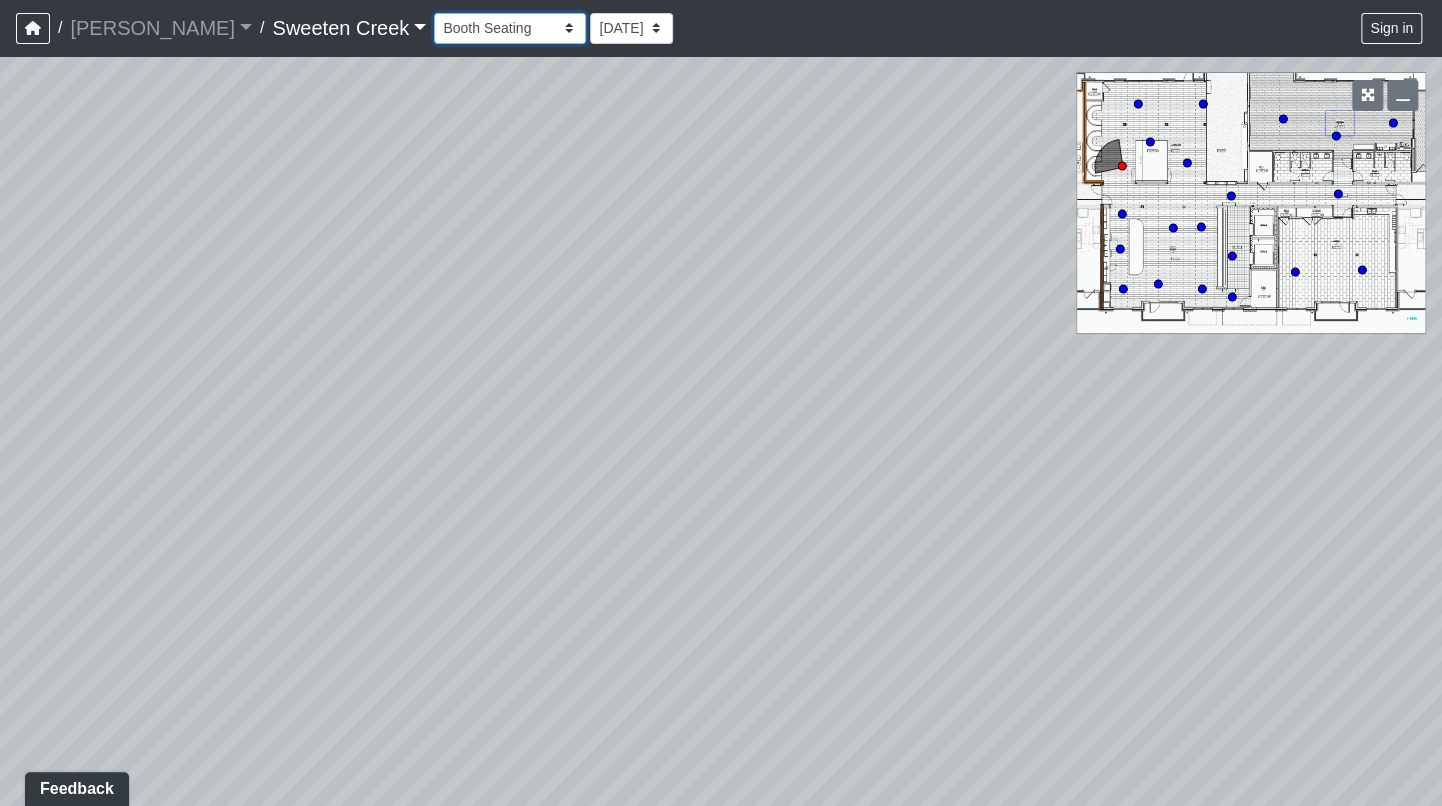 click on "Bistro Fitness - Hobby Booth Seating Counter Dining Dining 2 Elevators Elevators 2 Island Island 2 Island 3 Booth Seating Fireplace Pool Table Scrabble Seating Cardio Water Fountain Weights Wellness Counter Seating Entry Office Reception Counter Seating Elevator Lobby Mailboxes 1 Mailboxes 2 Mailboxes 3 Package Daybeds Daybeds 2 Daybeds 3 Entry Entry 2 Firepit Firepit 2 Grill 1 Grill 2 Grill 3 Loungers Loungers 2 Loungers 3 Pool Pool 2 Pool 3 Pool 4 Pool 5 Putt Putt Seating Spa TV Seating Bathroom Bedroom Den Entry Kitchen Living Room WIC Bathroom Bathroom 2 Bedroom Bedroom 2 Dining Room Entry Hallway Kitchen Living Room WIC WIC 2" at bounding box center [510, 28] 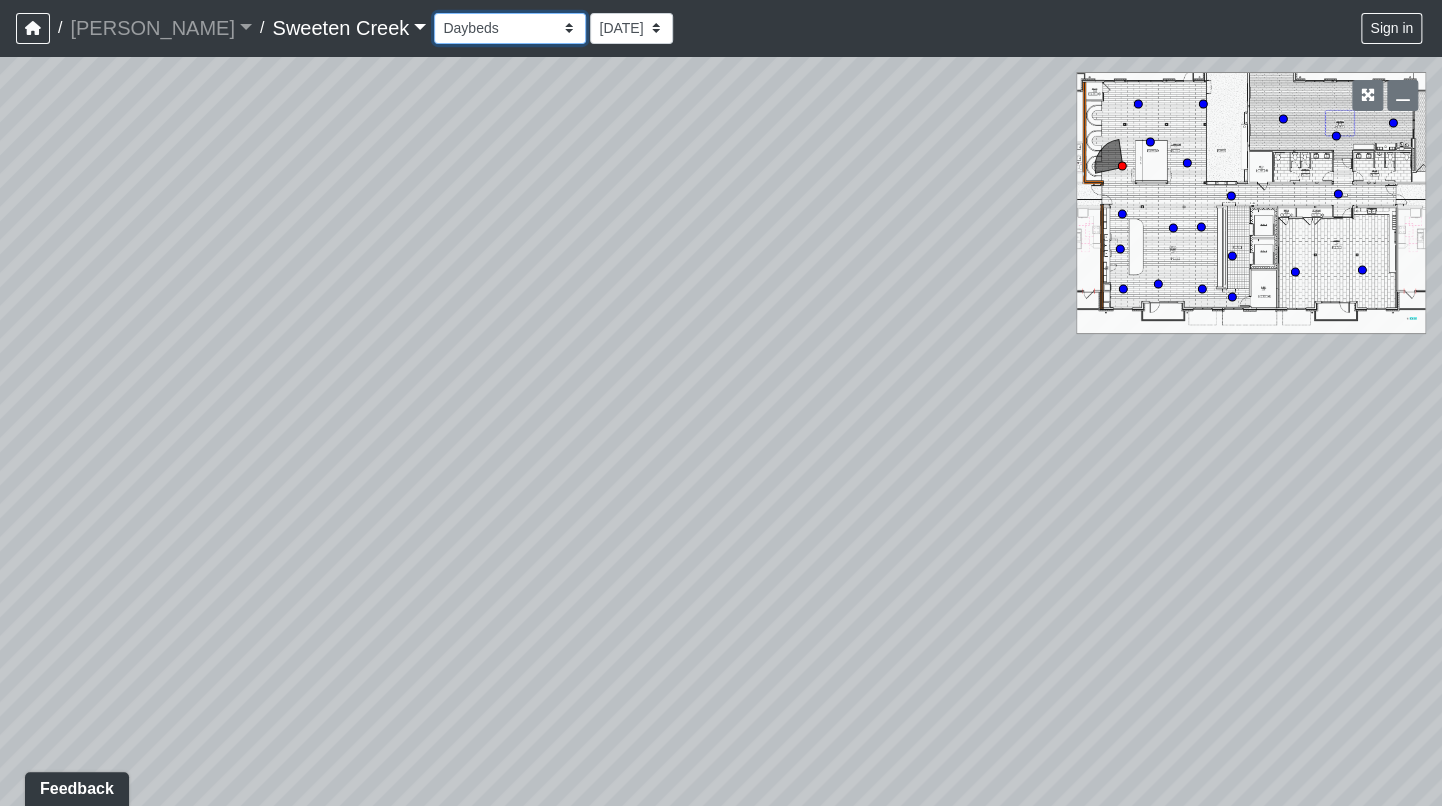 click on "Bistro Fitness - Hobby Booth Seating Counter Dining Dining 2 Elevators Elevators 2 Island Island 2 Island 3 Booth Seating Fireplace Pool Table Scrabble Seating Cardio Water Fountain Weights Wellness Counter Seating Entry Office Reception Counter Seating Elevator Lobby Mailboxes 1 Mailboxes 2 Mailboxes 3 Package Daybeds Daybeds 2 Daybeds 3 Entry Entry 2 Firepit Firepit 2 Grill 1 Grill 2 Grill 3 Loungers Loungers 2 Loungers 3 Pool Pool 2 Pool 3 Pool 4 Pool 5 Putt Putt Seating Spa TV Seating Bathroom Bedroom Den Entry Kitchen Living Room WIC Bathroom Bathroom 2 Bedroom Bedroom 2 Dining Room Entry Hallway Kitchen Living Room WIC WIC 2" at bounding box center [510, 28] 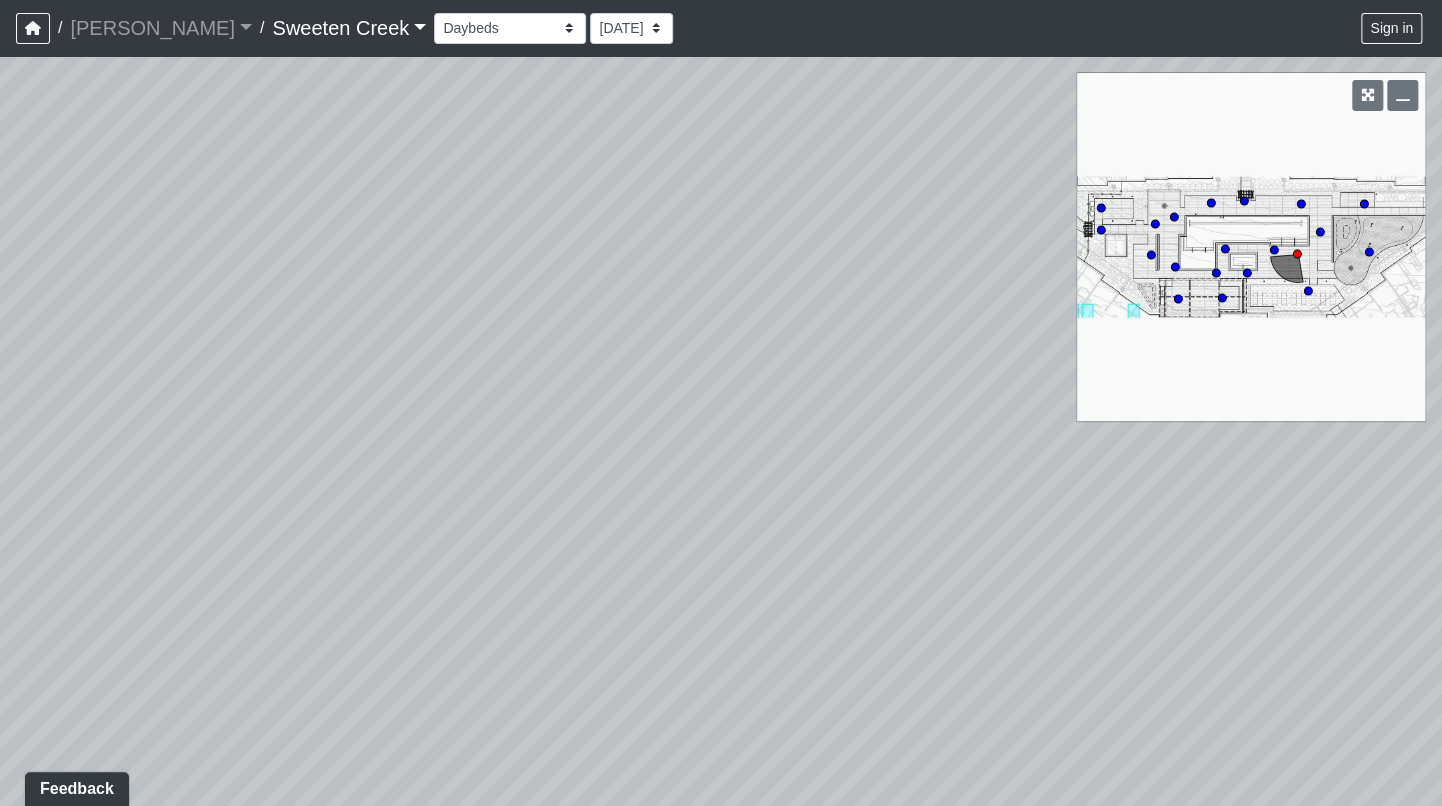 drag, startPoint x: 793, startPoint y: 344, endPoint x: 243, endPoint y: 348, distance: 550.0145 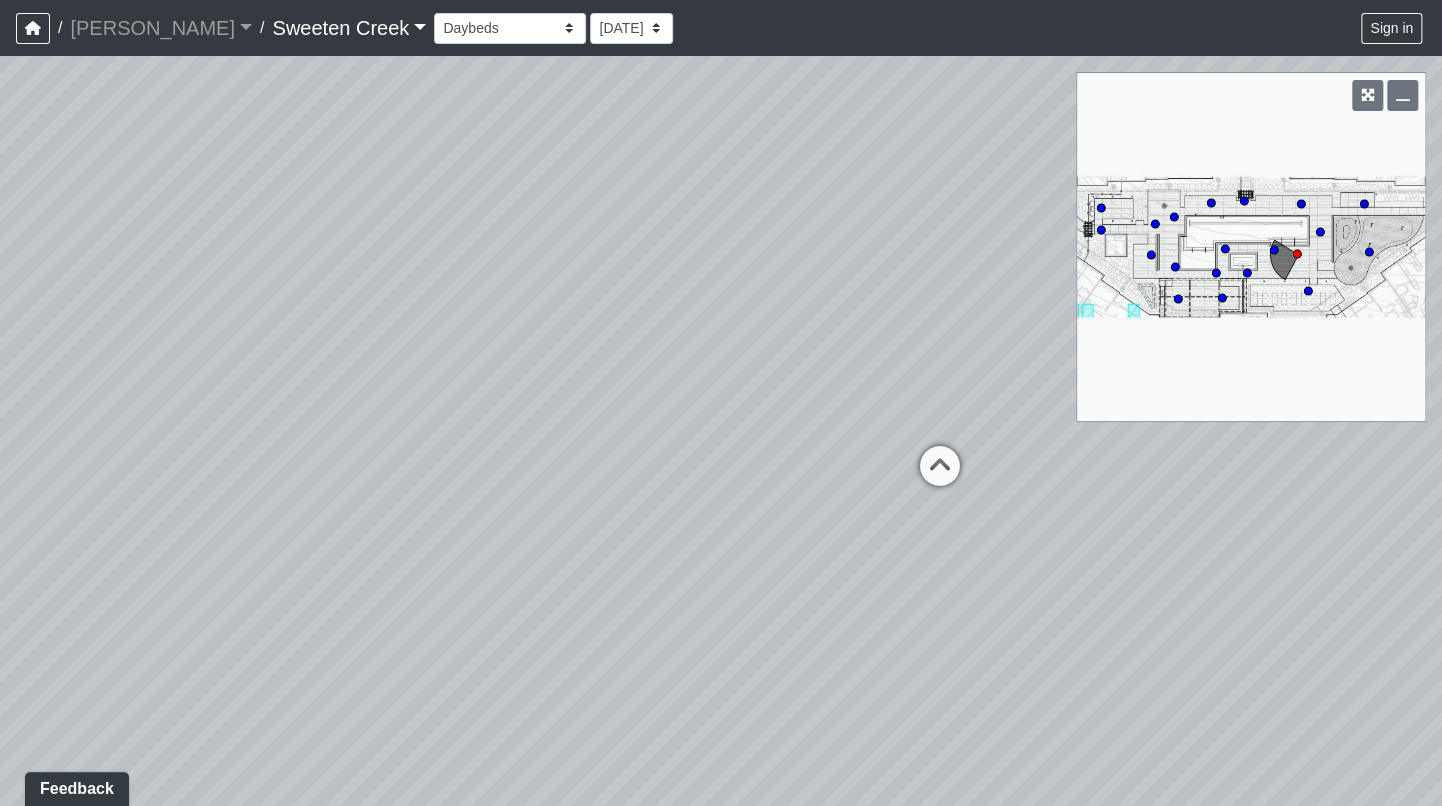 drag, startPoint x: 729, startPoint y: 272, endPoint x: 377, endPoint y: 247, distance: 352.88666 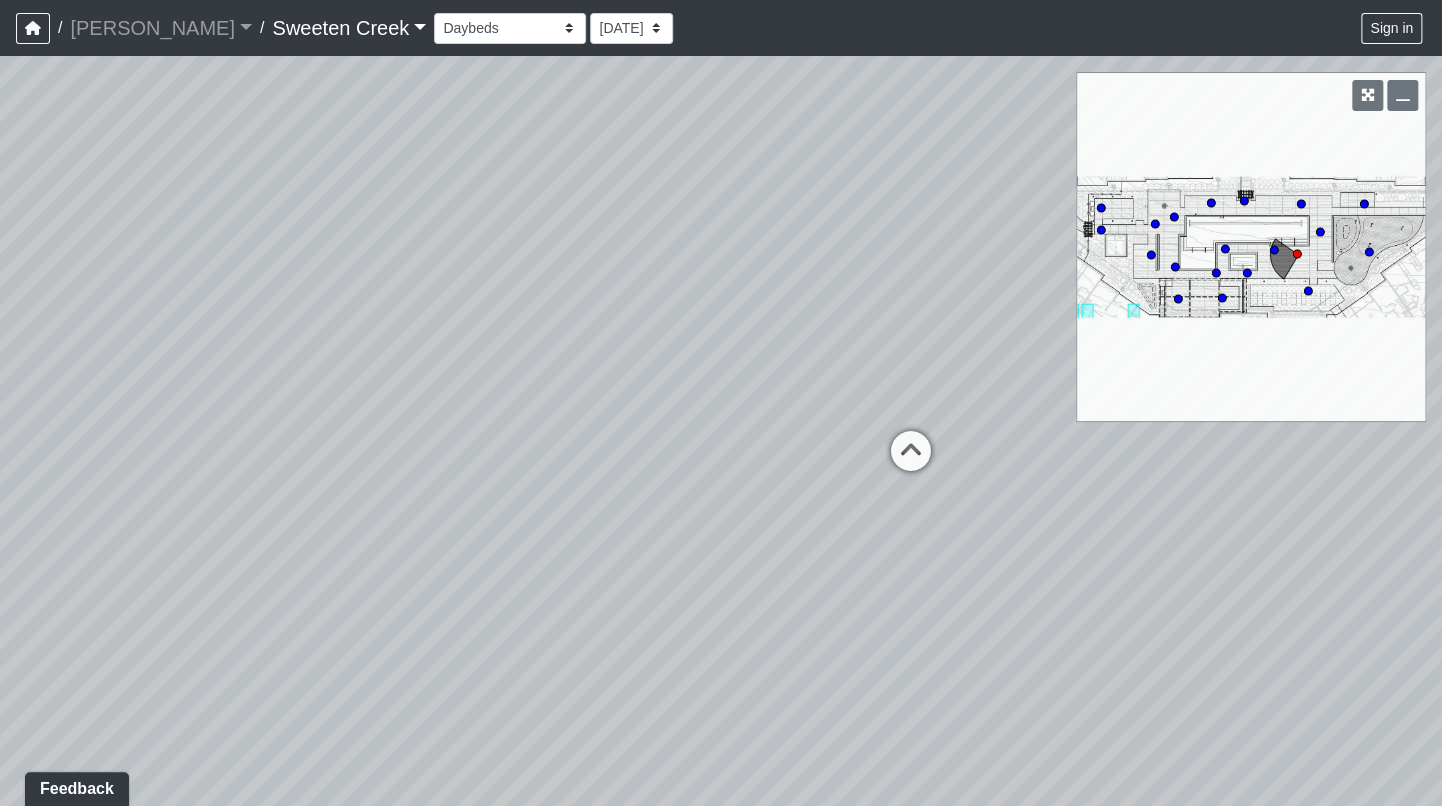 drag, startPoint x: 885, startPoint y: 331, endPoint x: 866, endPoint y: 327, distance: 19.416489 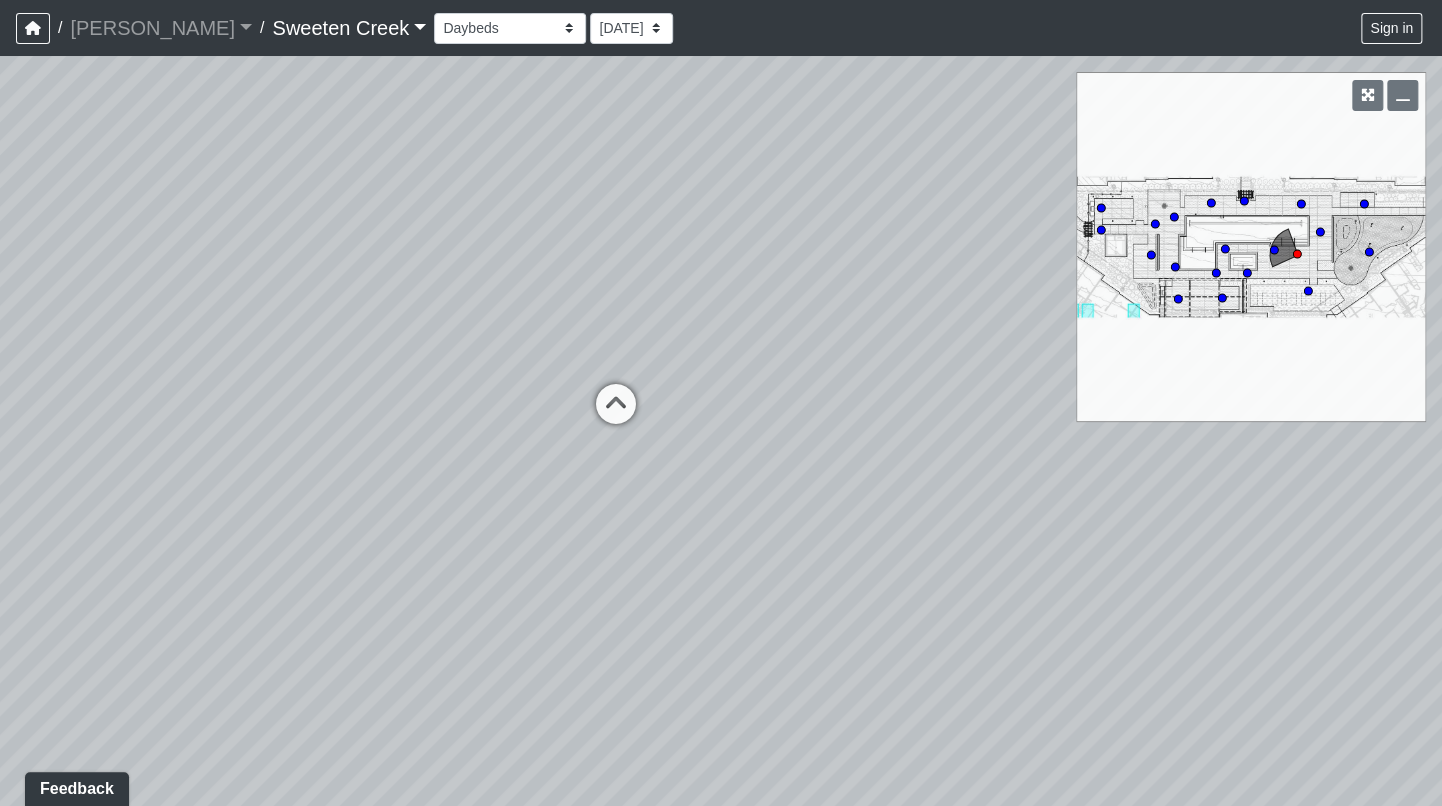 drag, startPoint x: 977, startPoint y: 341, endPoint x: 538, endPoint y: 298, distance: 441.1009 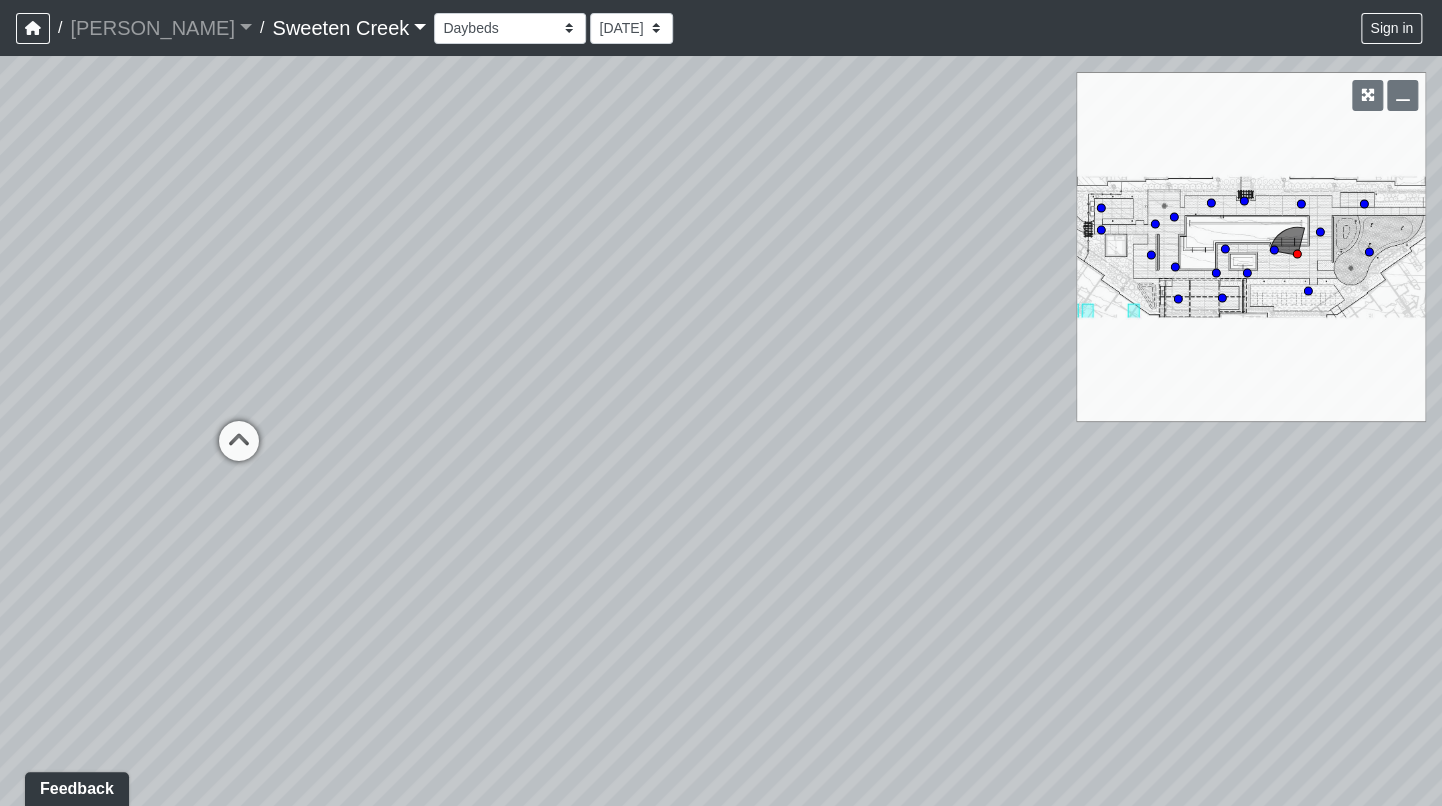 drag, startPoint x: 873, startPoint y: 356, endPoint x: 424, endPoint y: 326, distance: 450.0011 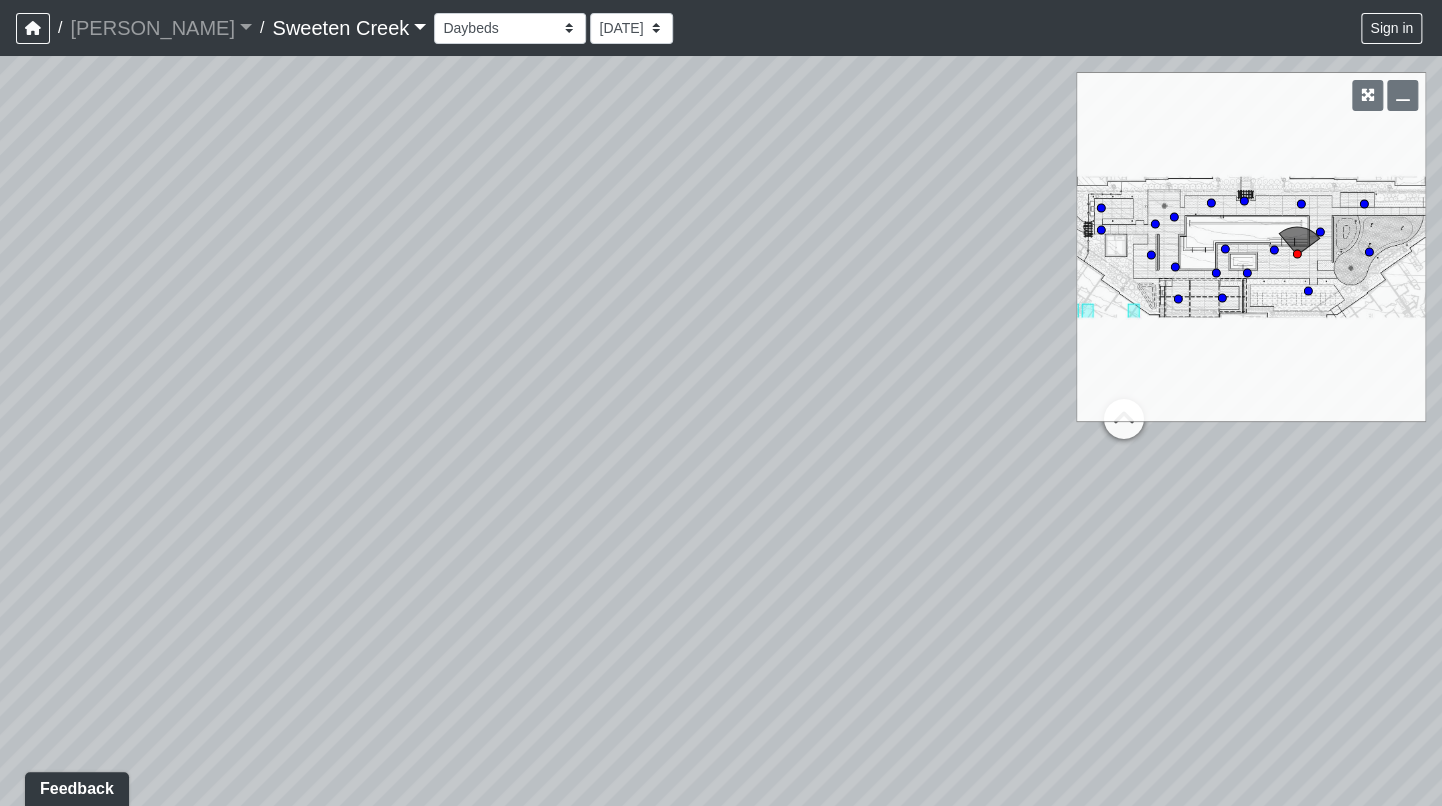 drag, startPoint x: 901, startPoint y: 376, endPoint x: 392, endPoint y: 441, distance: 513.1335 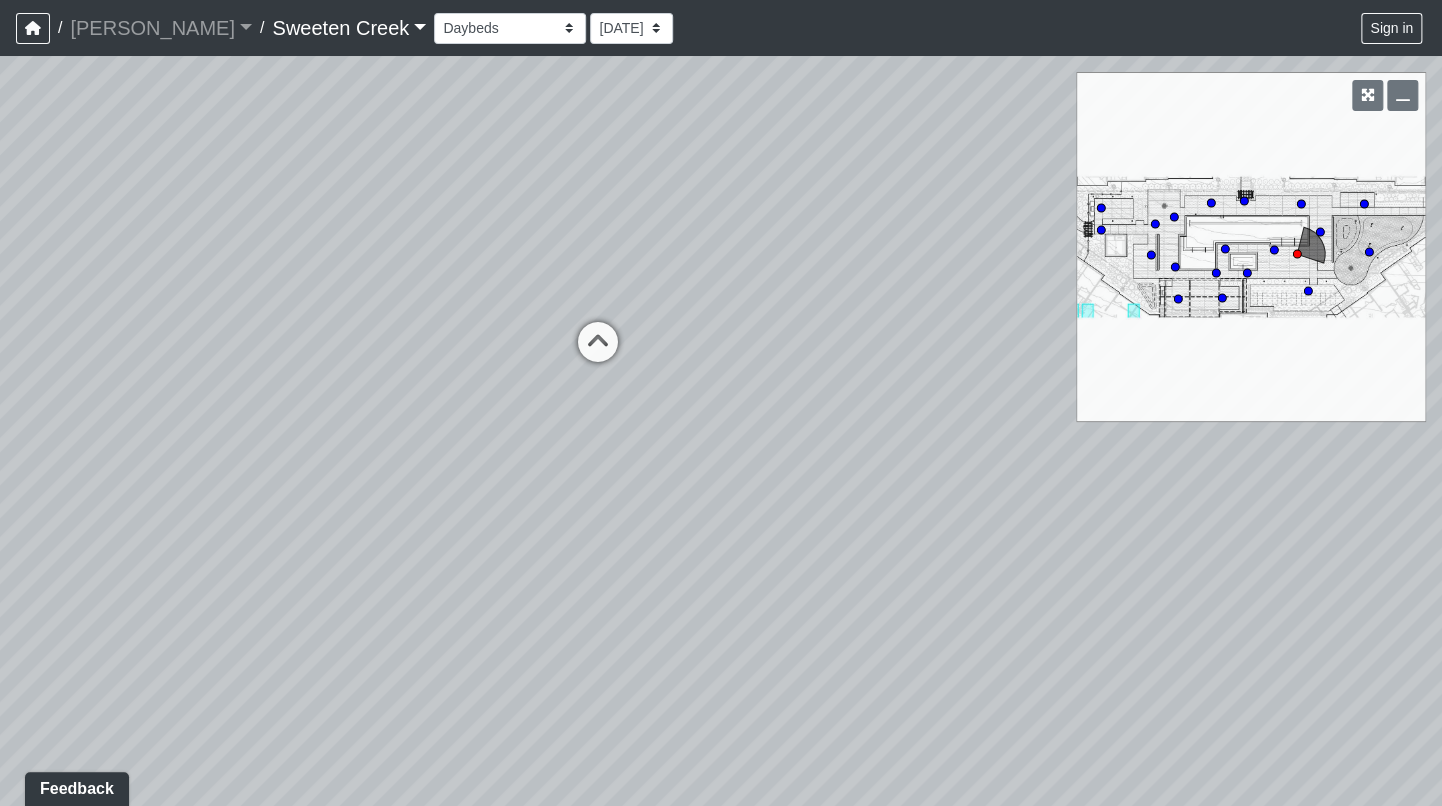 drag, startPoint x: 925, startPoint y: 301, endPoint x: 232, endPoint y: 254, distance: 694.592 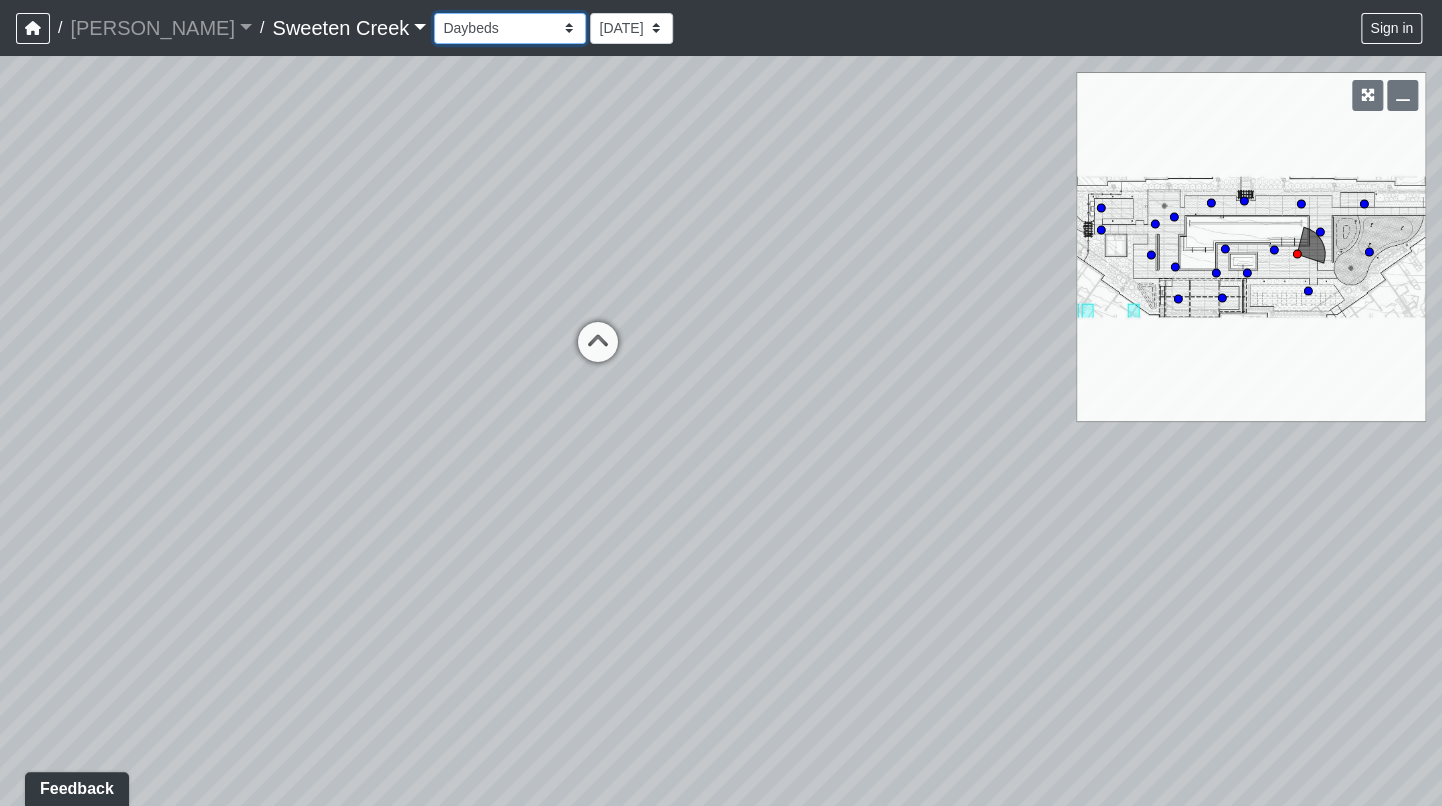 click on "Bistro Fitness - Hobby Booth Seating Counter Dining Dining 2 Elevators Elevators 2 Island Island 2 Island 3 Booth Seating Fireplace Pool Table Scrabble Seating Cardio Water Fountain Weights Wellness Counter Seating Entry Office Reception Counter Seating Elevator Lobby Mailboxes 1 Mailboxes 2 Mailboxes 3 Package Daybeds Daybeds 2 Daybeds 3 Entry Entry 2 Firepit Firepit 2 Grill 1 Grill 2 Grill 3 Loungers Loungers 2 Loungers 3 Pool Pool 2 Pool 3 Pool 4 Pool 5 Putt Putt Seating Spa TV Seating Bathroom Bedroom Den Entry Kitchen Living Room WIC Bathroom Bathroom 2 Bedroom Bedroom 2 Dining Room Entry Hallway Kitchen Living Room WIC WIC 2" at bounding box center (510, 28) 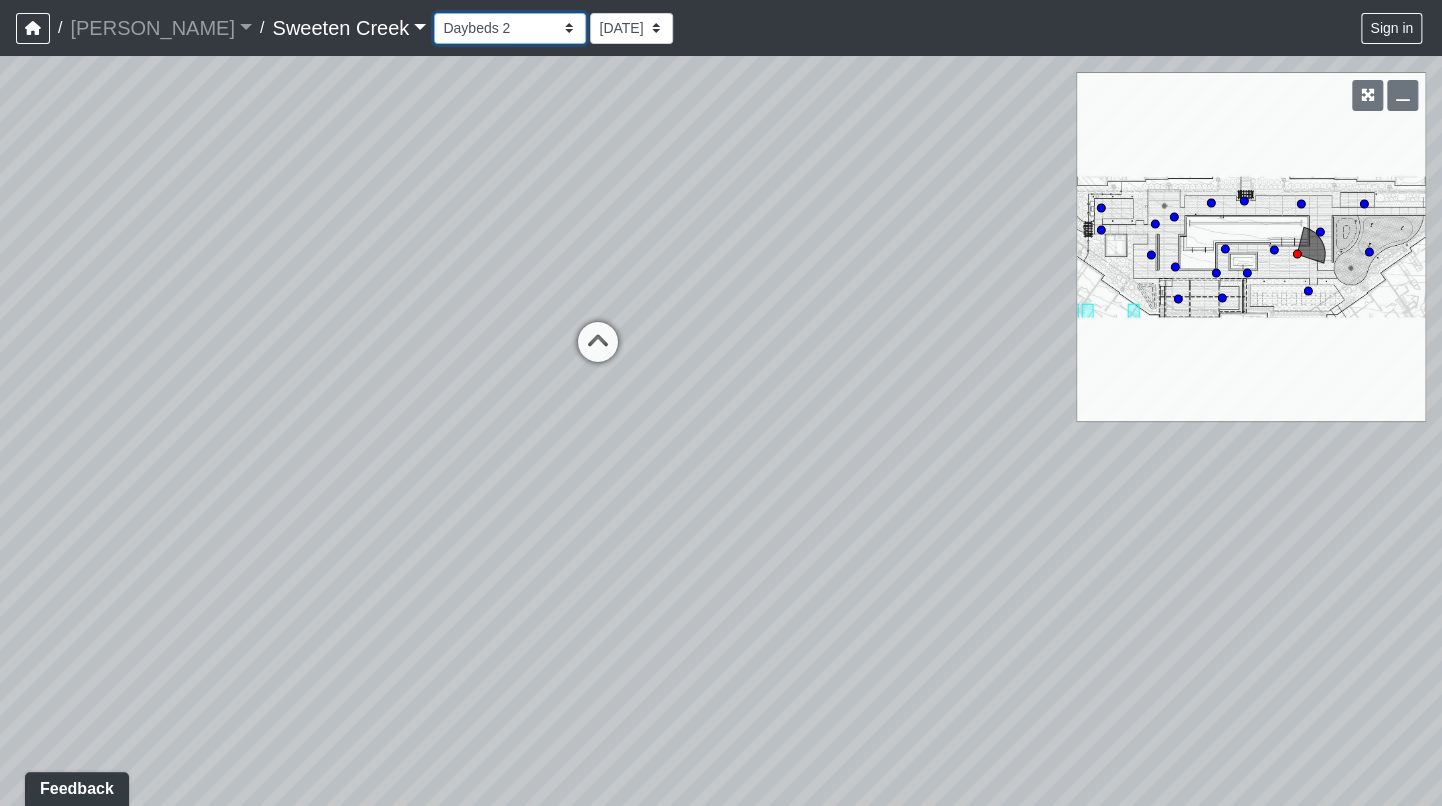 click on "Bistro Fitness - Hobby Booth Seating Counter Dining Dining 2 Elevators Elevators 2 Island Island 2 Island 3 Booth Seating Fireplace Pool Table Scrabble Seating Cardio Water Fountain Weights Wellness Counter Seating Entry Office Reception Counter Seating Elevator Lobby Mailboxes 1 Mailboxes 2 Mailboxes 3 Package Daybeds Daybeds 2 Daybeds 3 Entry Entry 2 Firepit Firepit 2 Grill 1 Grill 2 Grill 3 Loungers Loungers 2 Loungers 3 Pool Pool 2 Pool 3 Pool 4 Pool 5 Putt Putt Seating Spa TV Seating Bathroom Bedroom Den Entry Kitchen Living Room WIC Bathroom Bathroom 2 Bedroom Bedroom 2 Dining Room Entry Hallway Kitchen Living Room WIC WIC 2" at bounding box center (510, 28) 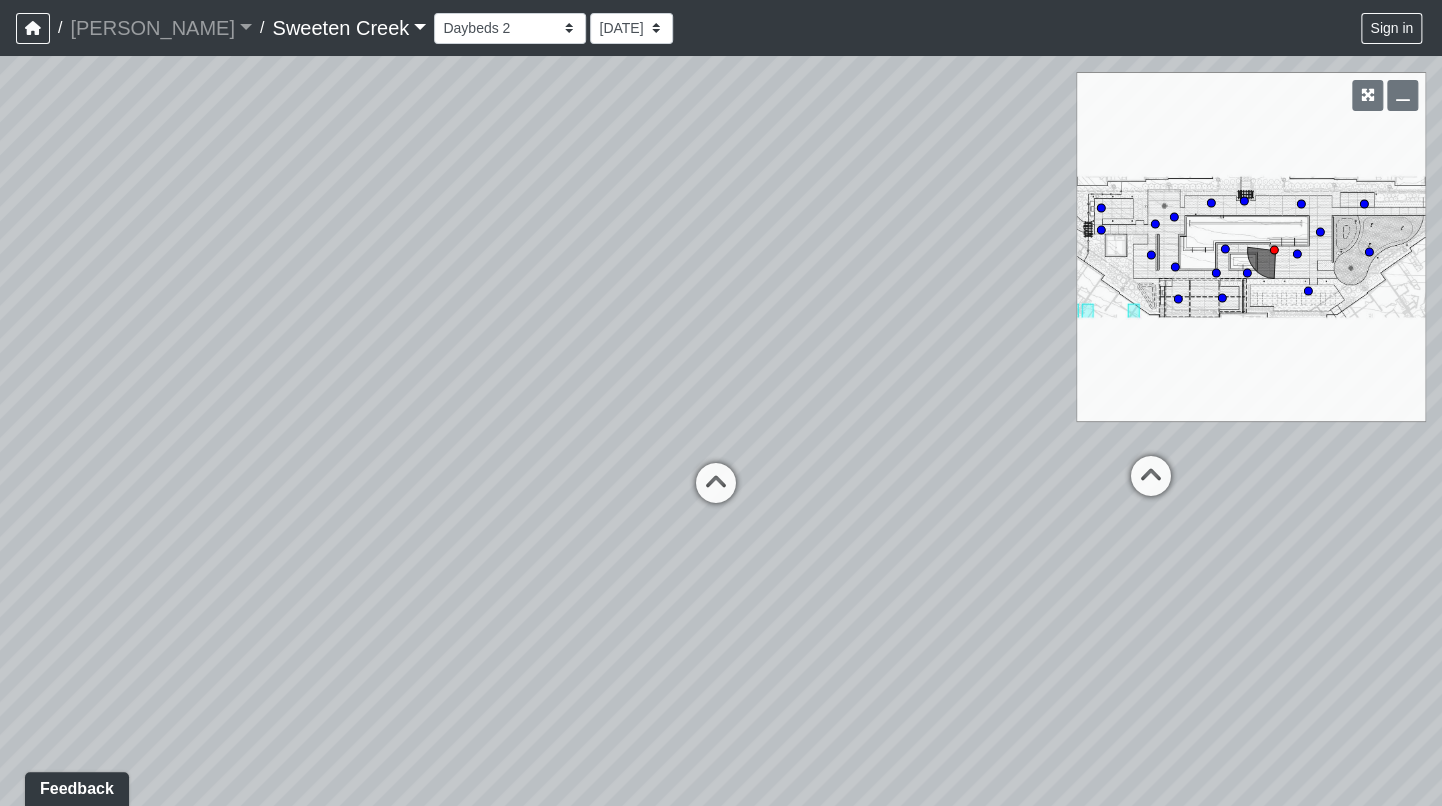 drag, startPoint x: 819, startPoint y: 426, endPoint x: 409, endPoint y: 366, distance: 414.36697 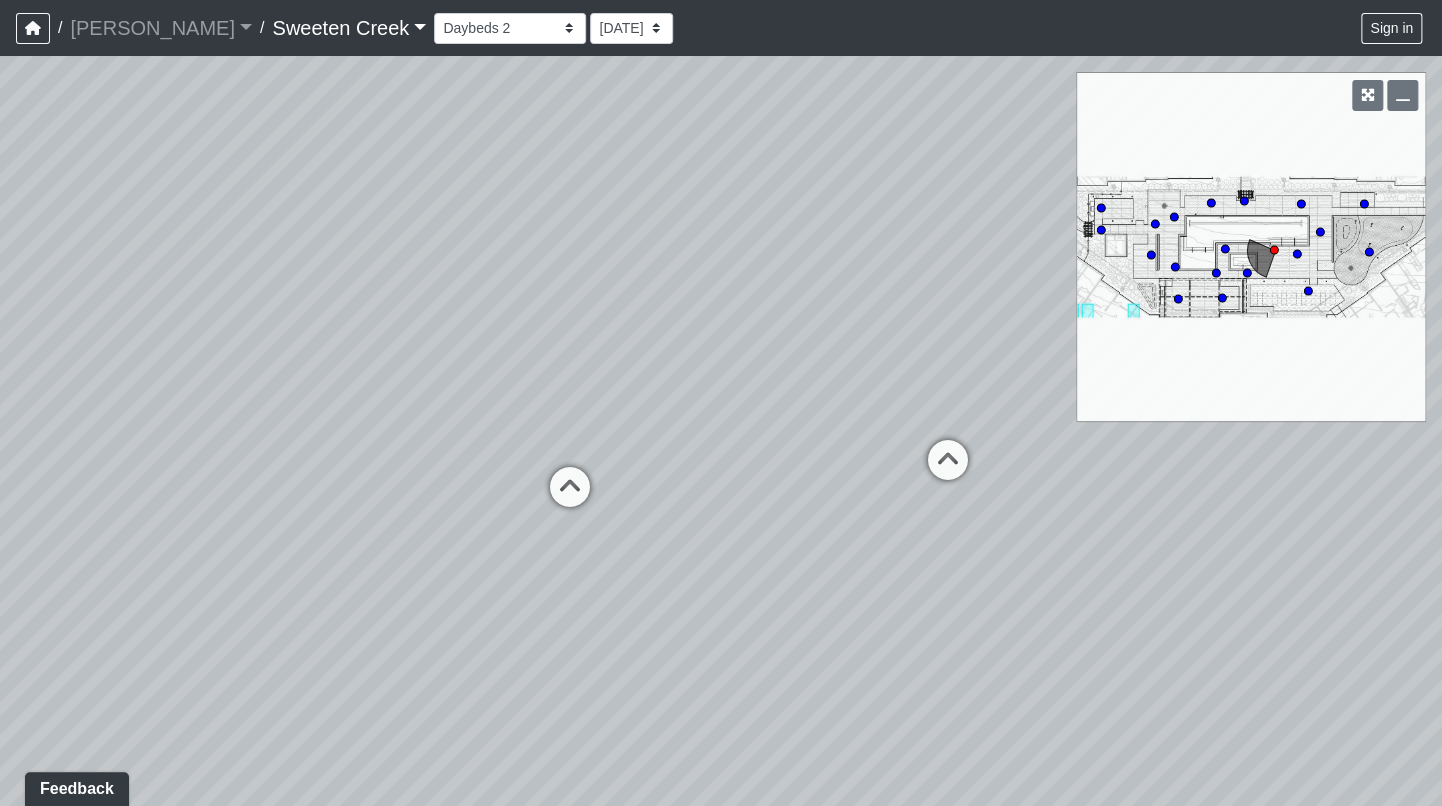 drag, startPoint x: 757, startPoint y: 390, endPoint x: 546, endPoint y: 390, distance: 211 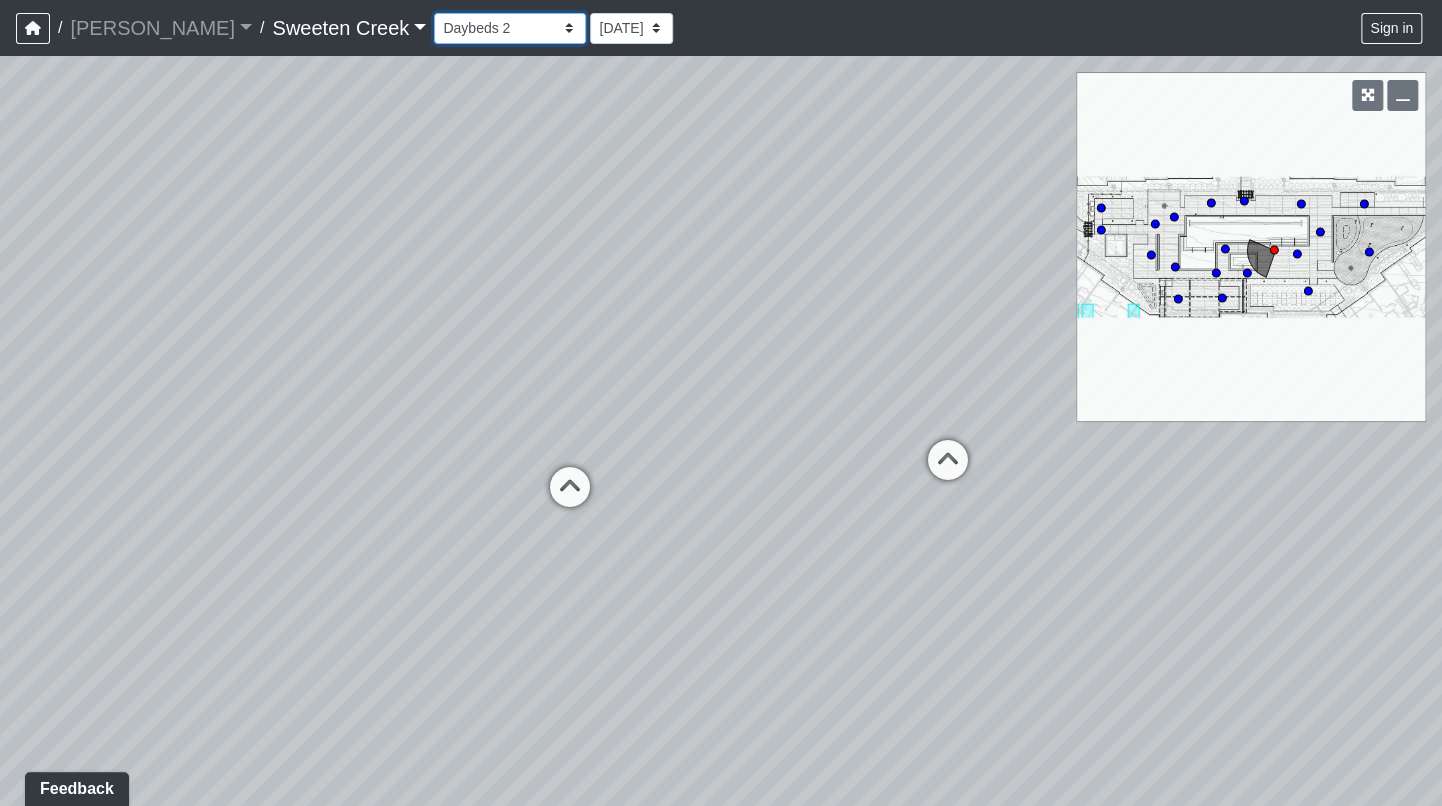 click on "Bistro Fitness - Hobby Booth Seating Counter Dining Dining 2 Elevators Elevators 2 Island Island 2 Island 3 Booth Seating Fireplace Pool Table Scrabble Seating Cardio Water Fountain Weights Wellness Counter Seating Entry Office Reception Counter Seating Elevator Lobby Mailboxes 1 Mailboxes 2 Mailboxes 3 Package Daybeds Daybeds 2 Daybeds 3 Entry Entry 2 Firepit Firepit 2 Grill 1 Grill 2 Grill 3 Loungers Loungers 2 Loungers 3 Pool Pool 2 Pool 3 Pool 4 Pool 5 Putt Putt Seating Spa TV Seating Bathroom Bedroom Den Entry Kitchen Living Room WIC Bathroom Bathroom 2 Bedroom Bedroom 2 Dining Room Entry Hallway Kitchen Living Room WIC WIC 2" at bounding box center [510, 28] 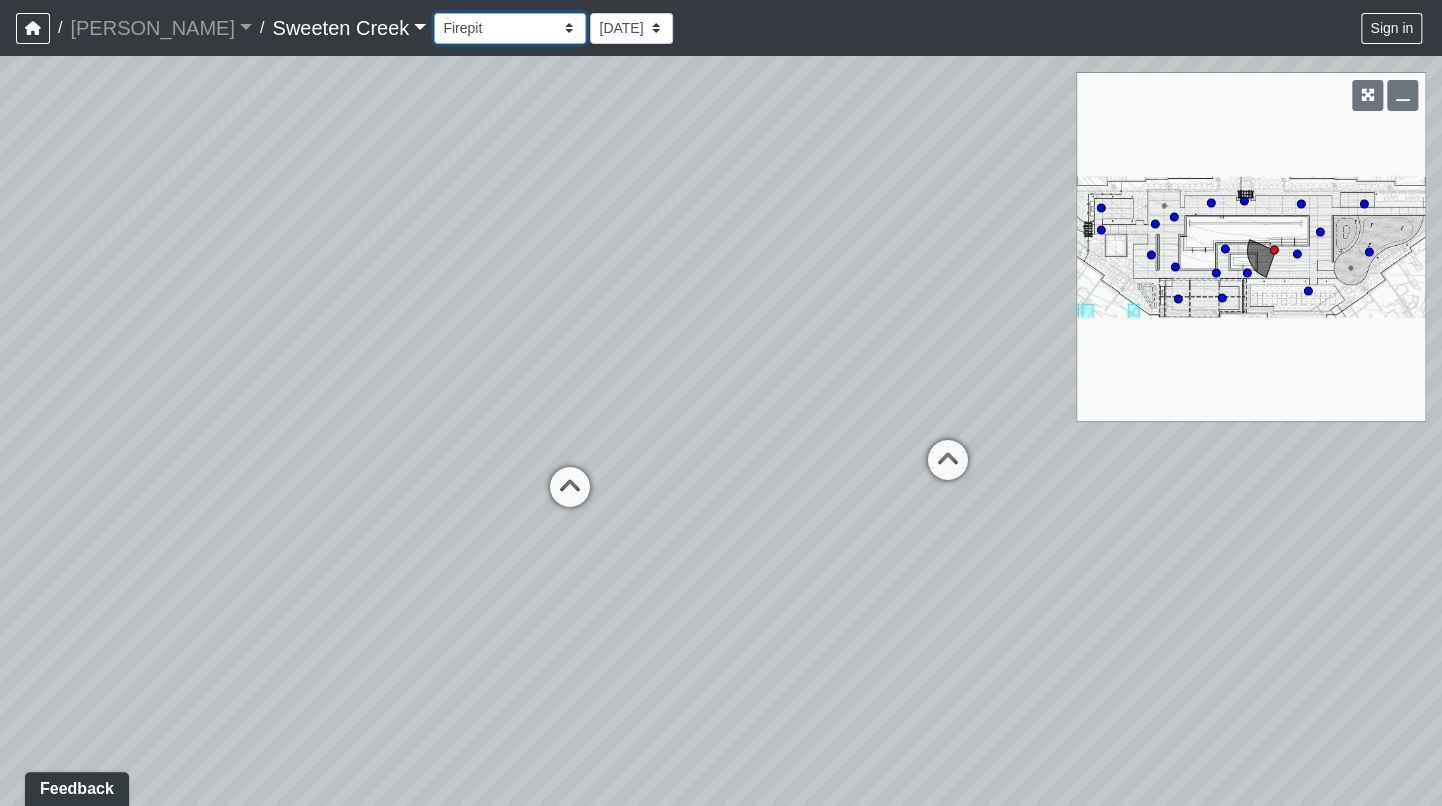 click on "Bistro Fitness - Hobby Booth Seating Counter Dining Dining 2 Elevators Elevators 2 Island Island 2 Island 3 Booth Seating Fireplace Pool Table Scrabble Seating Cardio Water Fountain Weights Wellness Counter Seating Entry Office Reception Counter Seating Elevator Lobby Mailboxes 1 Mailboxes 2 Mailboxes 3 Package Daybeds Daybeds 2 Daybeds 3 Entry Entry 2 Firepit Firepit 2 Grill 1 Grill 2 Grill 3 Loungers Loungers 2 Loungers 3 Pool Pool 2 Pool 3 Pool 4 Pool 5 Putt Putt Seating Spa TV Seating Bathroom Bedroom Den Entry Kitchen Living Room WIC Bathroom Bathroom 2 Bedroom Bedroom 2 Dining Room Entry Hallway Kitchen Living Room WIC WIC 2" at bounding box center (510, 28) 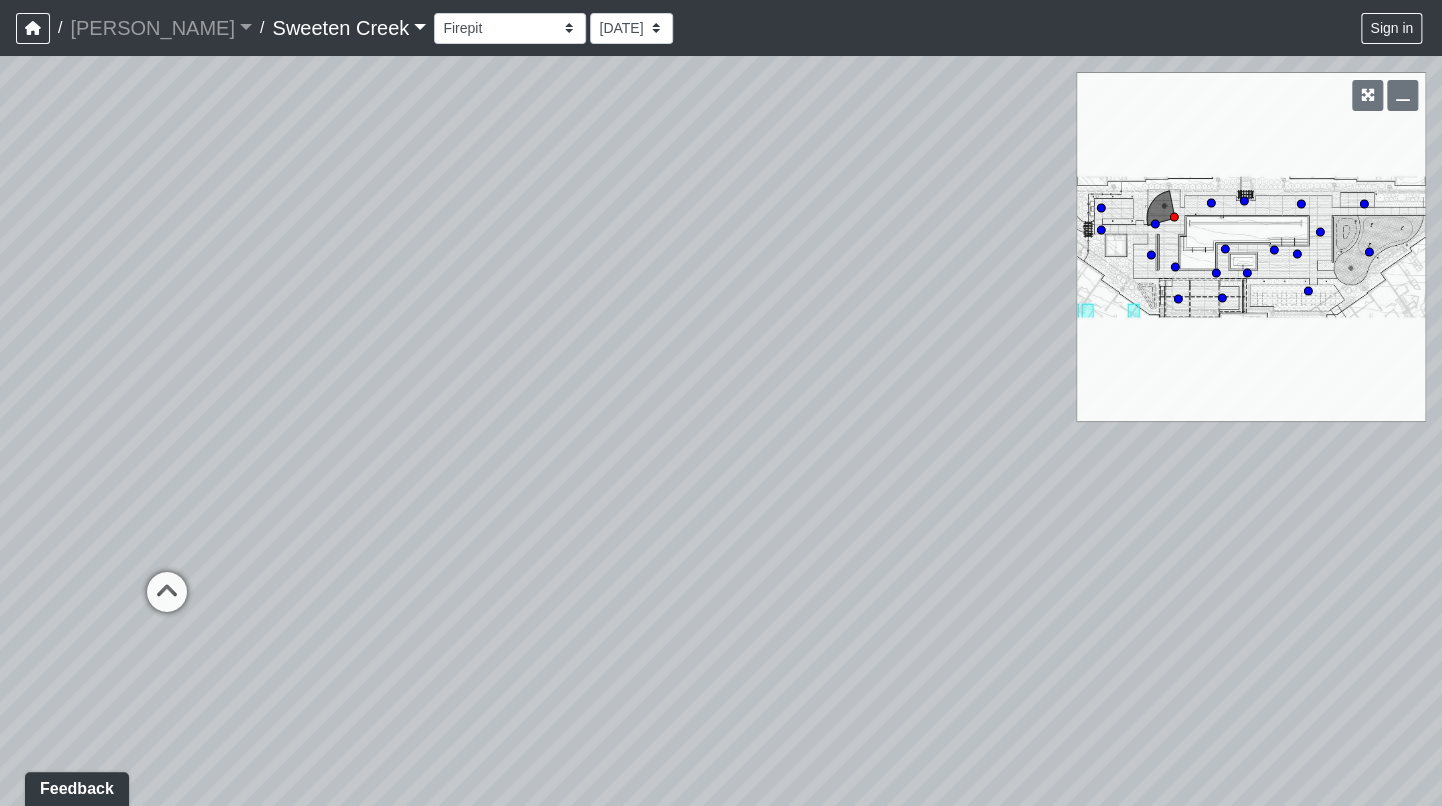 drag, startPoint x: 801, startPoint y: 424, endPoint x: 999, endPoint y: 316, distance: 225.53935 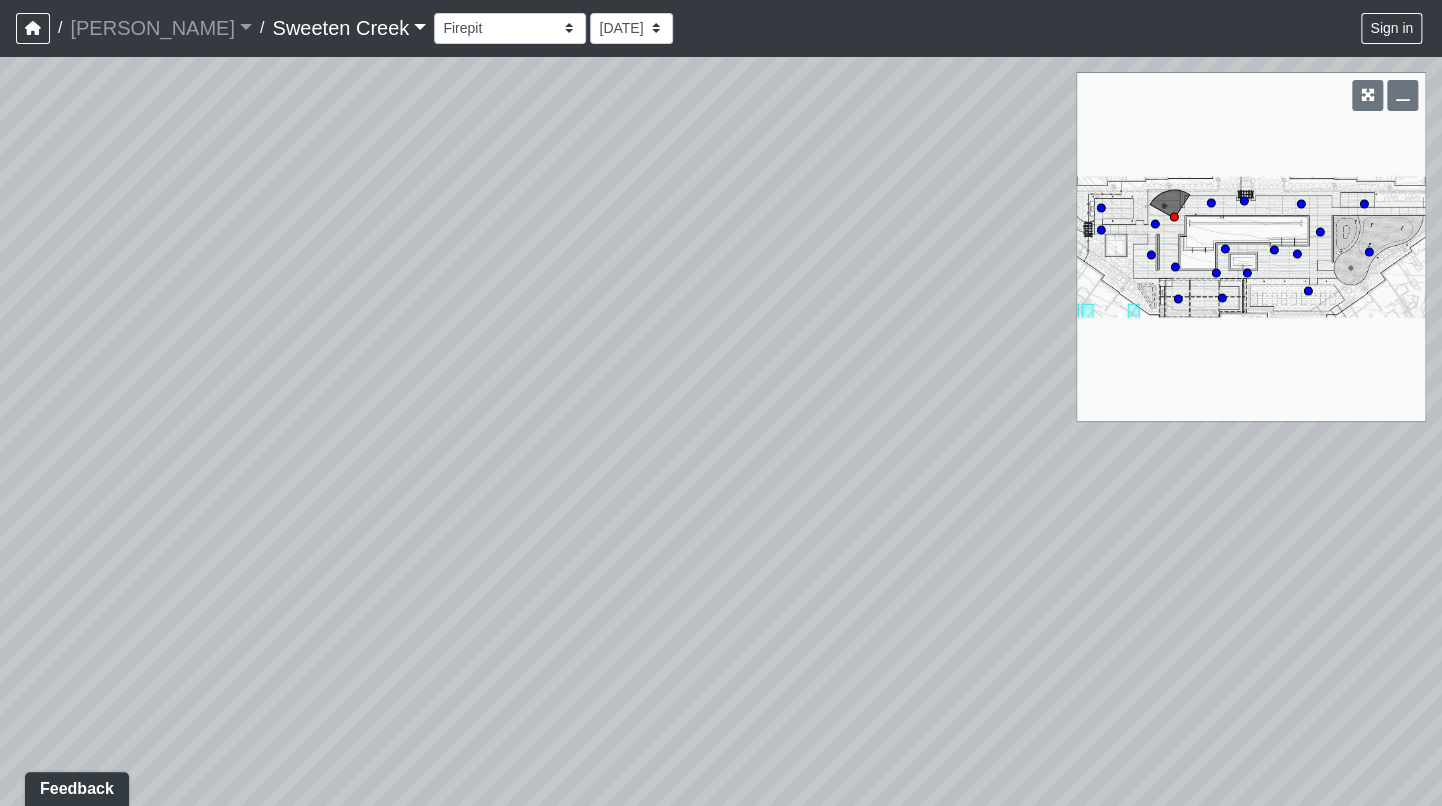 drag, startPoint x: 961, startPoint y: 234, endPoint x: 370, endPoint y: 223, distance: 591.10236 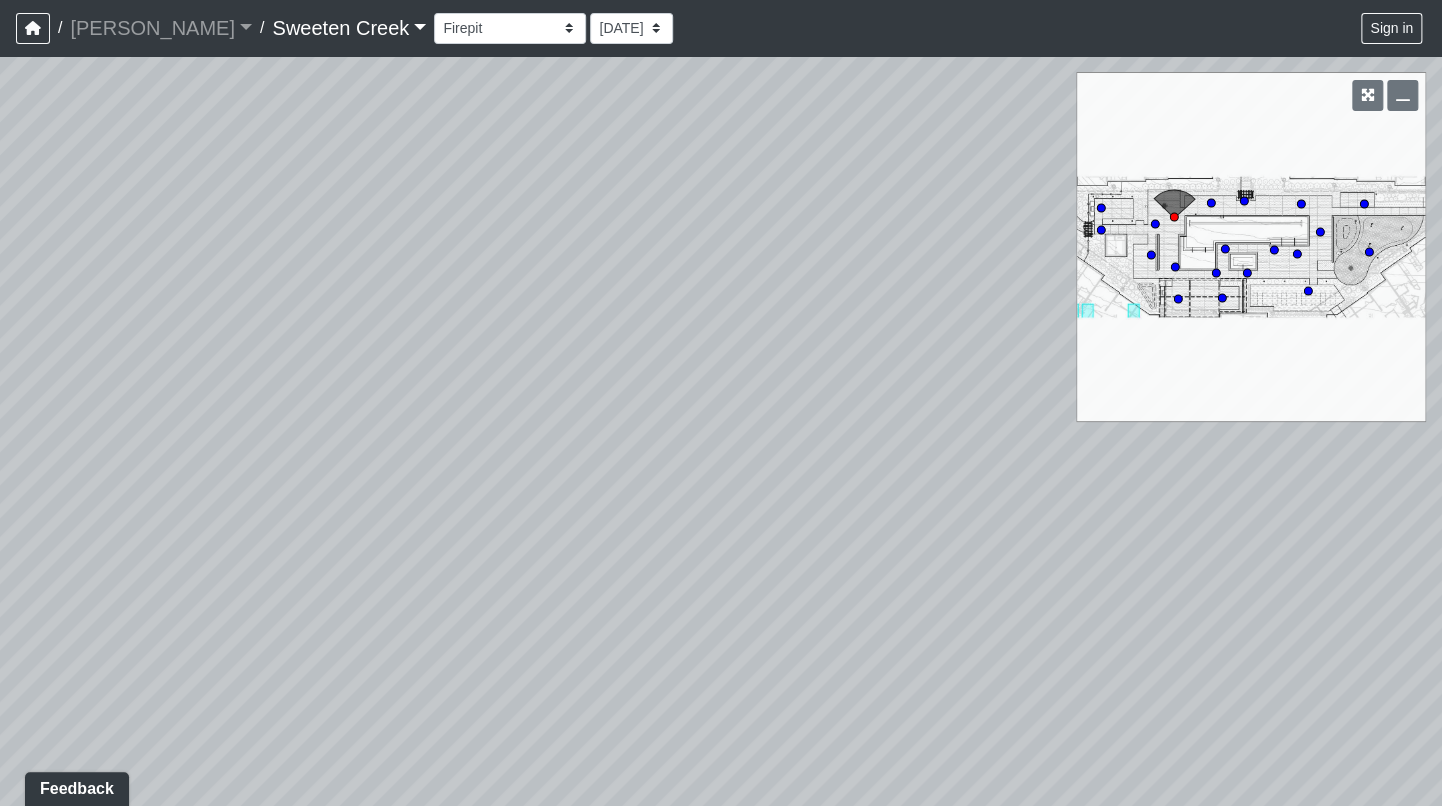 drag, startPoint x: 954, startPoint y: 380, endPoint x: 777, endPoint y: 293, distance: 197.22575 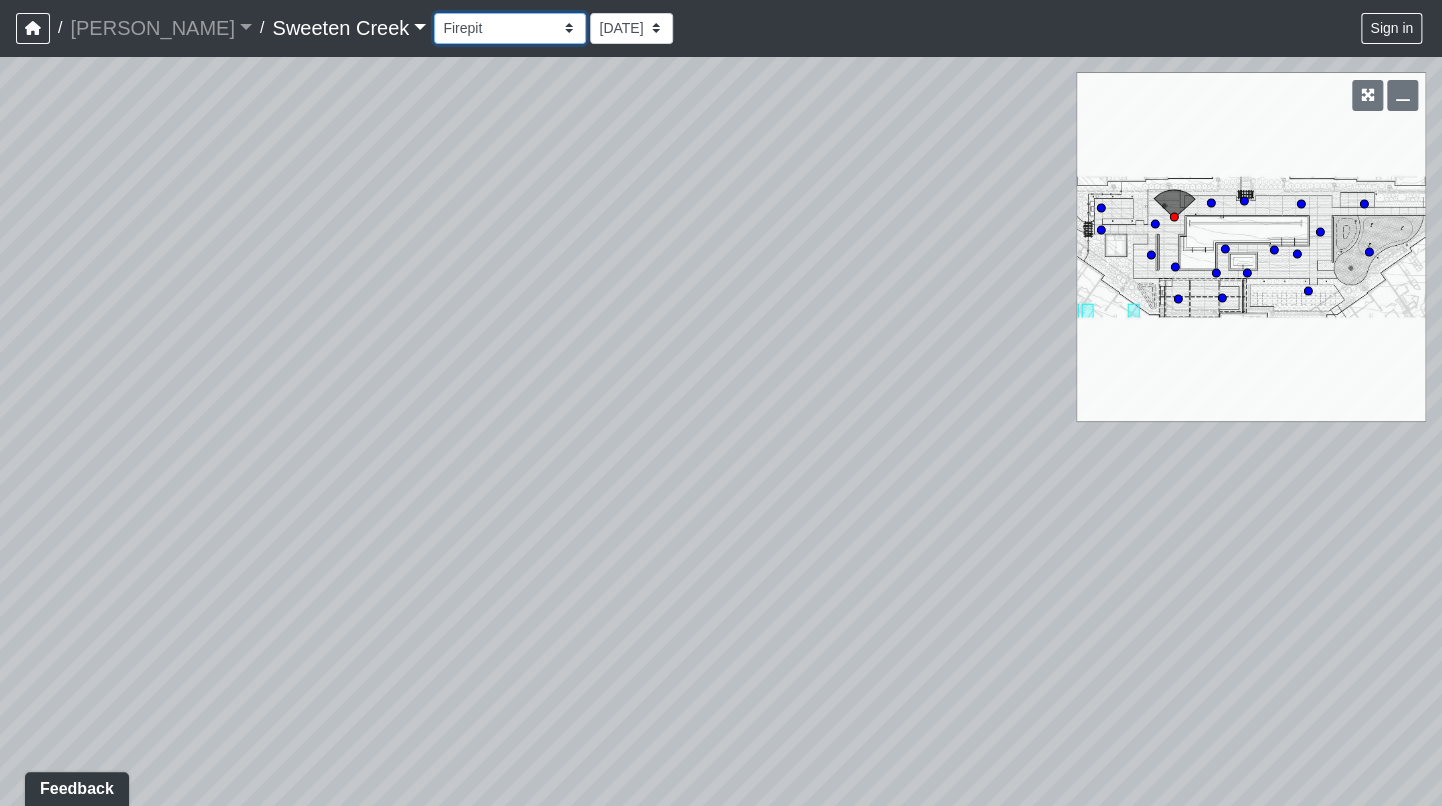 click on "Bistro Fitness - Hobby Booth Seating Counter Dining Dining 2 Elevators Elevators 2 Island Island 2 Island 3 Booth Seating Fireplace Pool Table Scrabble Seating Cardio Water Fountain Weights Wellness Counter Seating Entry Office Reception Counter Seating Elevator Lobby Mailboxes 1 Mailboxes 2 Mailboxes 3 Package Daybeds Daybeds 2 Daybeds 3 Entry Entry 2 Firepit Firepit 2 Grill 1 Grill 2 Grill 3 Loungers Loungers 2 Loungers 3 Pool Pool 2 Pool 3 Pool 4 Pool 5 Putt Putt Seating Spa TV Seating Bathroom Bedroom Den Entry Kitchen Living Room WIC Bathroom Bathroom 2 Bedroom Bedroom 2 Dining Room Entry Hallway Kitchen Living Room WIC WIC 2" at bounding box center (510, 28) 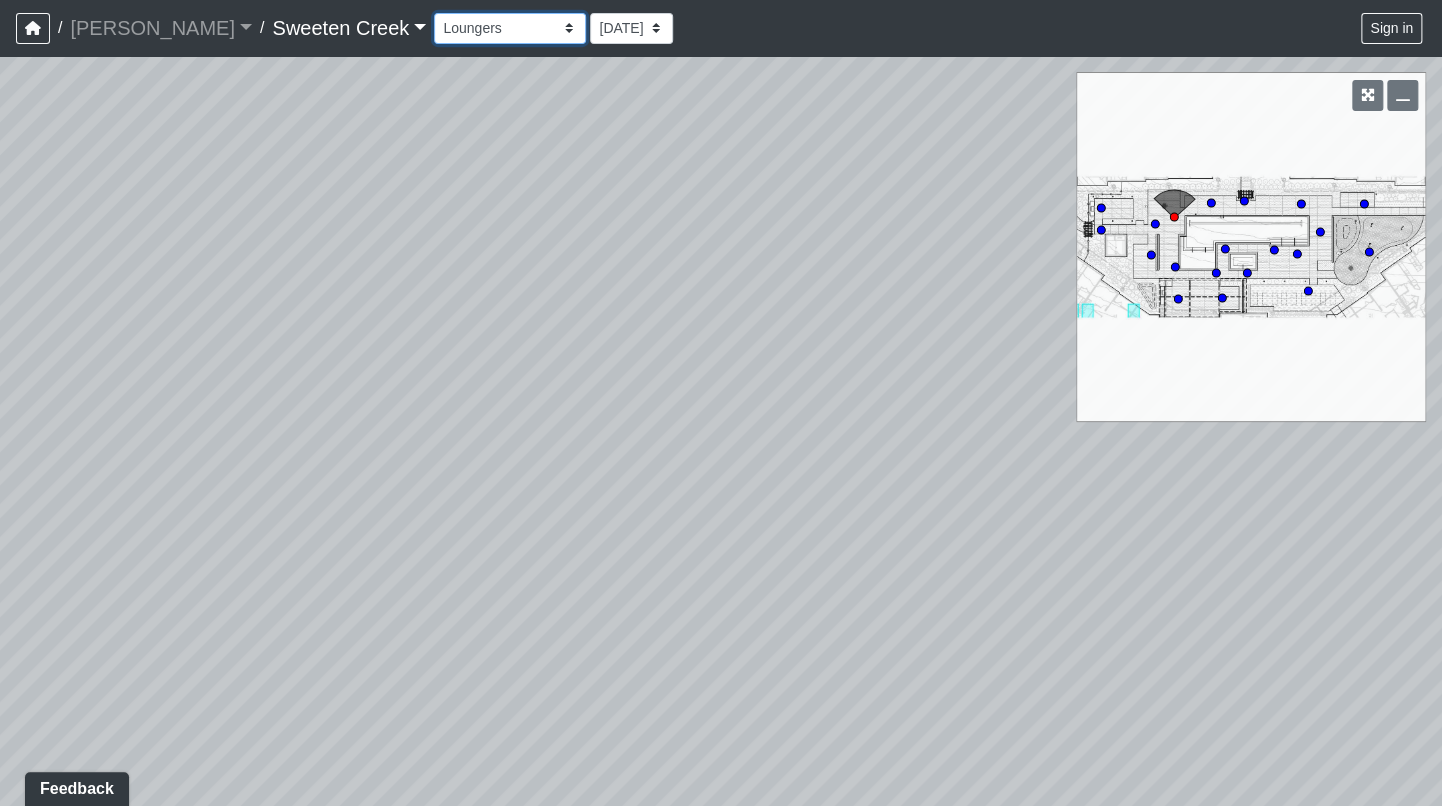 click on "Bistro Fitness - Hobby Booth Seating Counter Dining Dining 2 Elevators Elevators 2 Island Island 2 Island 3 Booth Seating Fireplace Pool Table Scrabble Seating Cardio Water Fountain Weights Wellness Counter Seating Entry Office Reception Counter Seating Elevator Lobby Mailboxes 1 Mailboxes 2 Mailboxes 3 Package Daybeds Daybeds 2 Daybeds 3 Entry Entry 2 Firepit Firepit 2 Grill 1 Grill 2 Grill 3 Loungers Loungers 2 Loungers 3 Pool Pool 2 Pool 3 Pool 4 Pool 5 Putt Putt Seating Spa TV Seating Bathroom Bedroom Den Entry Kitchen Living Room WIC Bathroom Bathroom 2 Bedroom Bedroom 2 Dining Room Entry Hallway Kitchen Living Room WIC WIC 2" at bounding box center [510, 28] 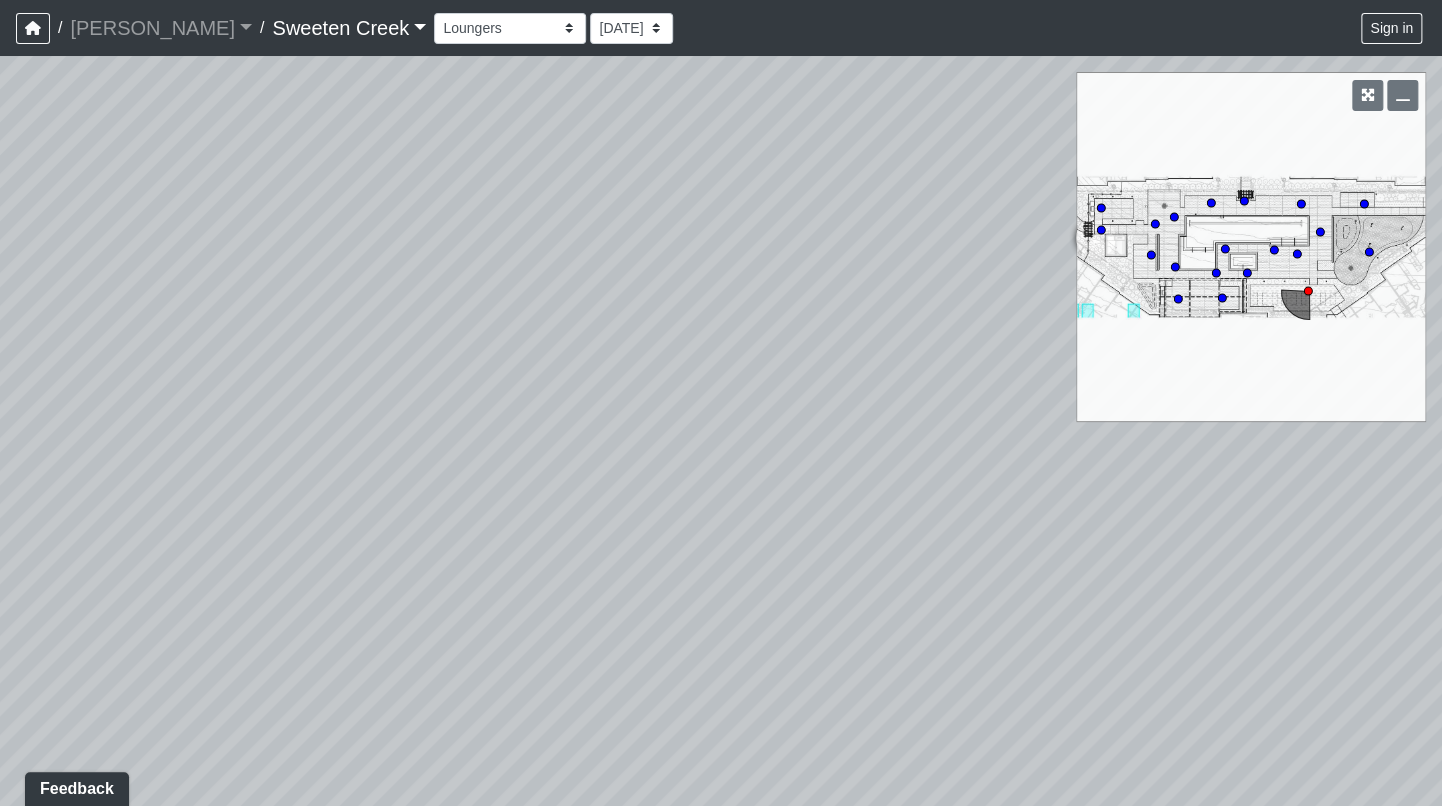 drag, startPoint x: 858, startPoint y: 398, endPoint x: 220, endPoint y: 298, distance: 645.7894 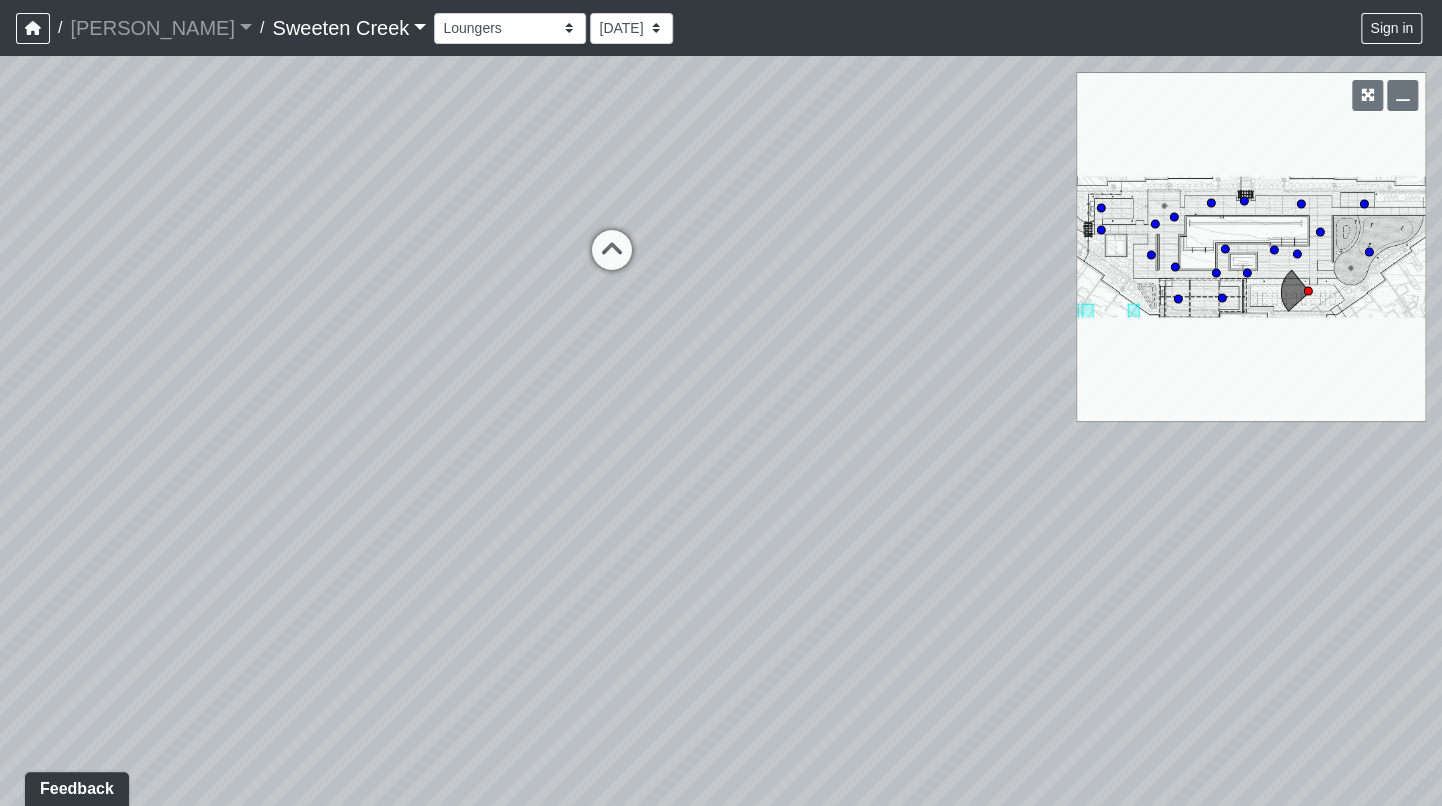 drag, startPoint x: 943, startPoint y: 392, endPoint x: 337, endPoint y: 483, distance: 612.79443 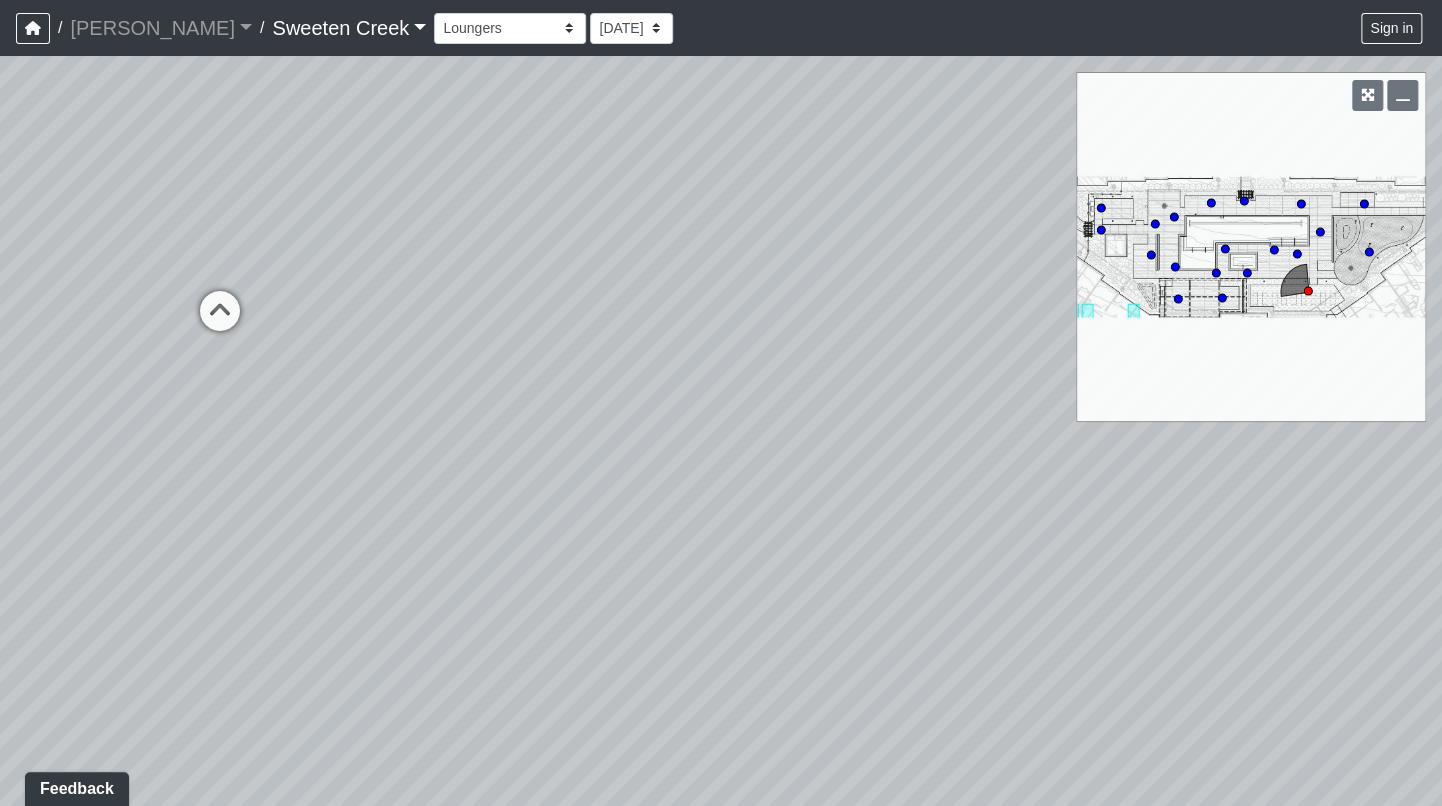 drag, startPoint x: 785, startPoint y: 293, endPoint x: 340, endPoint y: 311, distance: 445.3639 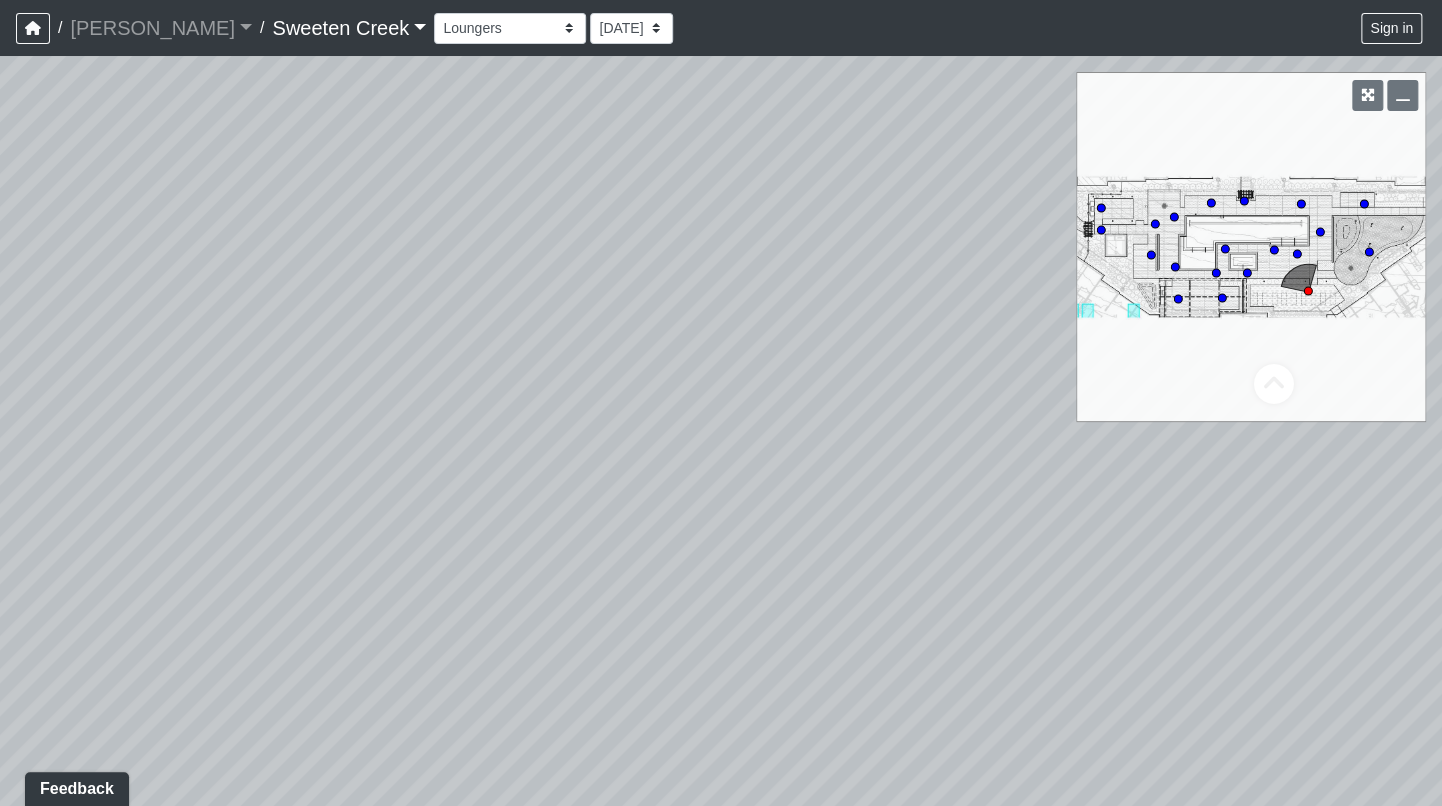 drag, startPoint x: 685, startPoint y: 406, endPoint x: 423, endPoint y: 444, distance: 264.7414 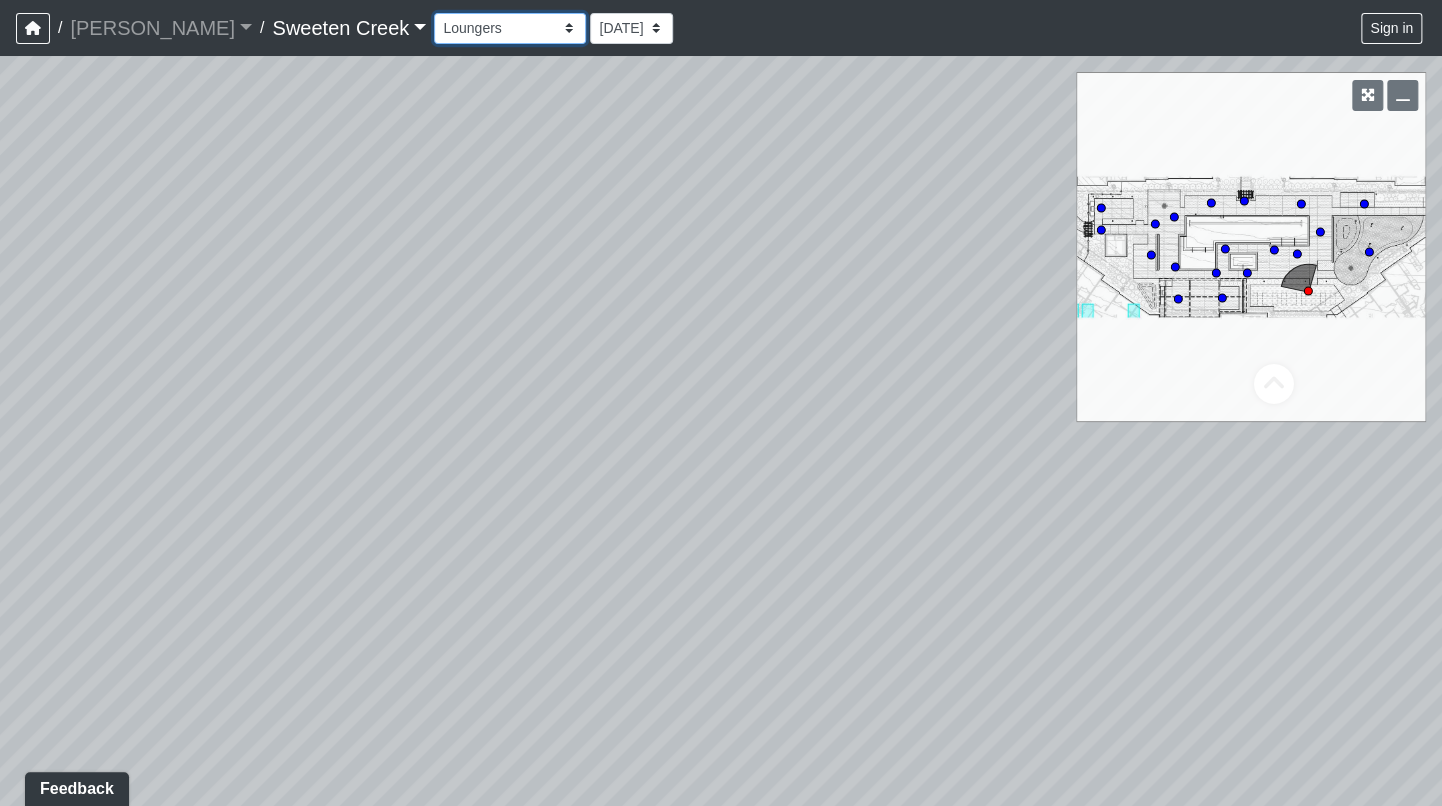 click on "Bistro Fitness - Hobby Booth Seating Counter Dining Dining 2 Elevators Elevators 2 Island Island 2 Island 3 Booth Seating Fireplace Pool Table Scrabble Seating Cardio Water Fountain Weights Wellness Counter Seating Entry Office Reception Counter Seating Elevator Lobby Mailboxes 1 Mailboxes 2 Mailboxes 3 Package Daybeds Daybeds 2 Daybeds 3 Entry Entry 2 Firepit Firepit 2 Grill 1 Grill 2 Grill 3 Loungers Loungers 2 Loungers 3 Pool Pool 2 Pool 3 Pool 4 Pool 5 Putt Putt Seating Spa TV Seating Bathroom Bedroom Den Entry Kitchen Living Room WIC Bathroom Bathroom 2 Bedroom Bedroom 2 Dining Room Entry Hallway Kitchen Living Room WIC WIC 2" at bounding box center [510, 28] 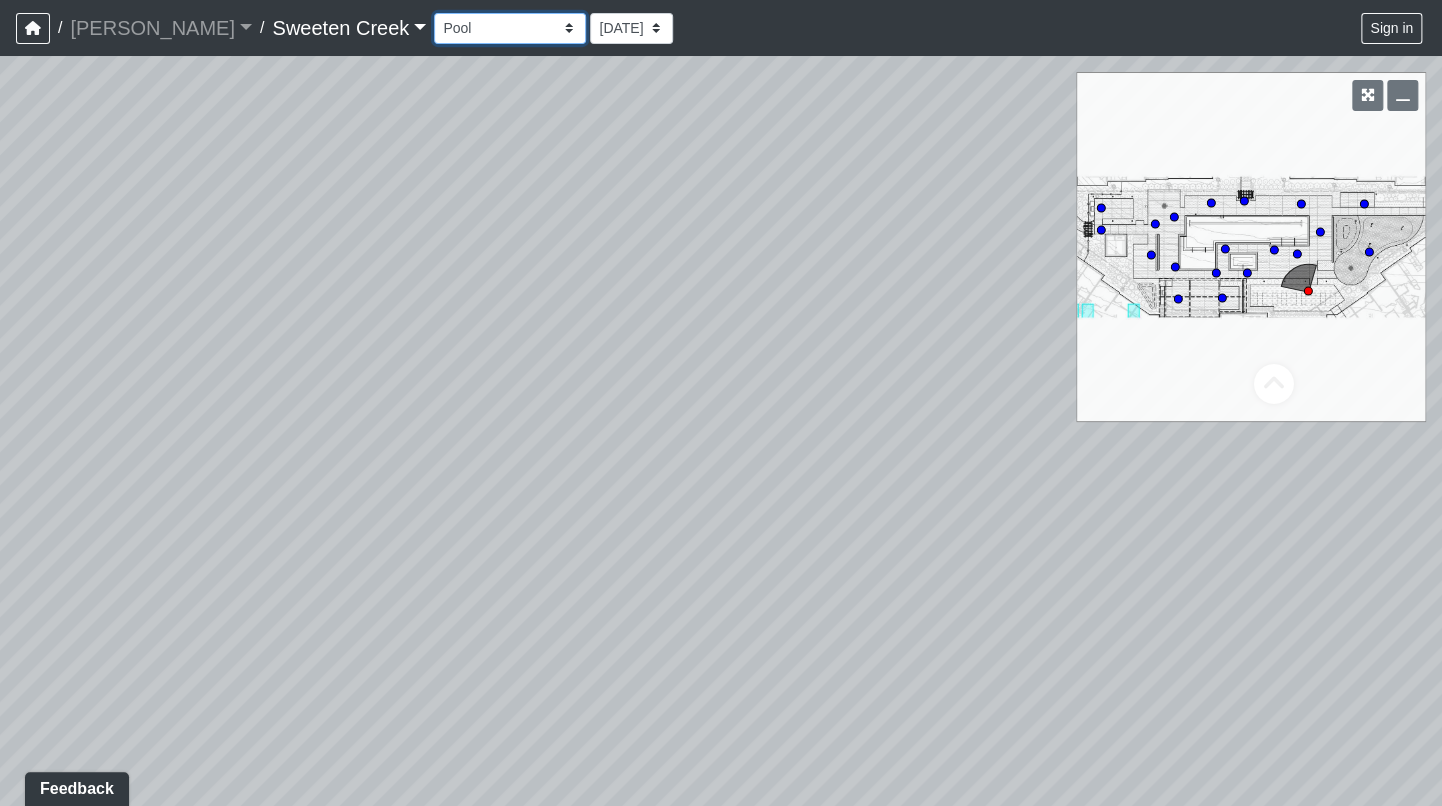 click on "Bistro Fitness - Hobby Booth Seating Counter Dining Dining 2 Elevators Elevators 2 Island Island 2 Island 3 Booth Seating Fireplace Pool Table Scrabble Seating Cardio Water Fountain Weights Wellness Counter Seating Entry Office Reception Counter Seating Elevator Lobby Mailboxes 1 Mailboxes 2 Mailboxes 3 Package Daybeds Daybeds 2 Daybeds 3 Entry Entry 2 Firepit Firepit 2 Grill 1 Grill 2 Grill 3 Loungers Loungers 2 Loungers 3 Pool Pool 2 Pool 3 Pool 4 Pool 5 Putt Putt Seating Spa TV Seating Bathroom Bedroom Den Entry Kitchen Living Room WIC Bathroom Bathroom 2 Bedroom Bedroom 2 Dining Room Entry Hallway Kitchen Living Room WIC WIC 2" at bounding box center [510, 28] 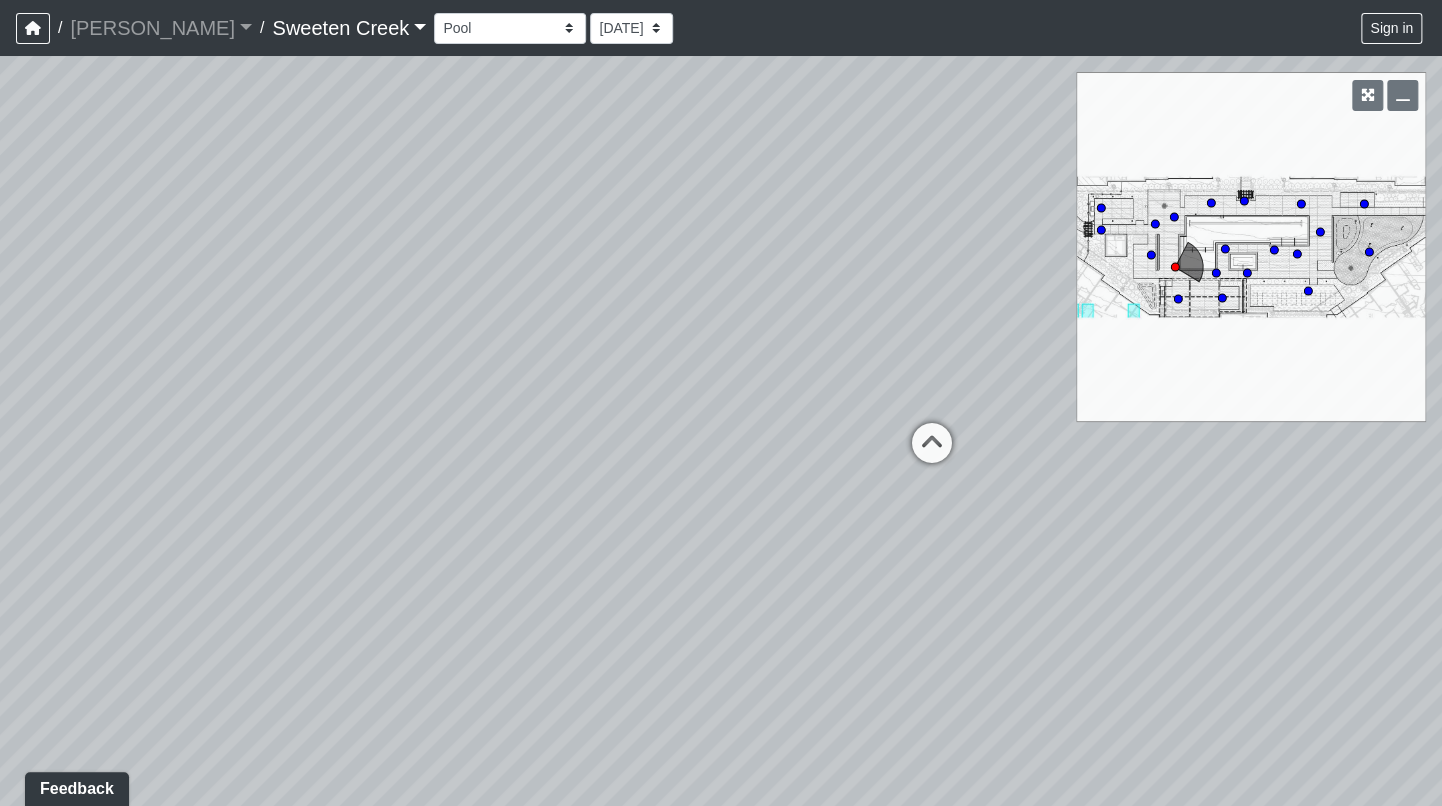 drag, startPoint x: 905, startPoint y: 401, endPoint x: 493, endPoint y: 322, distance: 419.50568 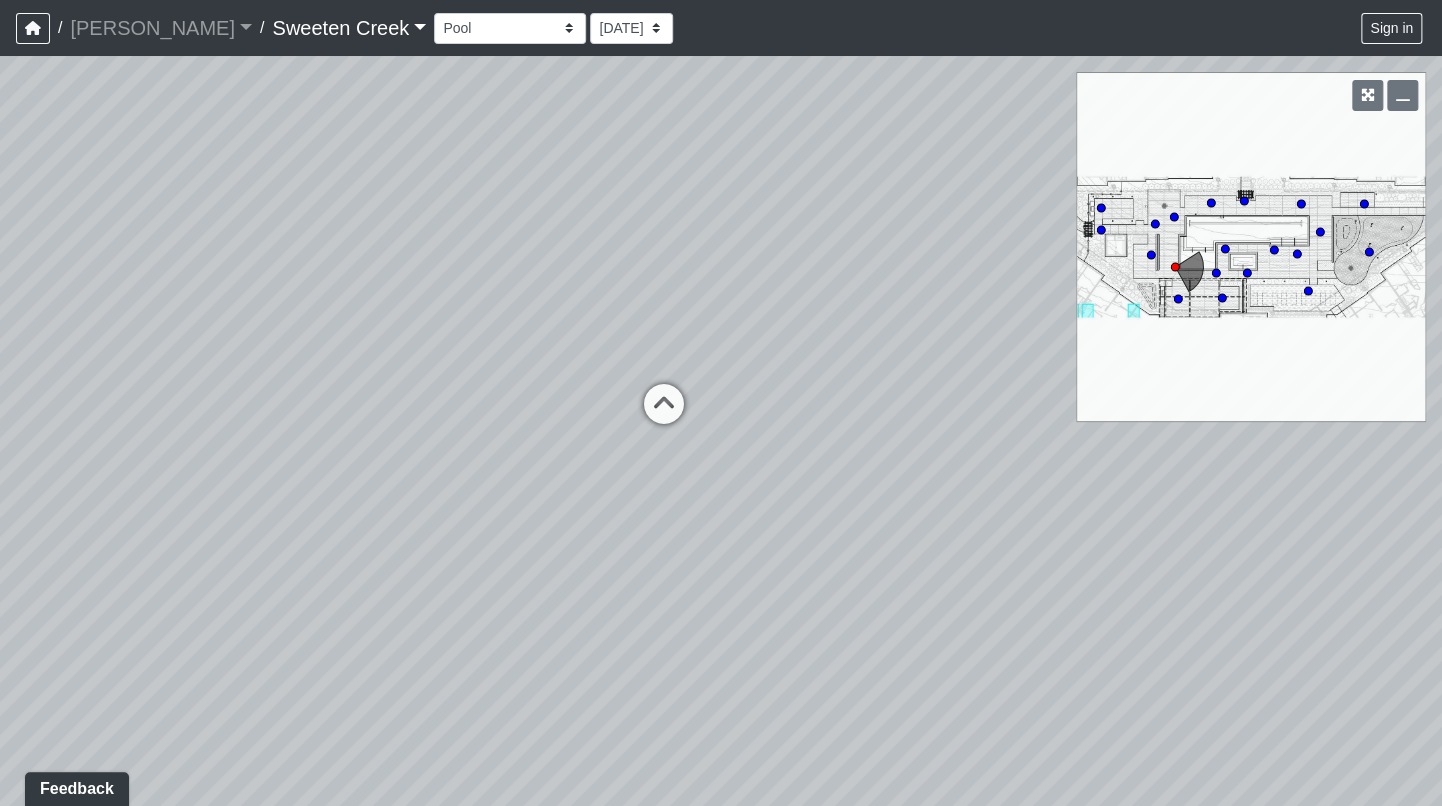 drag, startPoint x: 913, startPoint y: 312, endPoint x: 532, endPoint y: 278, distance: 382.51404 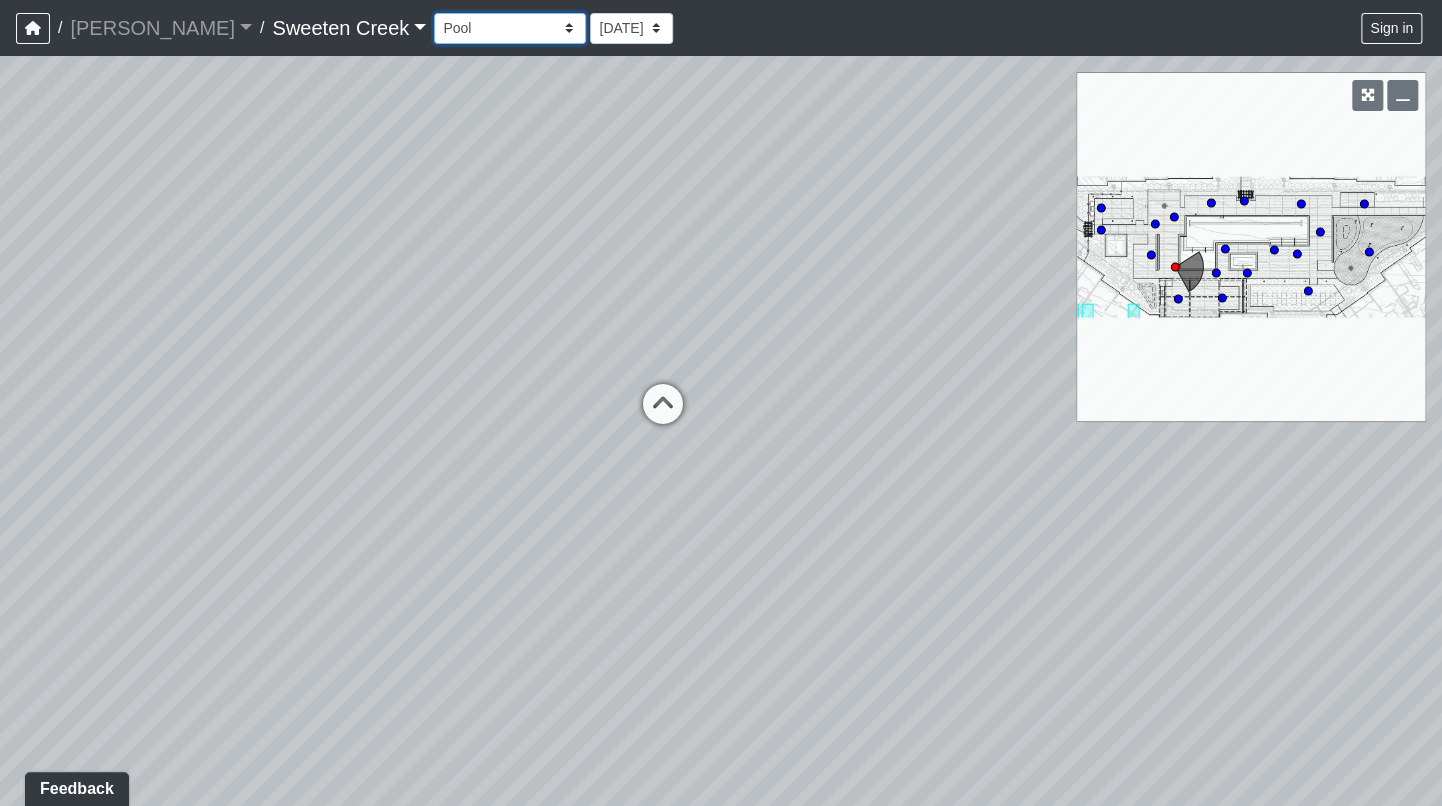 click on "Bistro Fitness - Hobby Booth Seating Counter Dining Dining 2 Elevators Elevators 2 Island Island 2 Island 3 Booth Seating Fireplace Pool Table Scrabble Seating Cardio Water Fountain Weights Wellness Counter Seating Entry Office Reception Counter Seating Elevator Lobby Mailboxes 1 Mailboxes 2 Mailboxes 3 Package Daybeds Daybeds 2 Daybeds 3 Entry Entry 2 Firepit Firepit 2 Grill 1 Grill 2 Grill 3 Loungers Loungers 2 Loungers 3 Pool Pool 2 Pool 3 Pool 4 Pool 5 Putt Putt Seating Spa TV Seating Bathroom Bedroom Den Entry Kitchen Living Room WIC Bathroom Bathroom 2 Bedroom Bedroom 2 Dining Room Entry Hallway Kitchen Living Room WIC WIC 2" at bounding box center (510, 28) 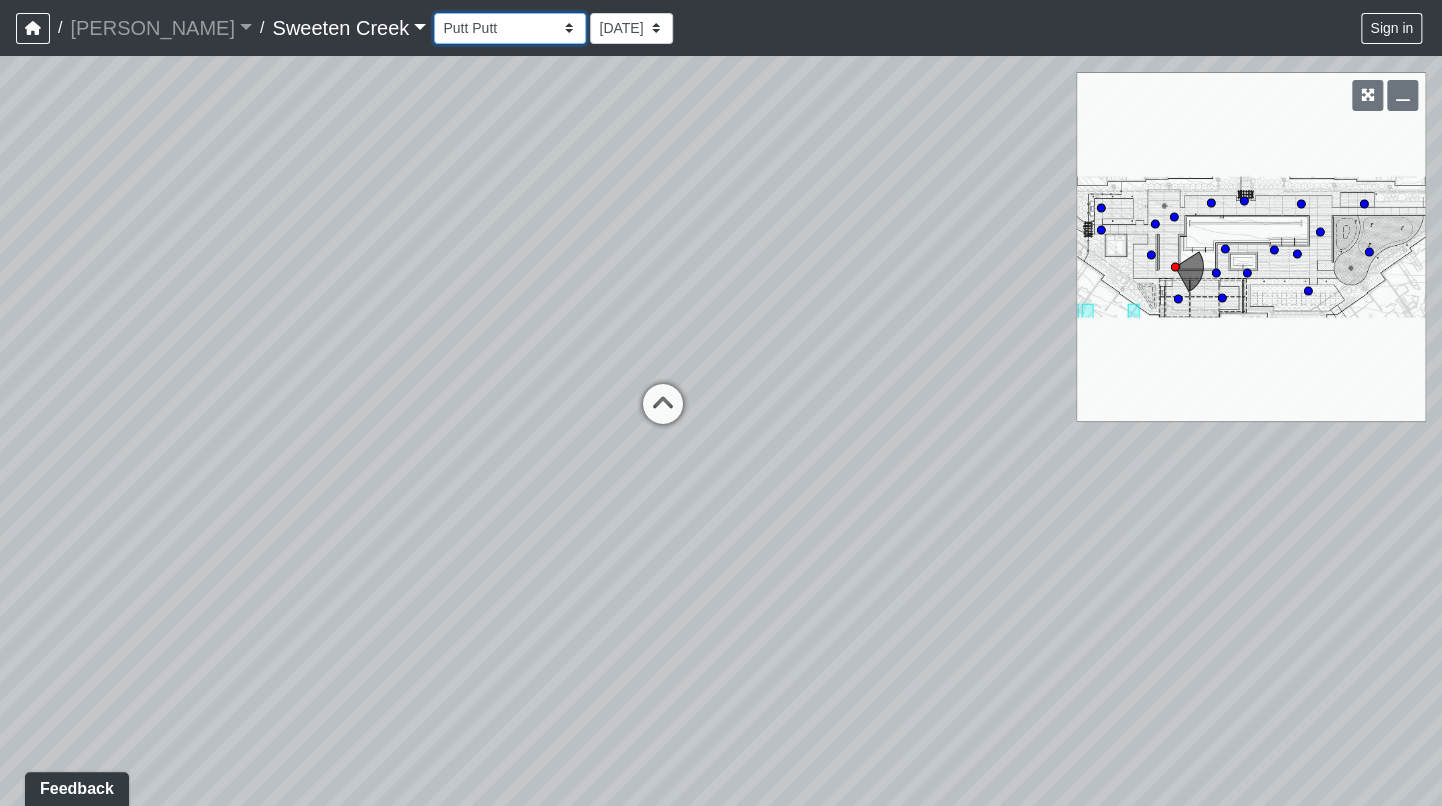 click on "Bistro Fitness - Hobby Booth Seating Counter Dining Dining 2 Elevators Elevators 2 Island Island 2 Island 3 Booth Seating Fireplace Pool Table Scrabble Seating Cardio Water Fountain Weights Wellness Counter Seating Entry Office Reception Counter Seating Elevator Lobby Mailboxes 1 Mailboxes 2 Mailboxes 3 Package Daybeds Daybeds 2 Daybeds 3 Entry Entry 2 Firepit Firepit 2 Grill 1 Grill 2 Grill 3 Loungers Loungers 2 Loungers 3 Pool Pool 2 Pool 3 Pool 4 Pool 5 Putt Putt Seating Spa TV Seating Bathroom Bedroom Den Entry Kitchen Living Room WIC Bathroom Bathroom 2 Bedroom Bedroom 2 Dining Room Entry Hallway Kitchen Living Room WIC WIC 2" at bounding box center [510, 28] 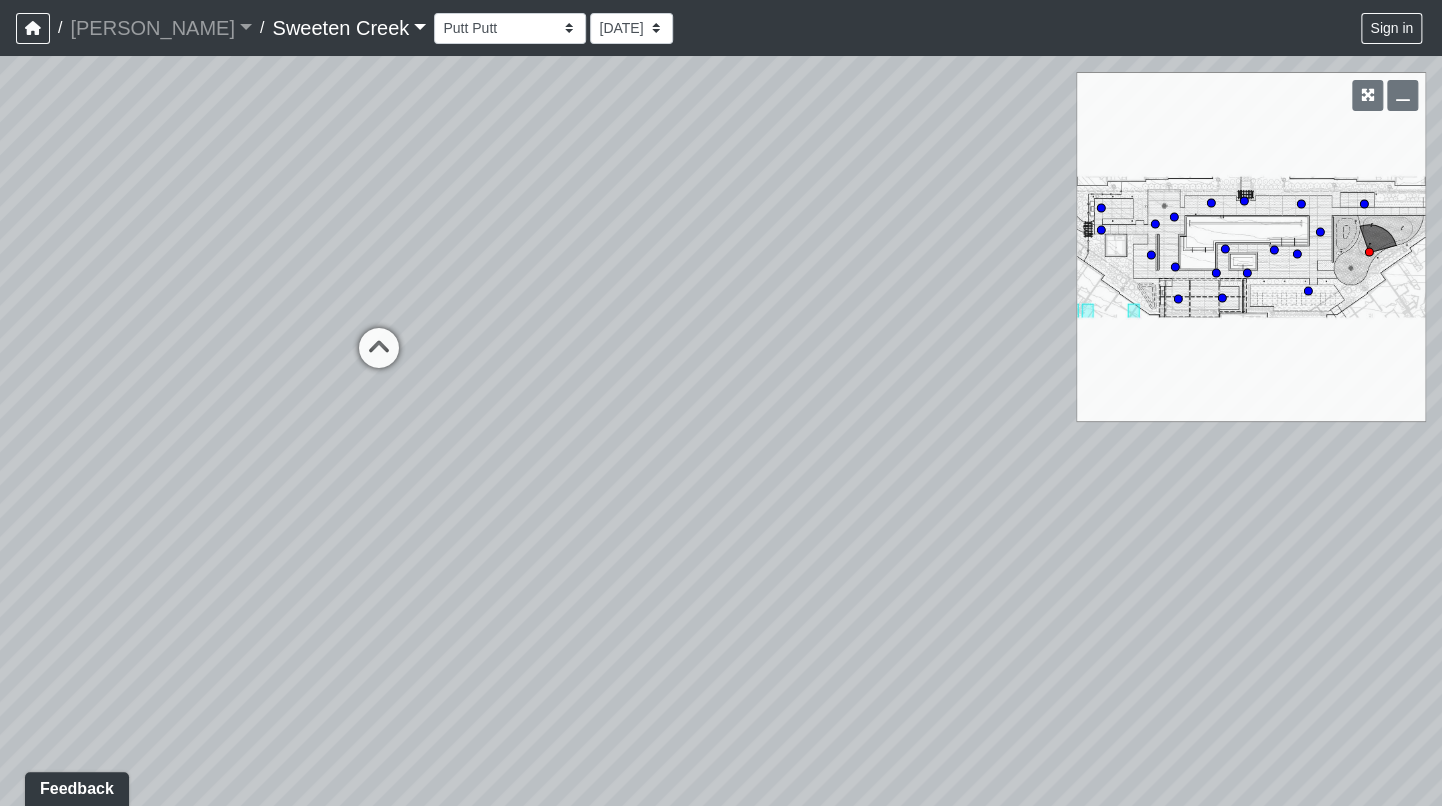 drag, startPoint x: 843, startPoint y: 330, endPoint x: 968, endPoint y: 135, distance: 231.6247 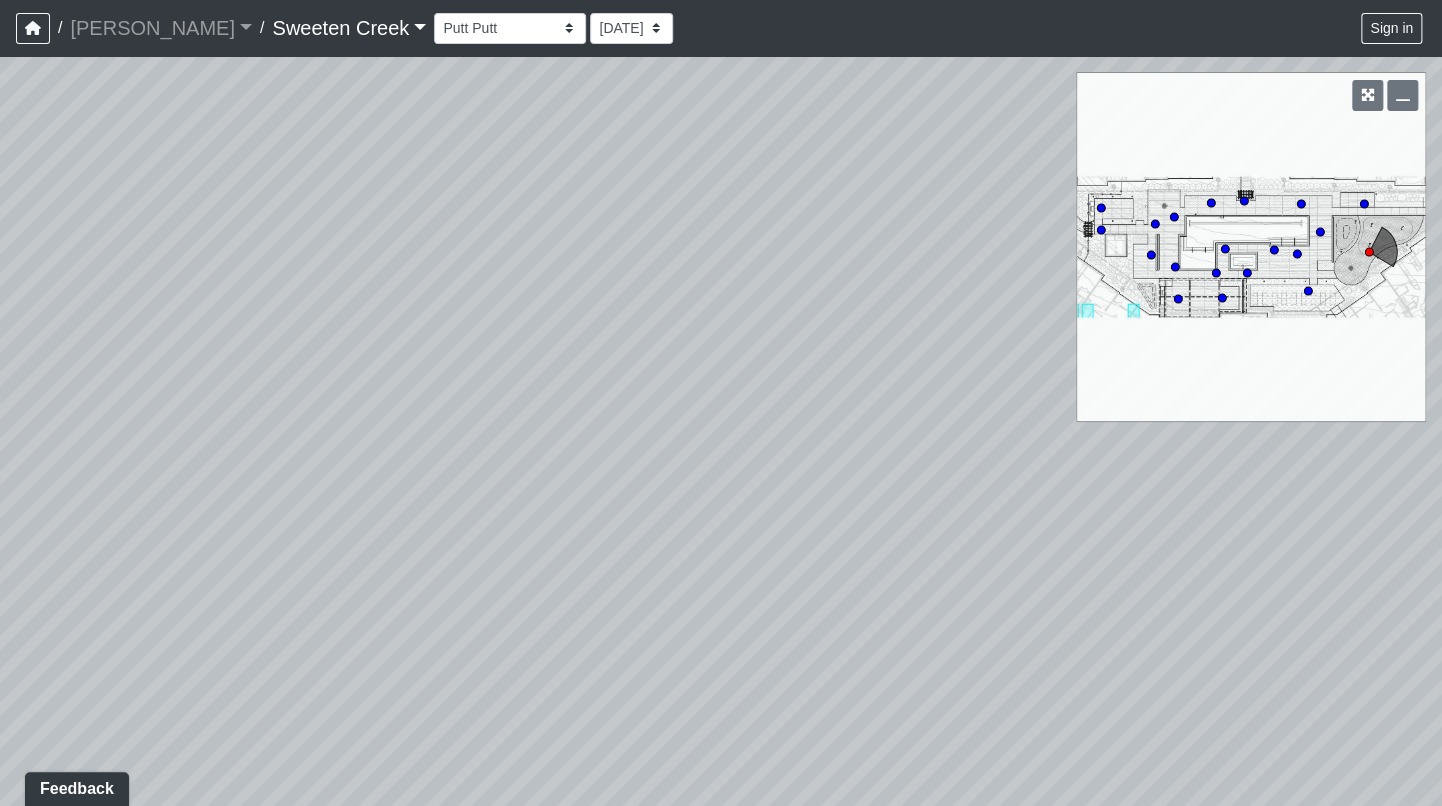 drag, startPoint x: 823, startPoint y: 161, endPoint x: 293, endPoint y: 285, distance: 544.31244 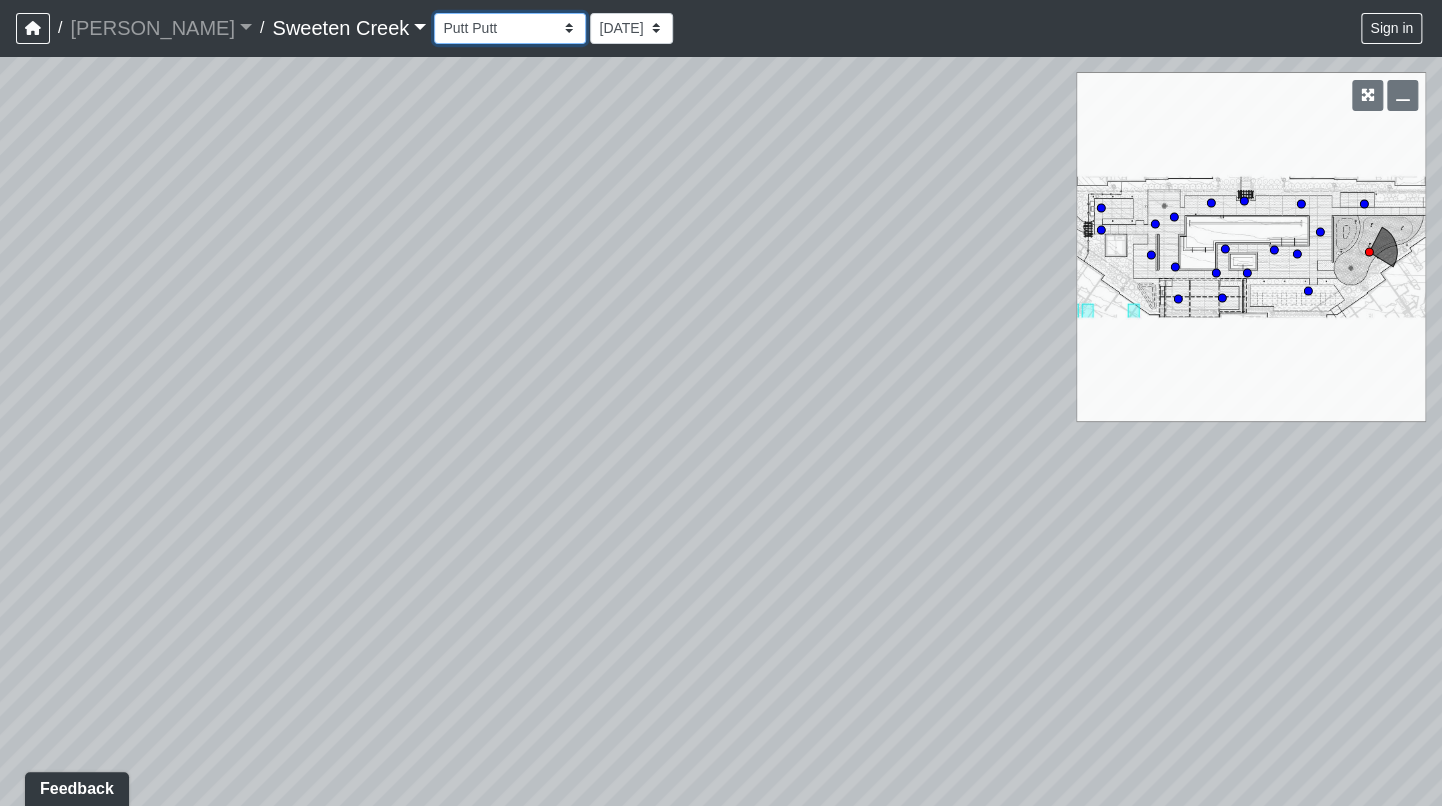 click on "Bistro Fitness - Hobby Booth Seating Counter Dining Dining 2 Elevators Elevators 2 Island Island 2 Island 3 Booth Seating Fireplace Pool Table Scrabble Seating Cardio Water Fountain Weights Wellness Counter Seating Entry Office Reception Counter Seating Elevator Lobby Mailboxes 1 Mailboxes 2 Mailboxes 3 Package Daybeds Daybeds 2 Daybeds 3 Entry Entry 2 Firepit Firepit 2 Grill 1 Grill 2 Grill 3 Loungers Loungers 2 Loungers 3 Pool Pool 2 Pool 3 Pool 4 Pool 5 Putt Putt Seating Spa TV Seating Bathroom Bedroom Den Entry Kitchen Living Room WIC Bathroom Bathroom 2 Bedroom Bedroom 2 Dining Room Entry Hallway Kitchen Living Room WIC WIC 2" at bounding box center (510, 28) 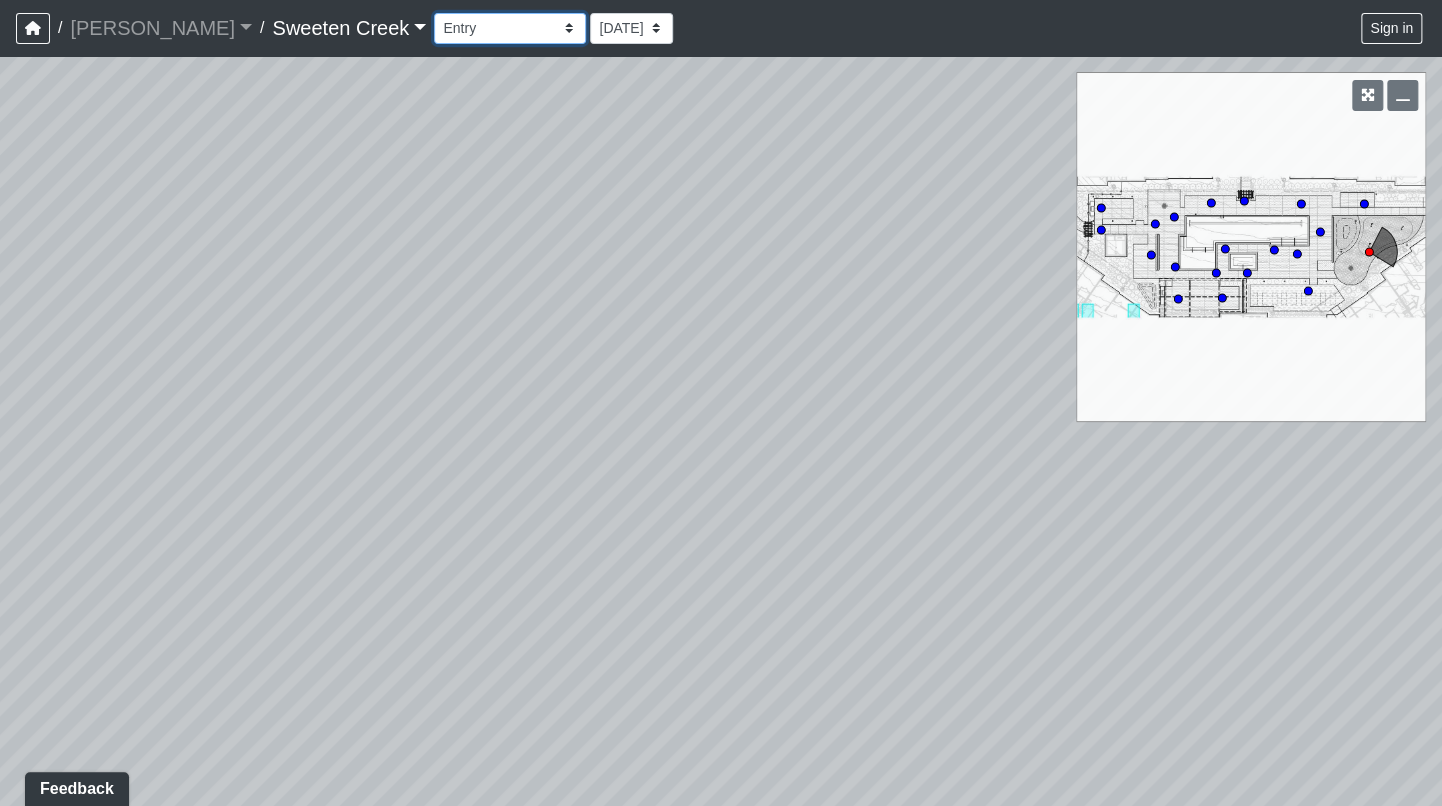 click on "Bistro Fitness - Hobby Booth Seating Counter Dining Dining 2 Elevators Elevators 2 Island Island 2 Island 3 Booth Seating Fireplace Pool Table Scrabble Seating Cardio Water Fountain Weights Wellness Counter Seating Entry Office Reception Counter Seating Elevator Lobby Mailboxes 1 Mailboxes 2 Mailboxes 3 Package Daybeds Daybeds 2 Daybeds 3 Entry Entry 2 Firepit Firepit 2 Grill 1 Grill 2 Grill 3 Loungers Loungers 2 Loungers 3 Pool Pool 2 Pool 3 Pool 4 Pool 5 Putt Putt Seating Spa TV Seating Bathroom Bedroom Den Entry Kitchen Living Room WIC Bathroom Bathroom 2 Bedroom Bedroom 2 Dining Room Entry Hallway Kitchen Living Room WIC WIC 2" at bounding box center [510, 28] 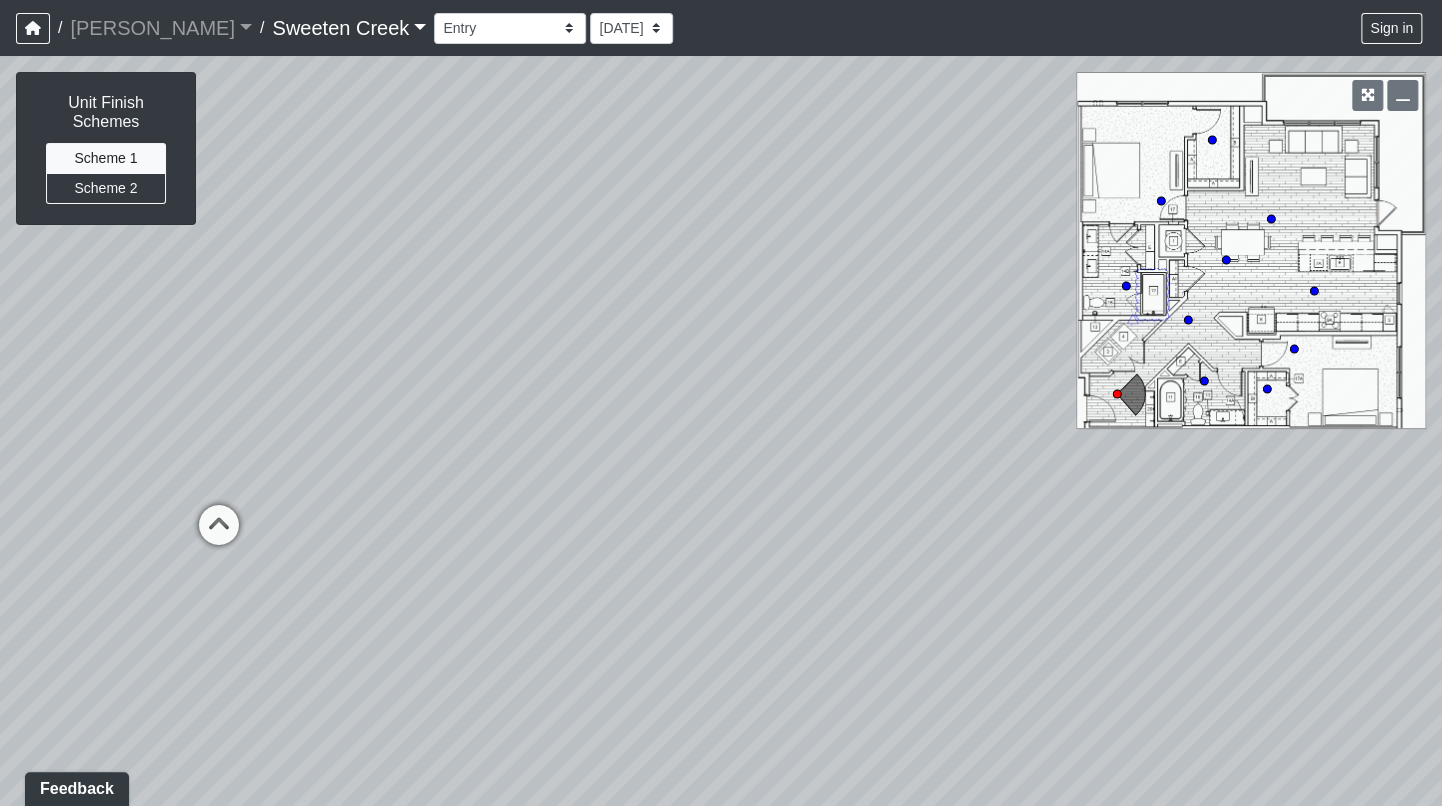 drag, startPoint x: 956, startPoint y: 484, endPoint x: 948, endPoint y: 354, distance: 130.24593 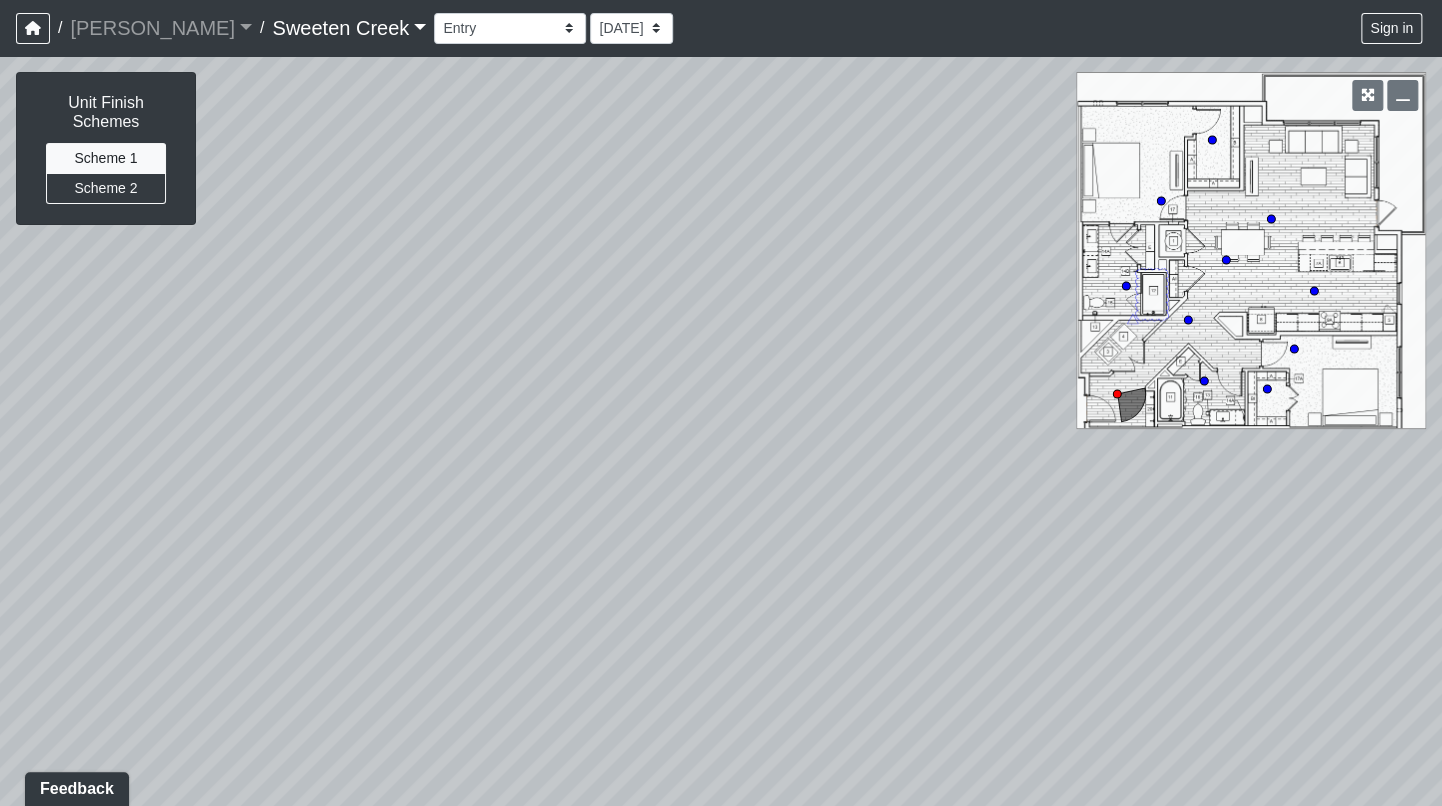 drag, startPoint x: 793, startPoint y: 498, endPoint x: 386, endPoint y: 483, distance: 407.2763 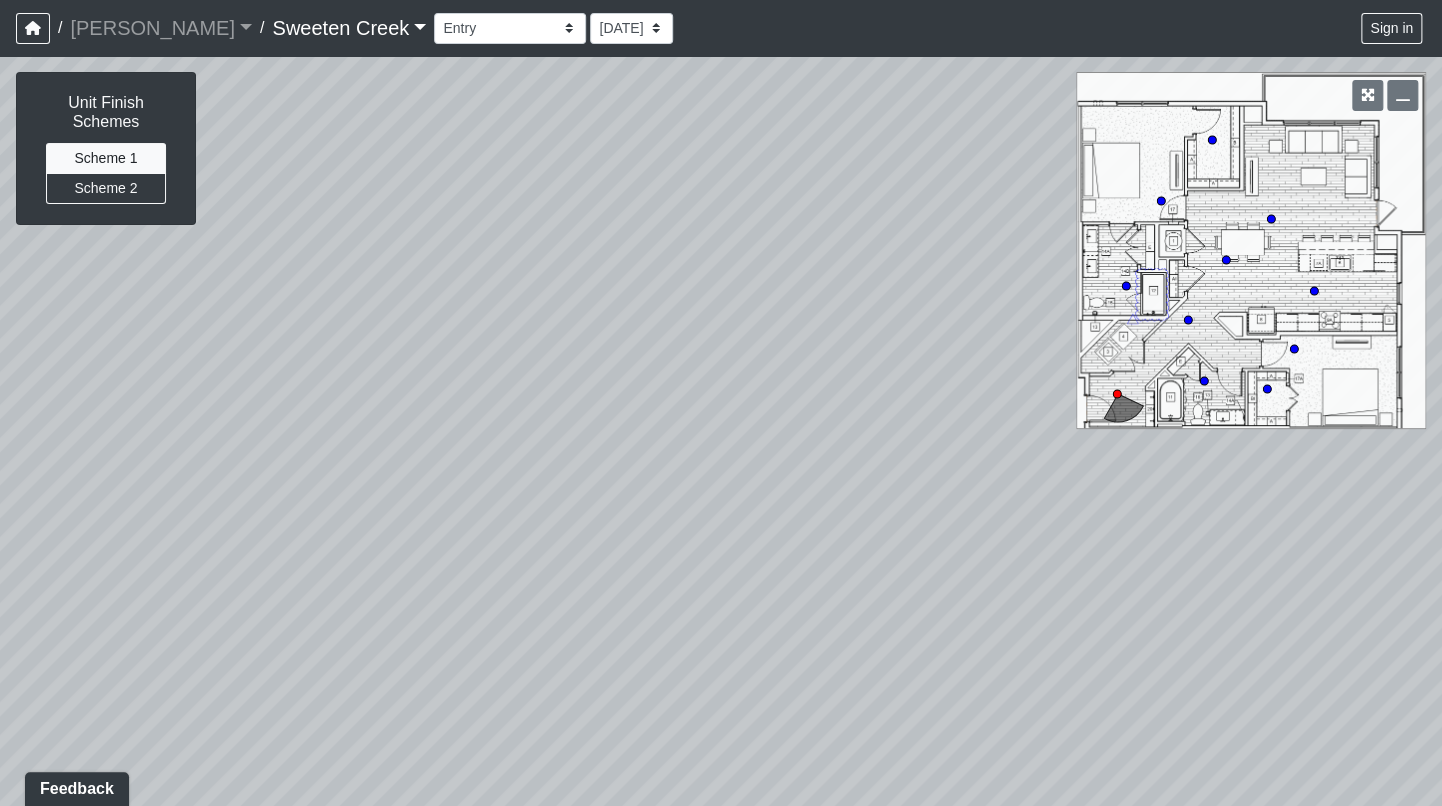 drag, startPoint x: 865, startPoint y: 358, endPoint x: 396, endPoint y: 392, distance: 470.2308 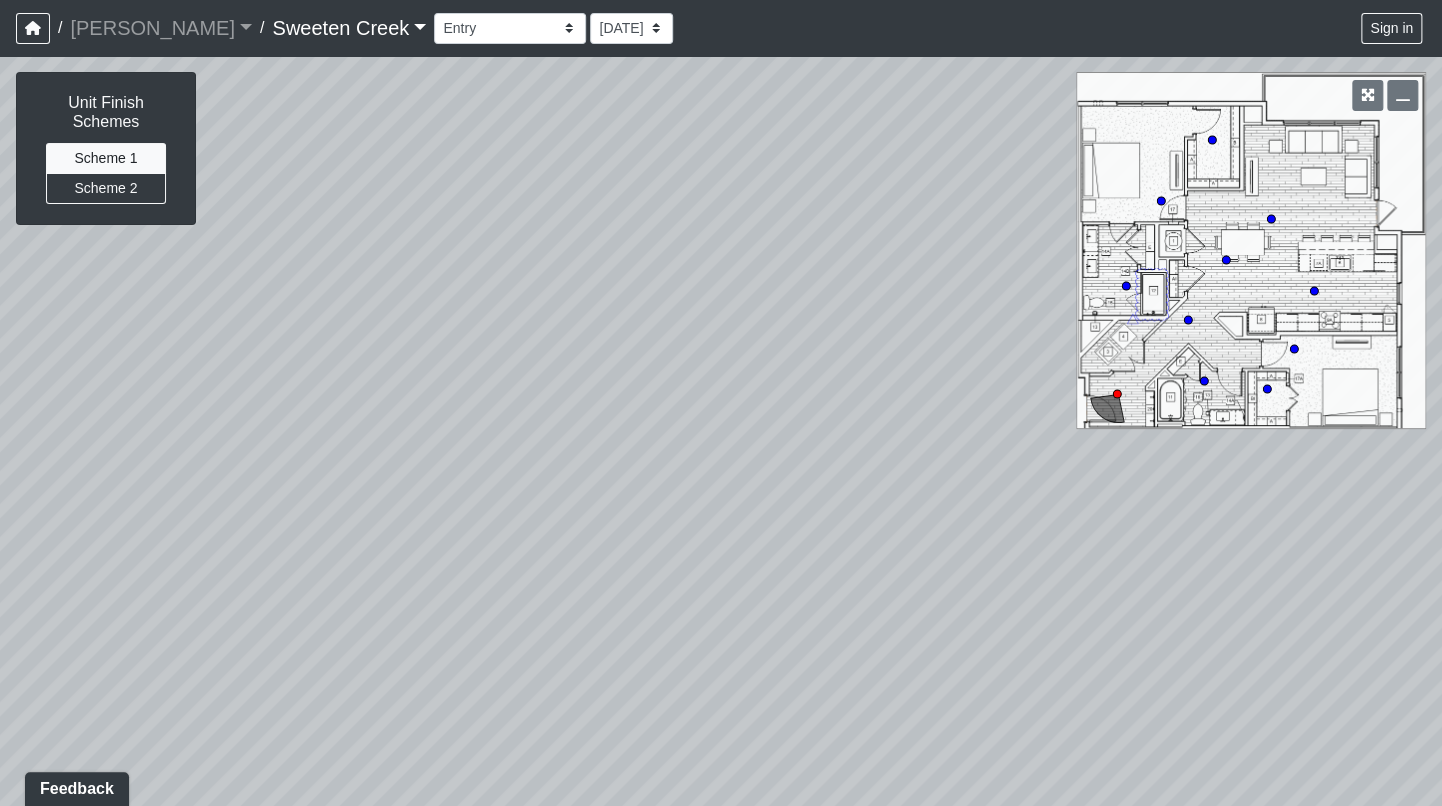 drag, startPoint x: 1022, startPoint y: 466, endPoint x: 358, endPoint y: 355, distance: 673.2139 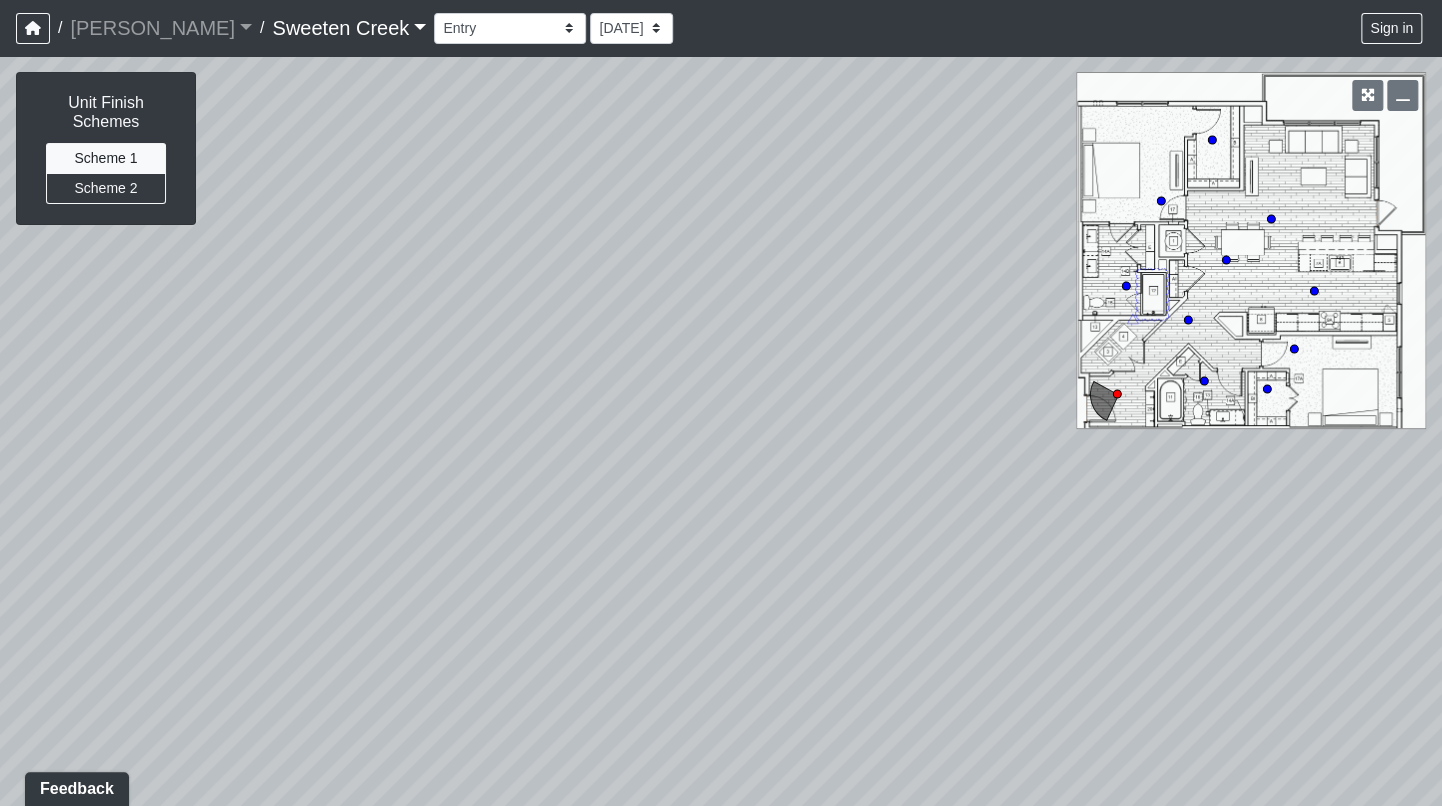drag, startPoint x: 799, startPoint y: 401, endPoint x: 473, endPoint y: 418, distance: 326.44296 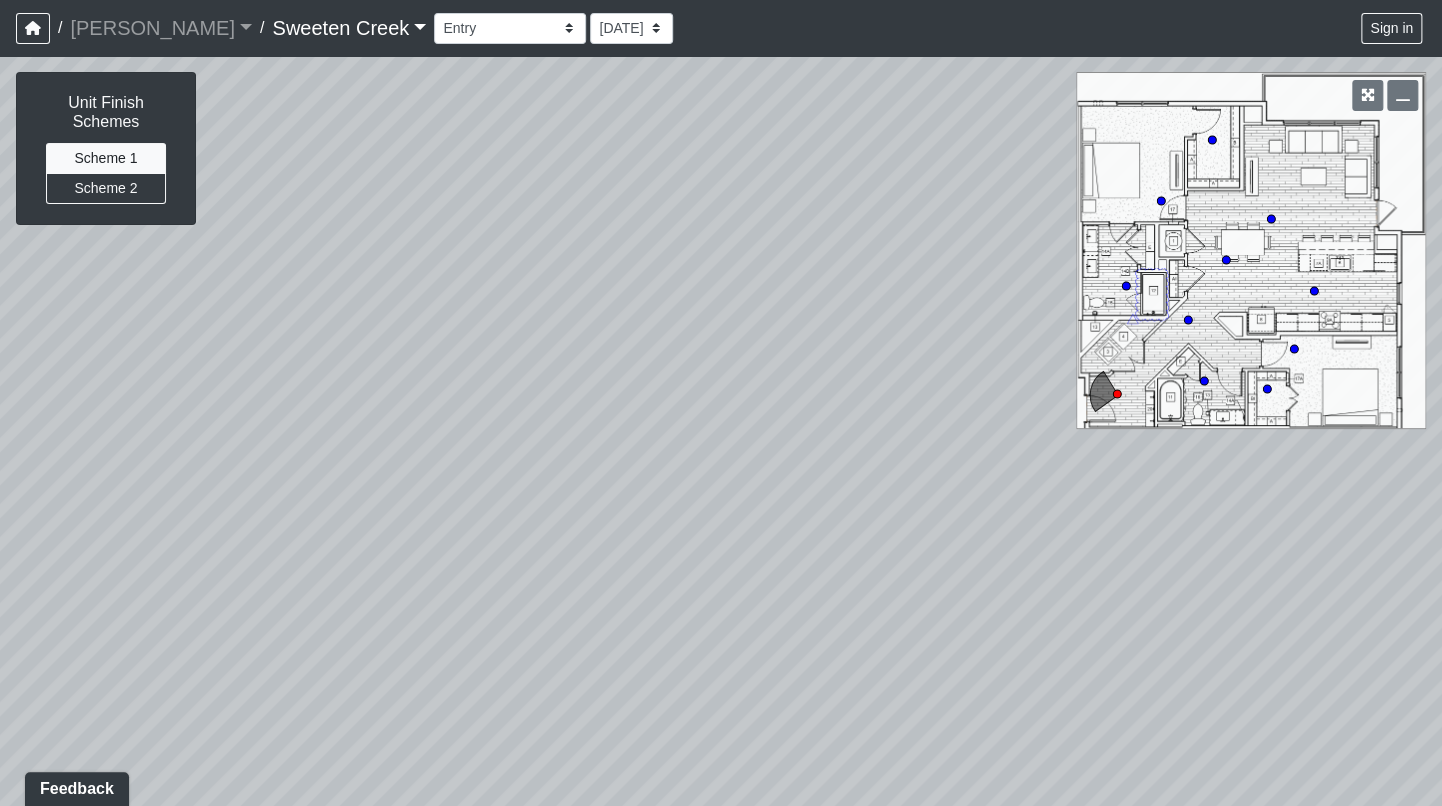 drag, startPoint x: 950, startPoint y: 374, endPoint x: 573, endPoint y: 381, distance: 377.06497 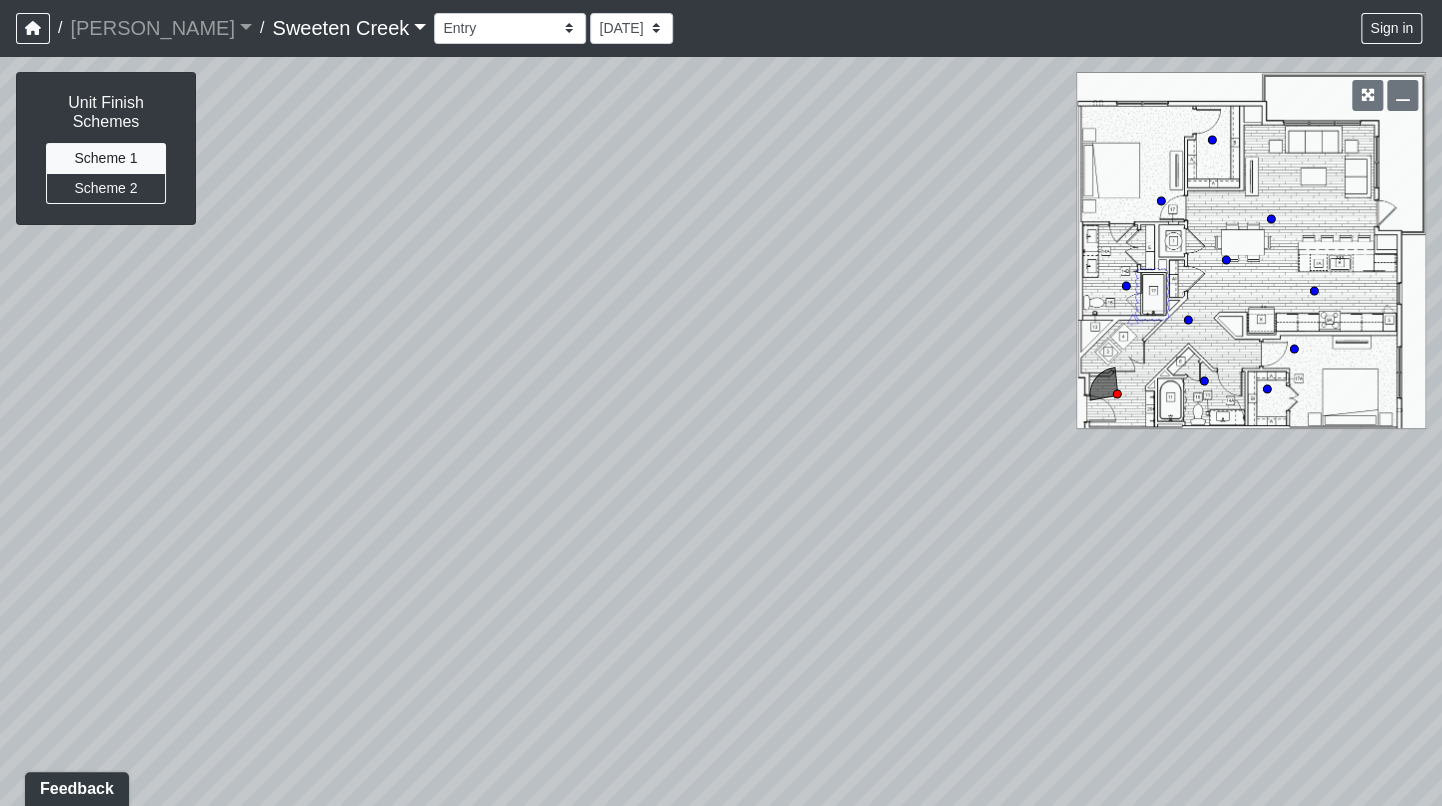 drag, startPoint x: 963, startPoint y: 388, endPoint x: 629, endPoint y: 410, distance: 334.72375 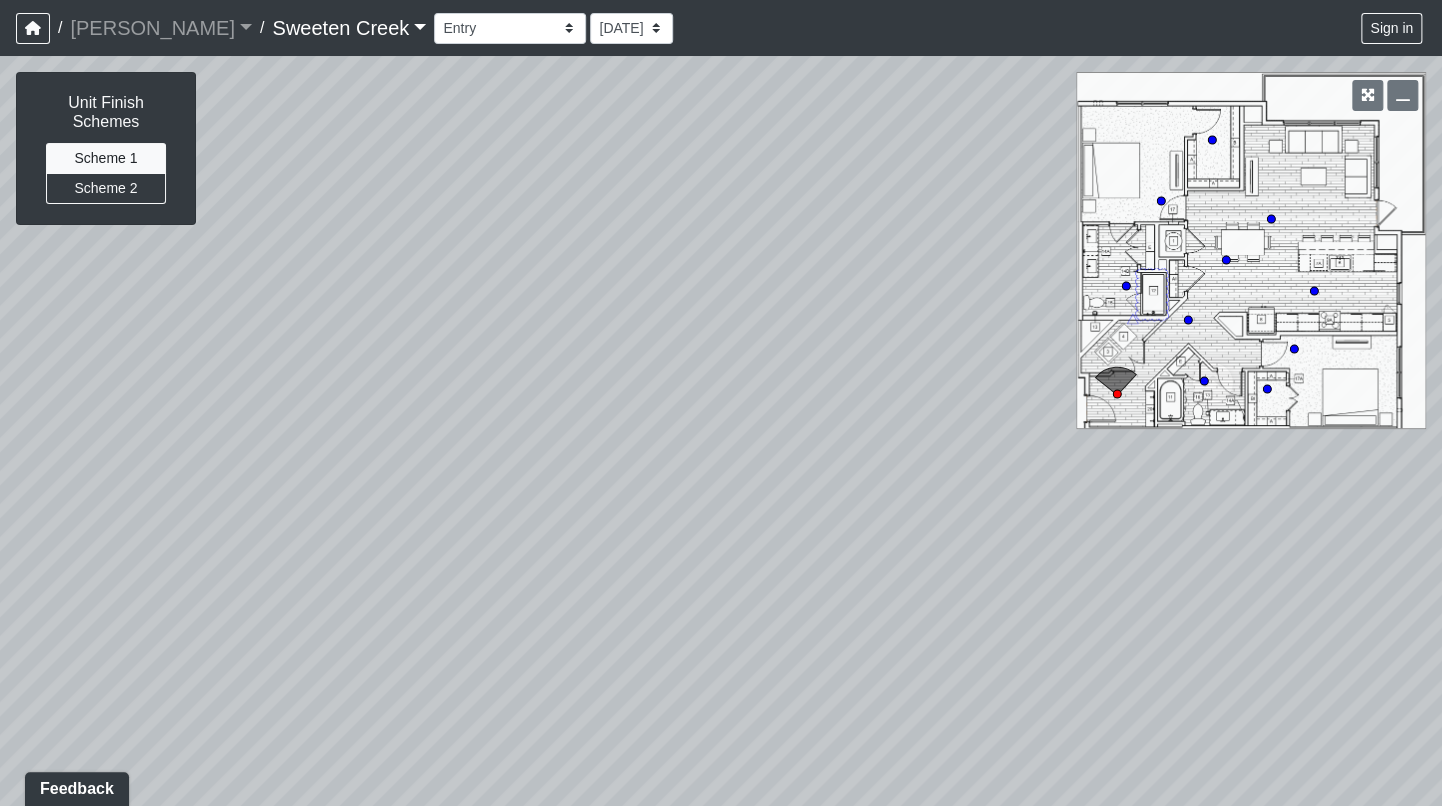 drag, startPoint x: 869, startPoint y: 325, endPoint x: 198, endPoint y: 422, distance: 677.9749 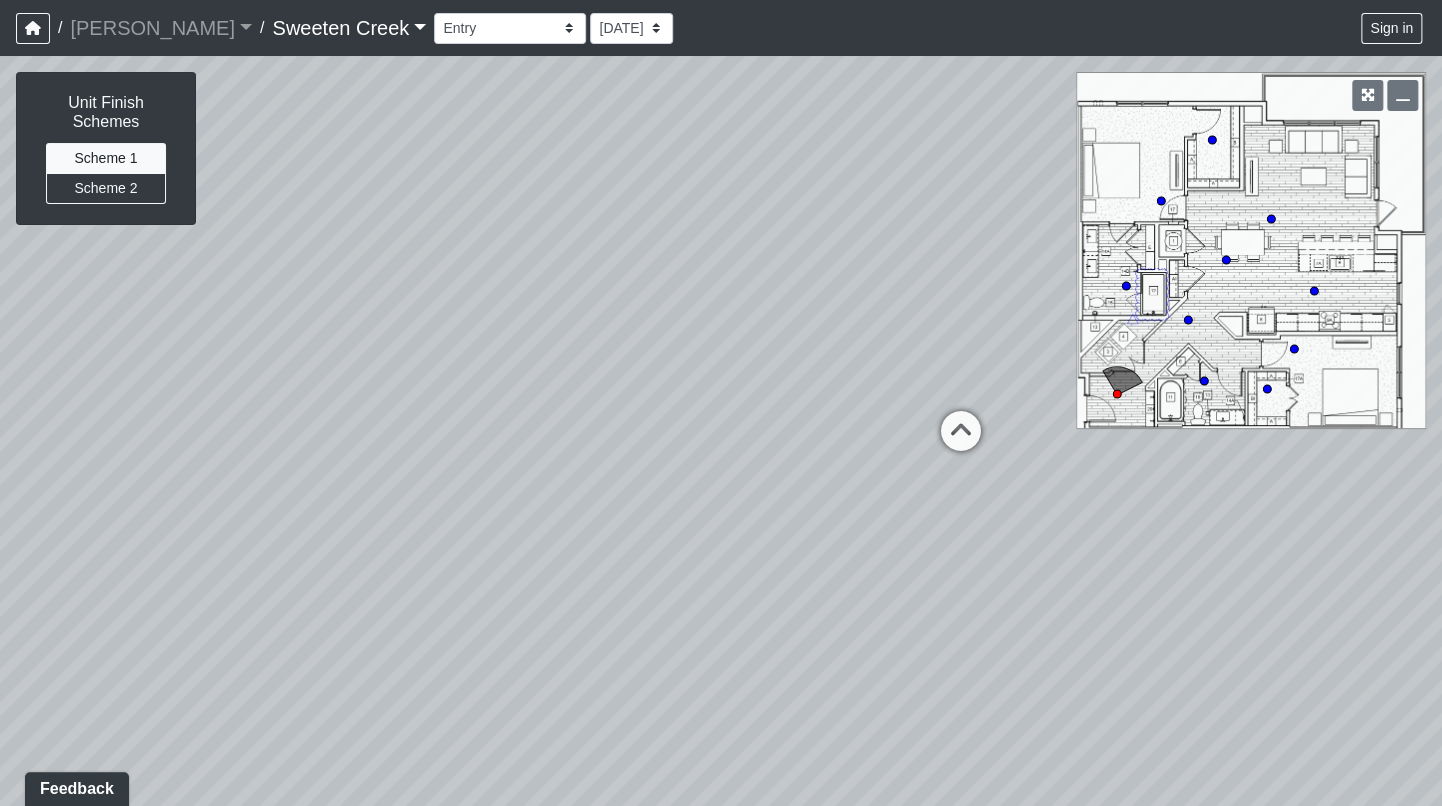 drag, startPoint x: 992, startPoint y: 239, endPoint x: 760, endPoint y: 330, distance: 249.20874 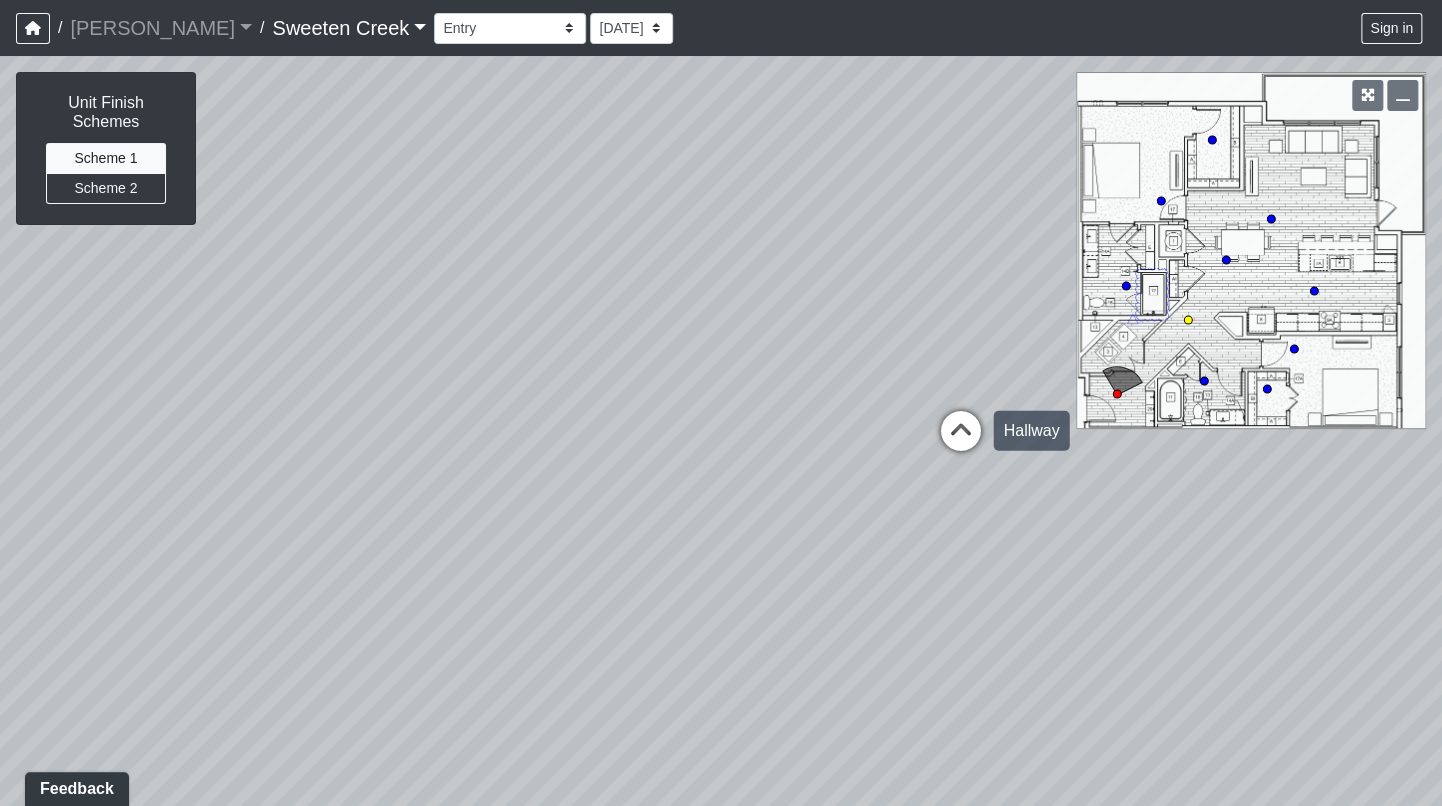 click at bounding box center [960, 441] 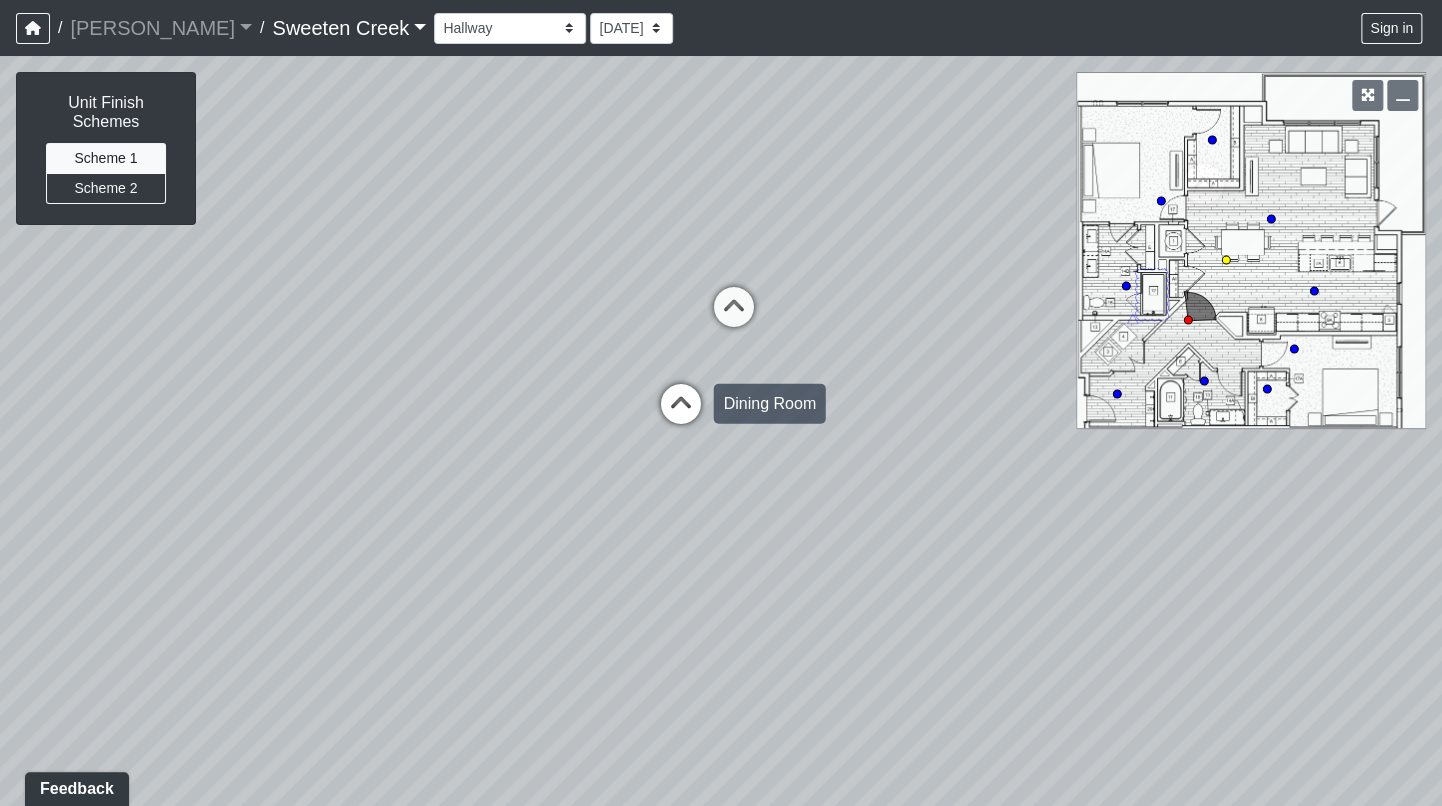 drag, startPoint x: 982, startPoint y: 472, endPoint x: 716, endPoint y: 426, distance: 269.94815 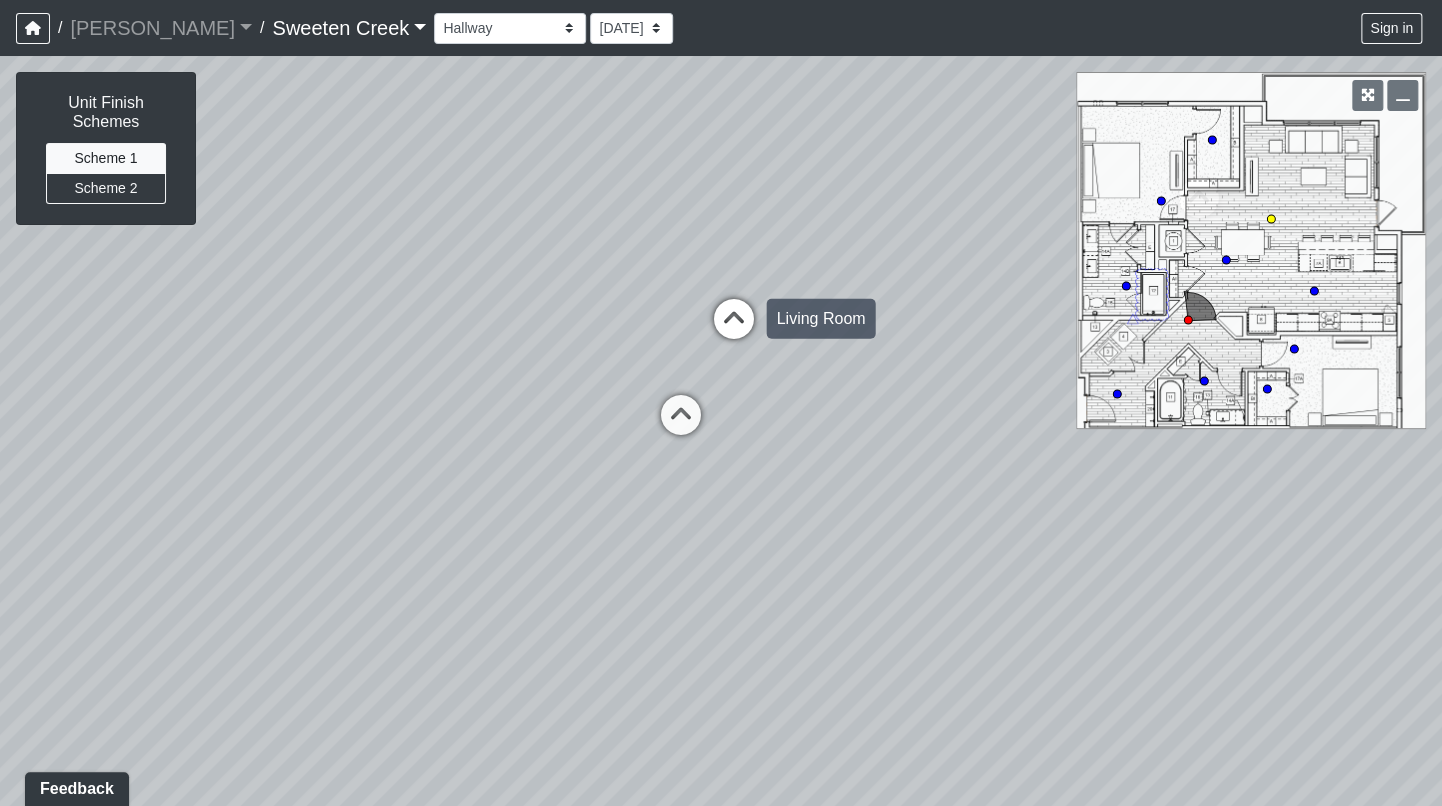 click at bounding box center [733, 329] 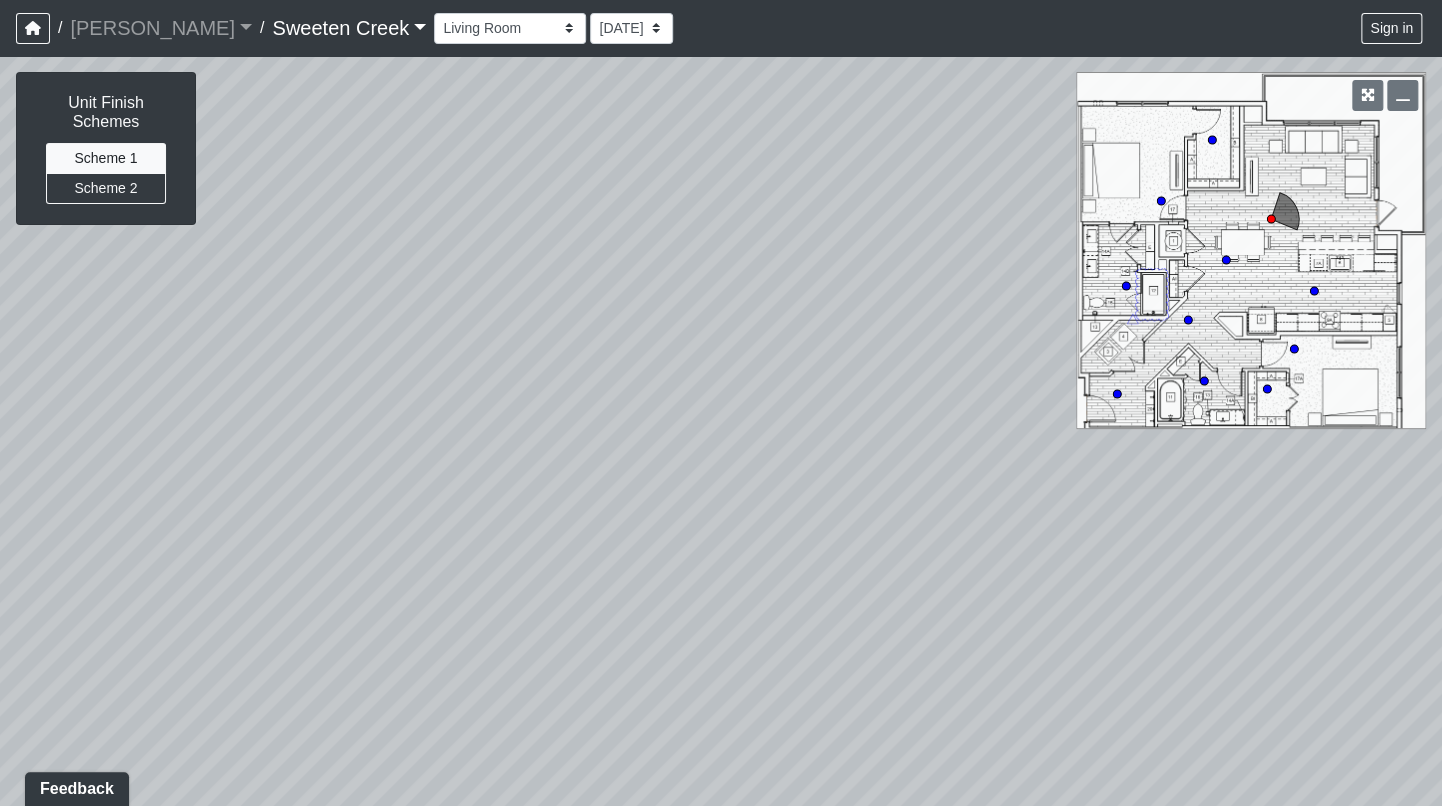 drag, startPoint x: 873, startPoint y: 314, endPoint x: 552, endPoint y: 439, distance: 344.4793 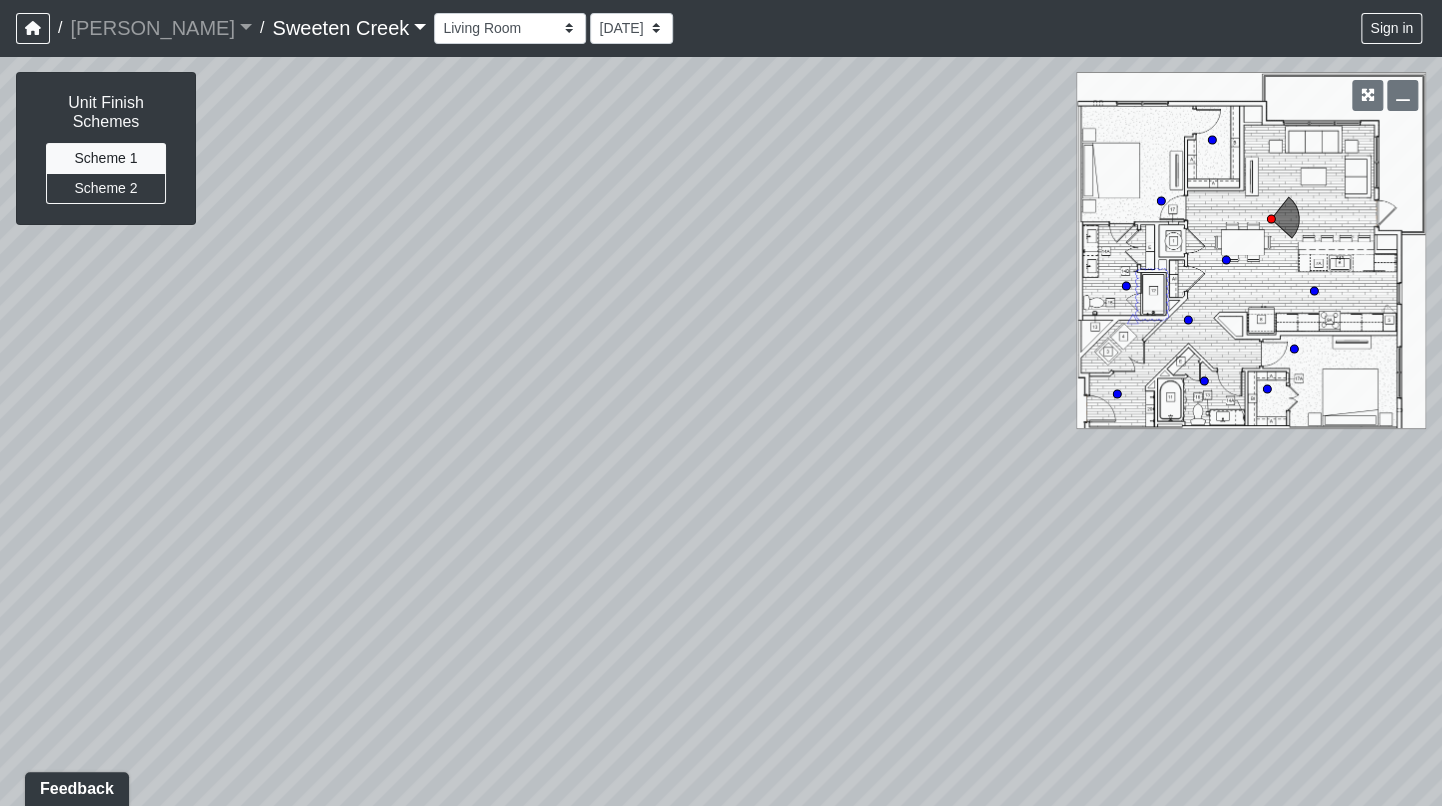 drag, startPoint x: 881, startPoint y: 324, endPoint x: 661, endPoint y: 246, distance: 233.41808 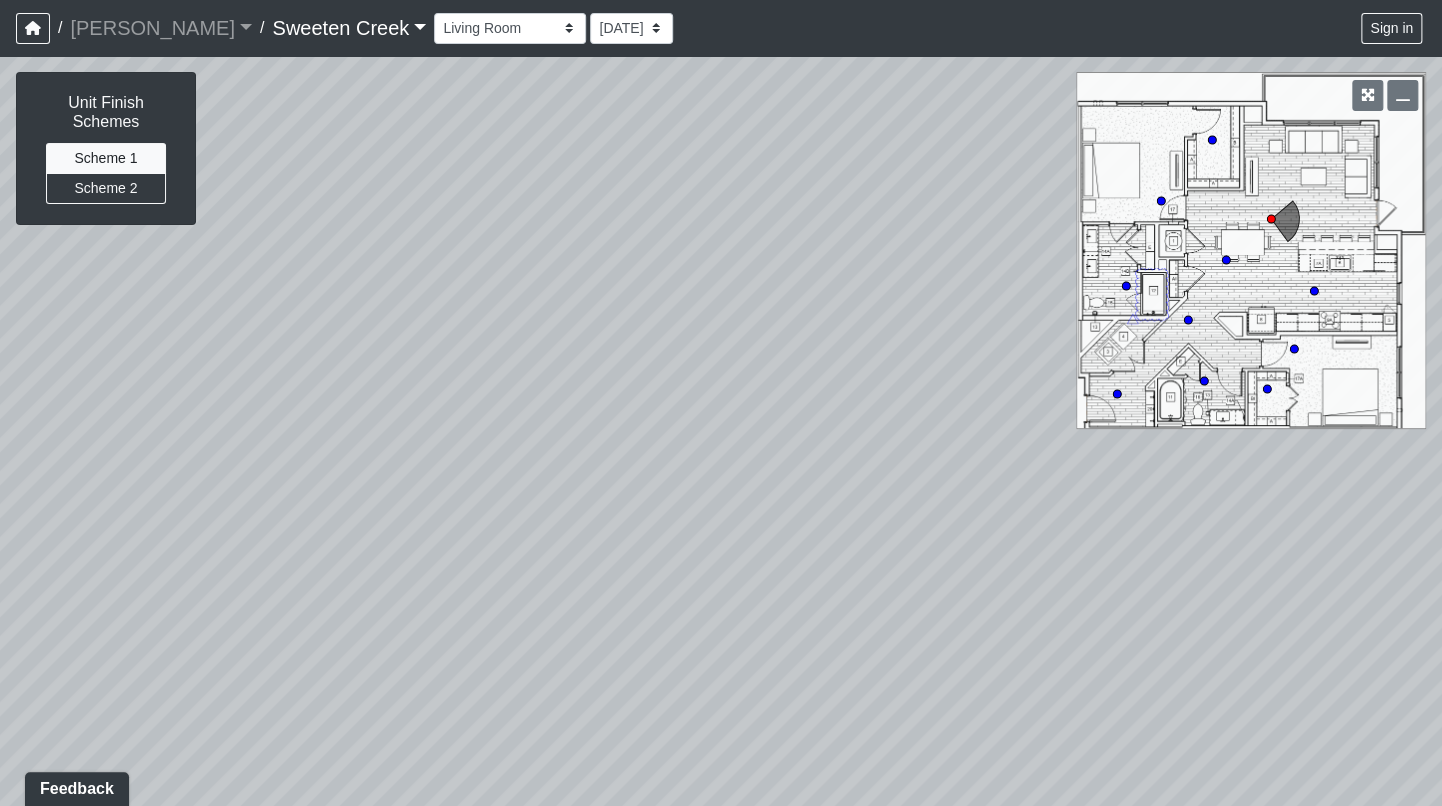 drag, startPoint x: 888, startPoint y: 385, endPoint x: 743, endPoint y: 295, distance: 170.66048 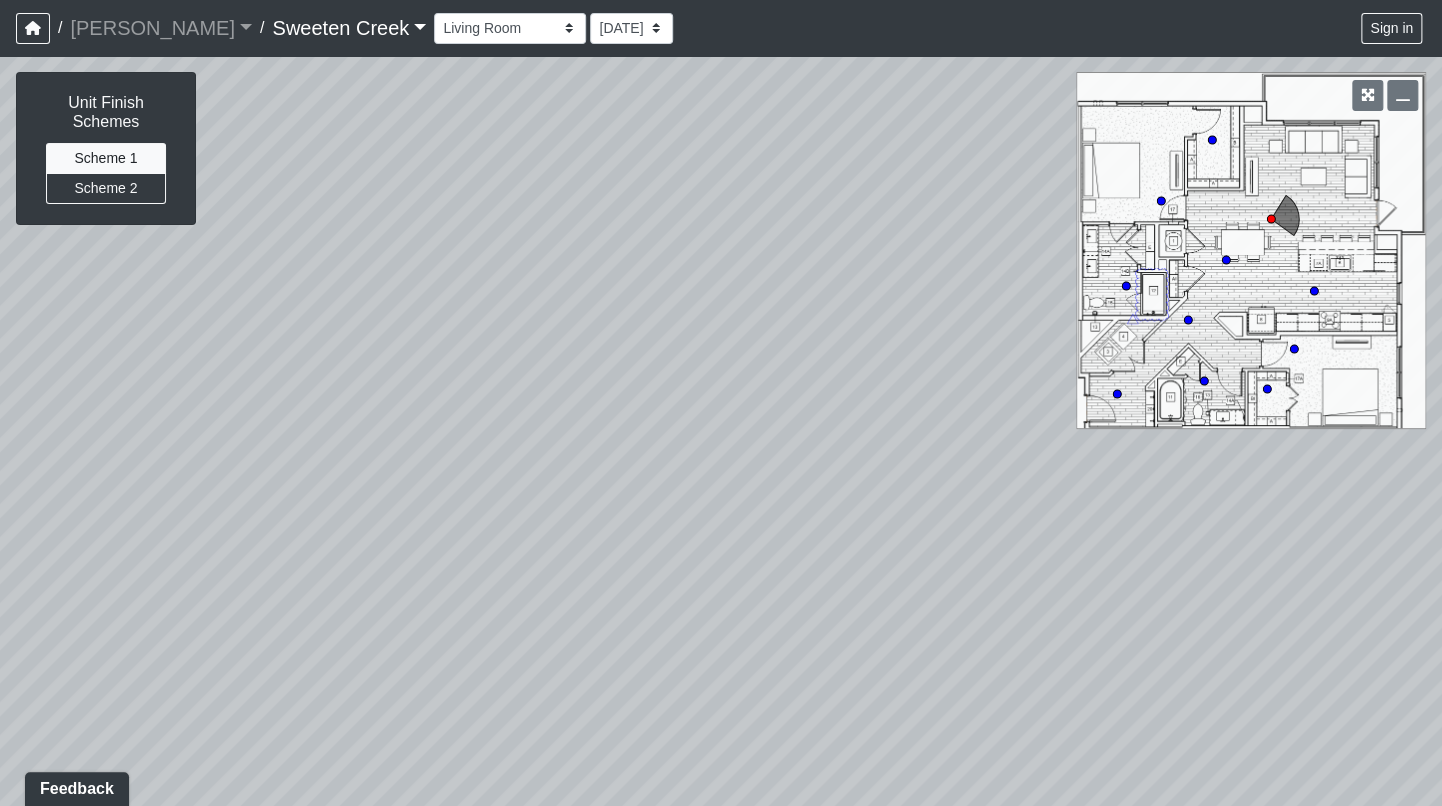 drag, startPoint x: 862, startPoint y: 372, endPoint x: 1100, endPoint y: 489, distance: 265.2037 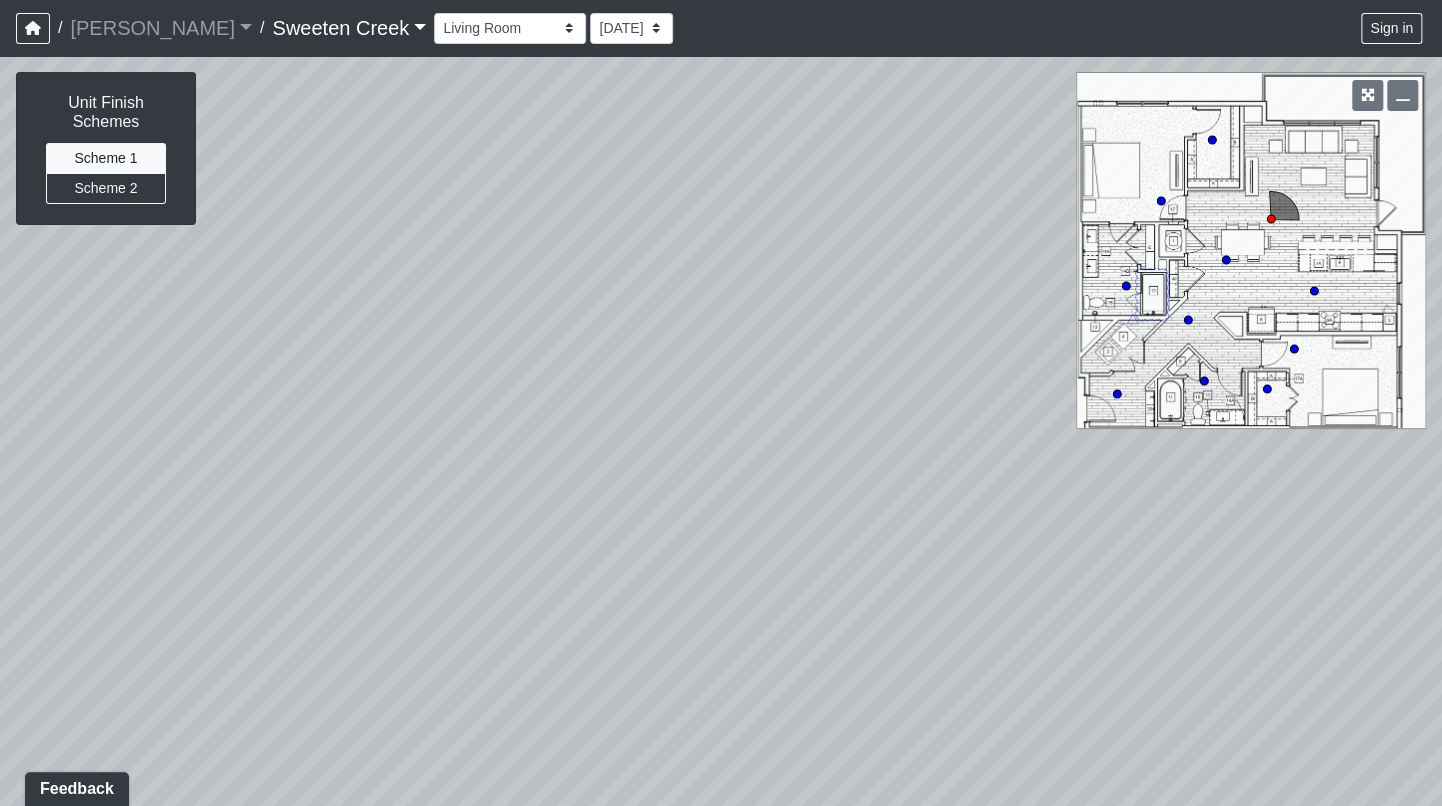 drag, startPoint x: 921, startPoint y: 326, endPoint x: 1377, endPoint y: 414, distance: 464.4136 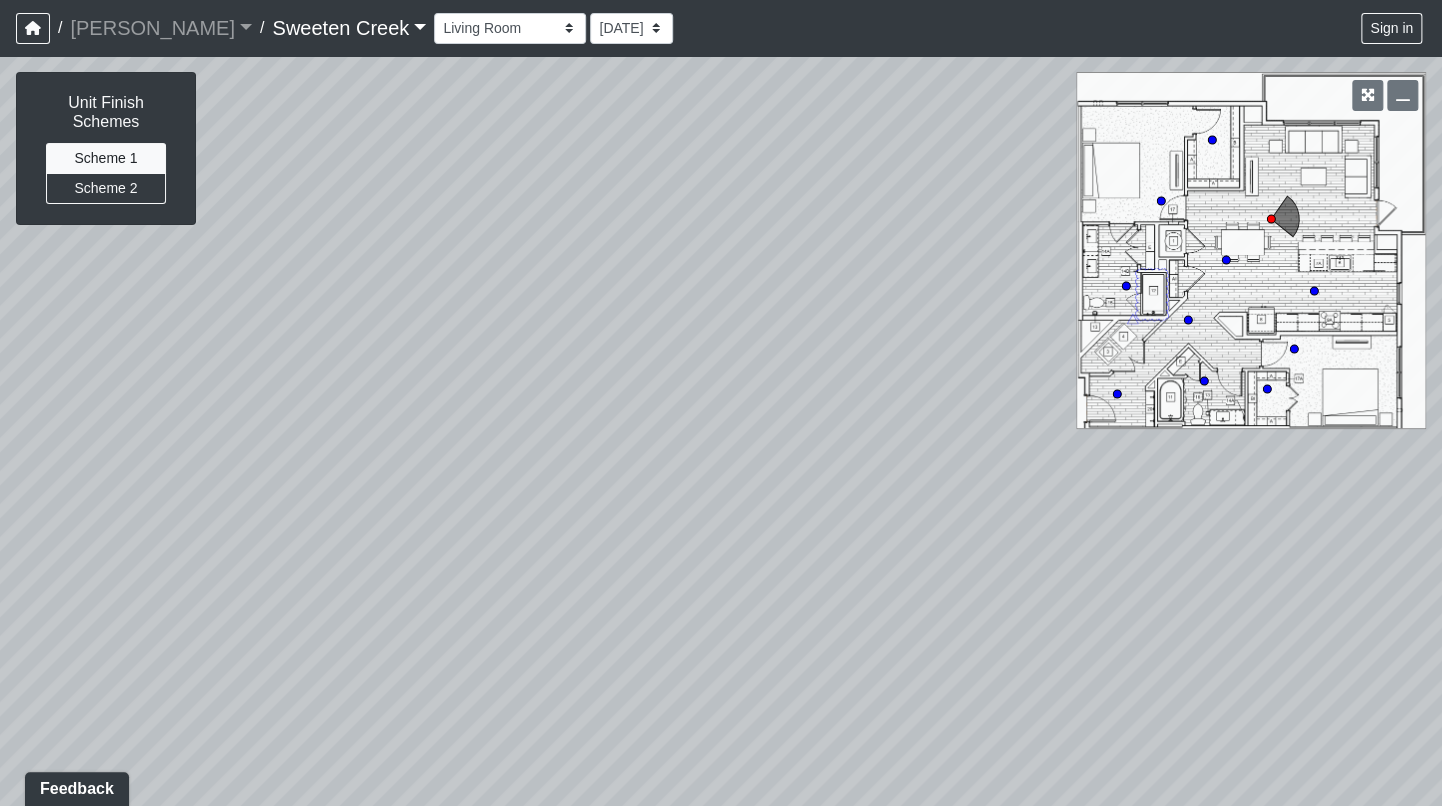 drag, startPoint x: 934, startPoint y: 412, endPoint x: 437, endPoint y: 487, distance: 502.6271 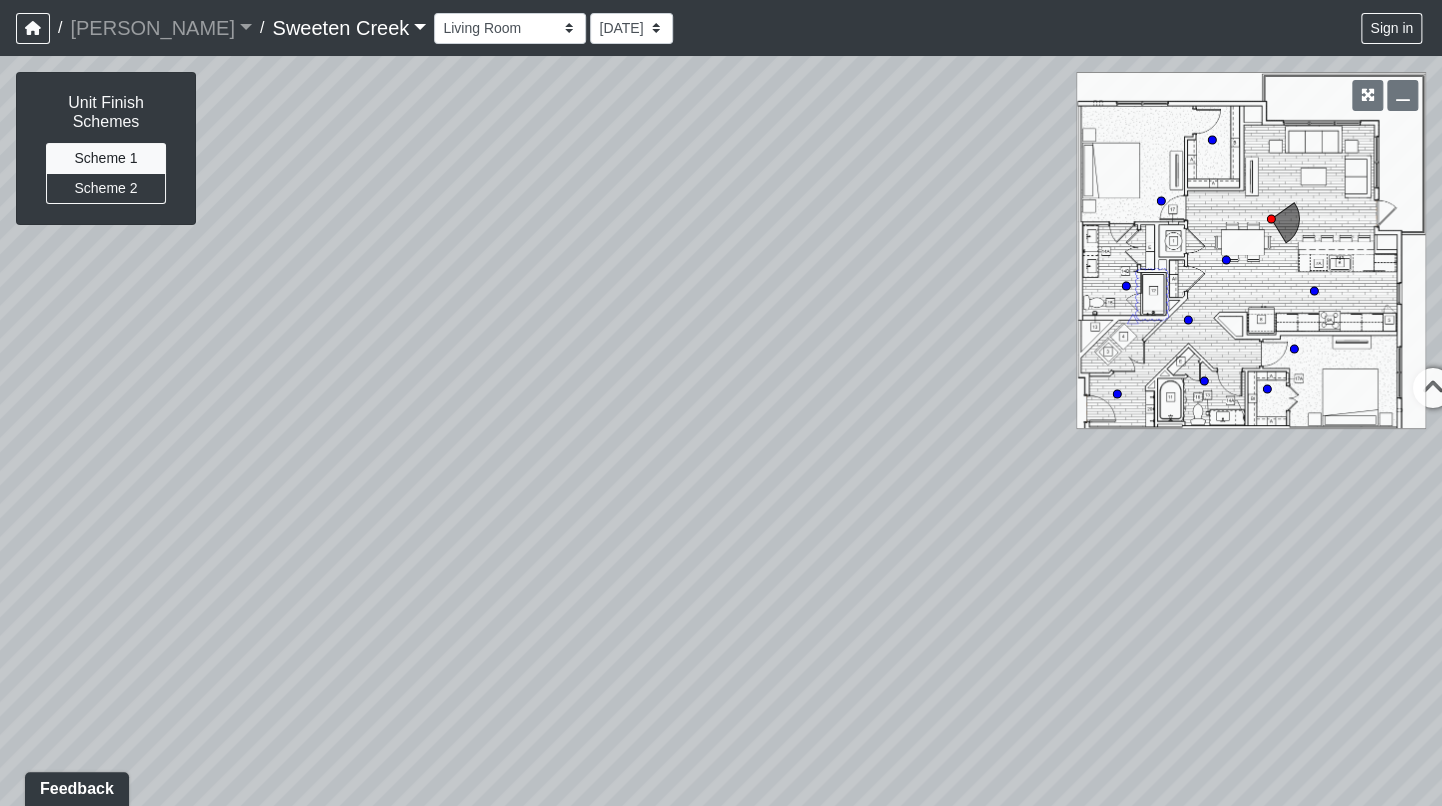 drag, startPoint x: 956, startPoint y: 519, endPoint x: 700, endPoint y: 550, distance: 257.87012 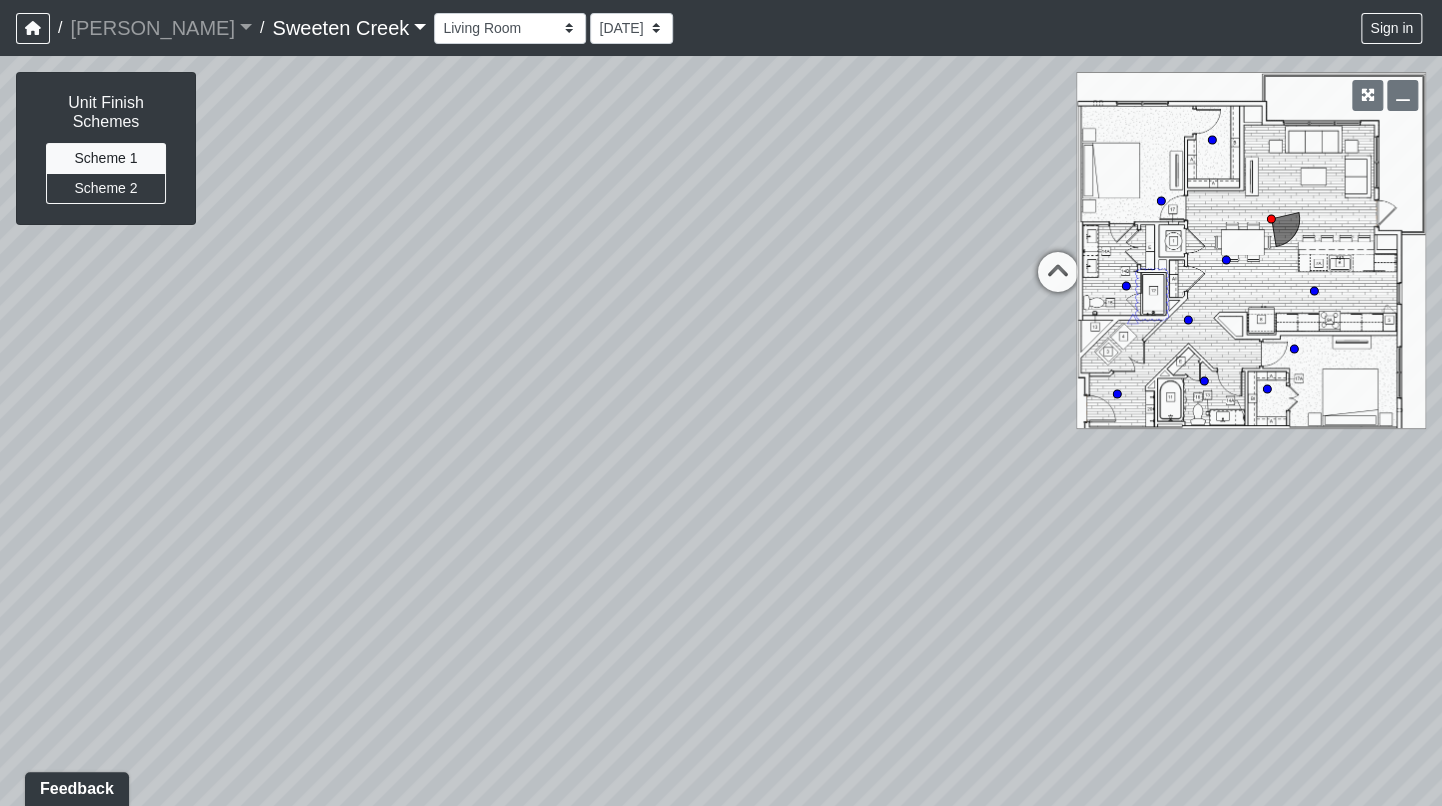 drag, startPoint x: 843, startPoint y: 396, endPoint x: 513, endPoint y: 297, distance: 344.53012 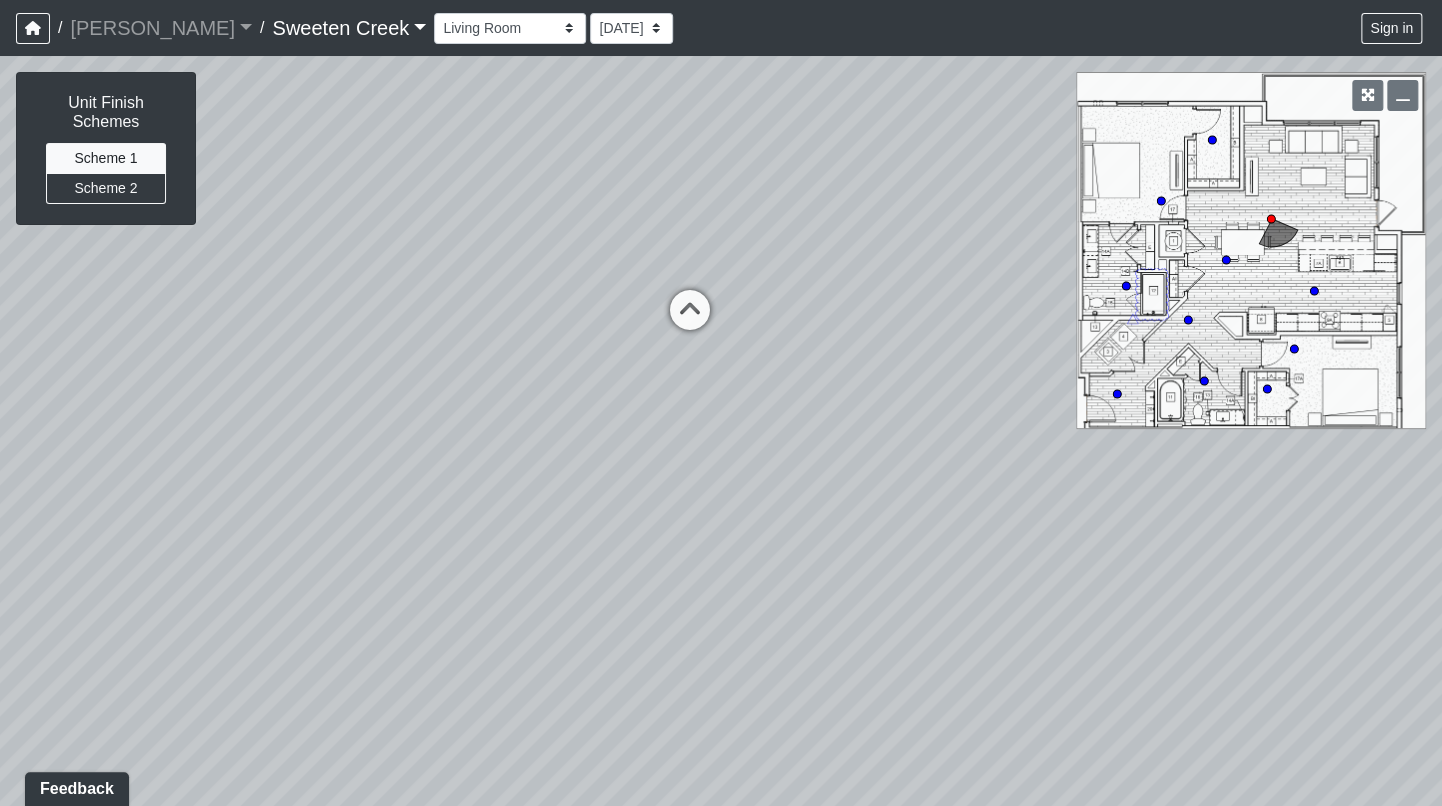 drag, startPoint x: 873, startPoint y: 340, endPoint x: 440, endPoint y: 380, distance: 434.84366 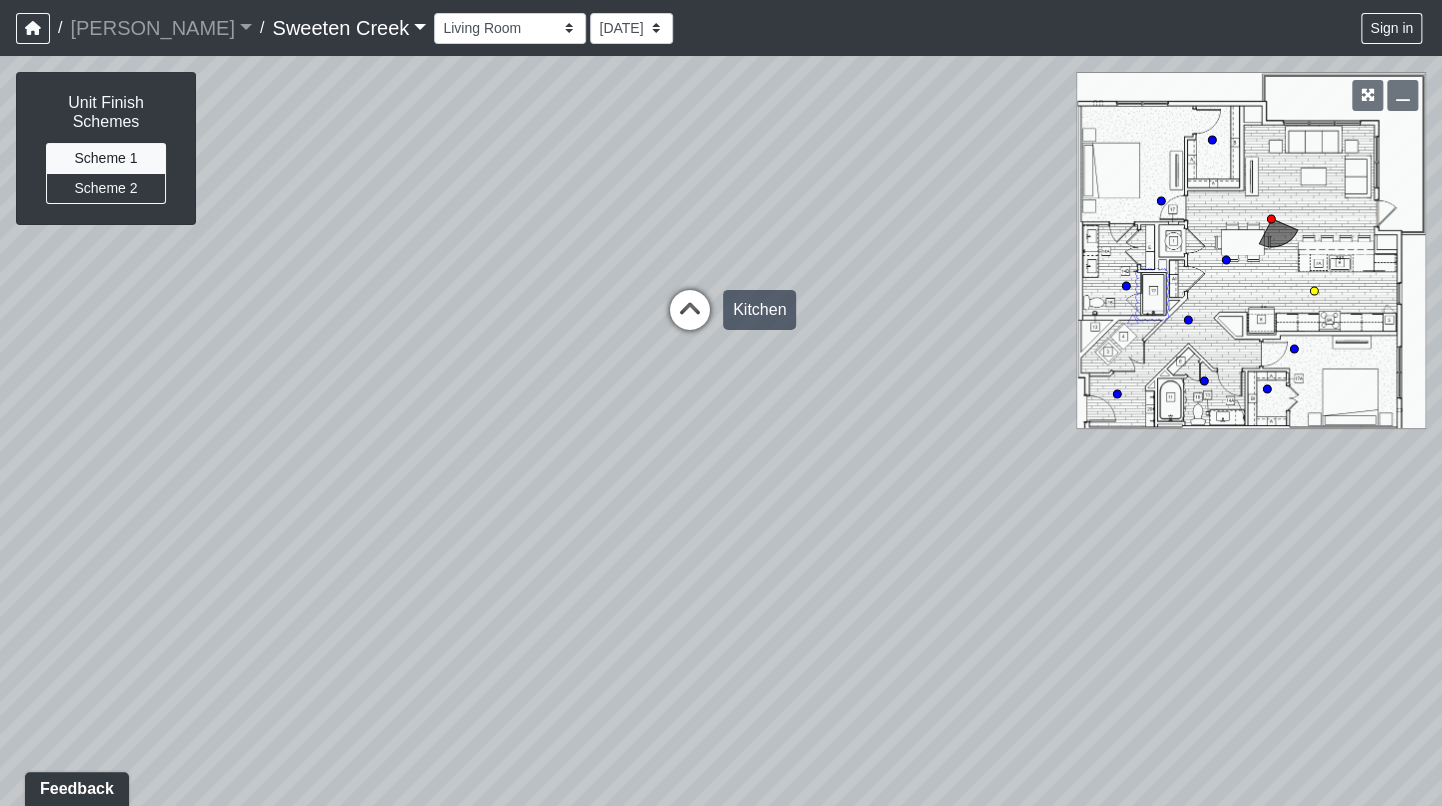 click at bounding box center (690, 320) 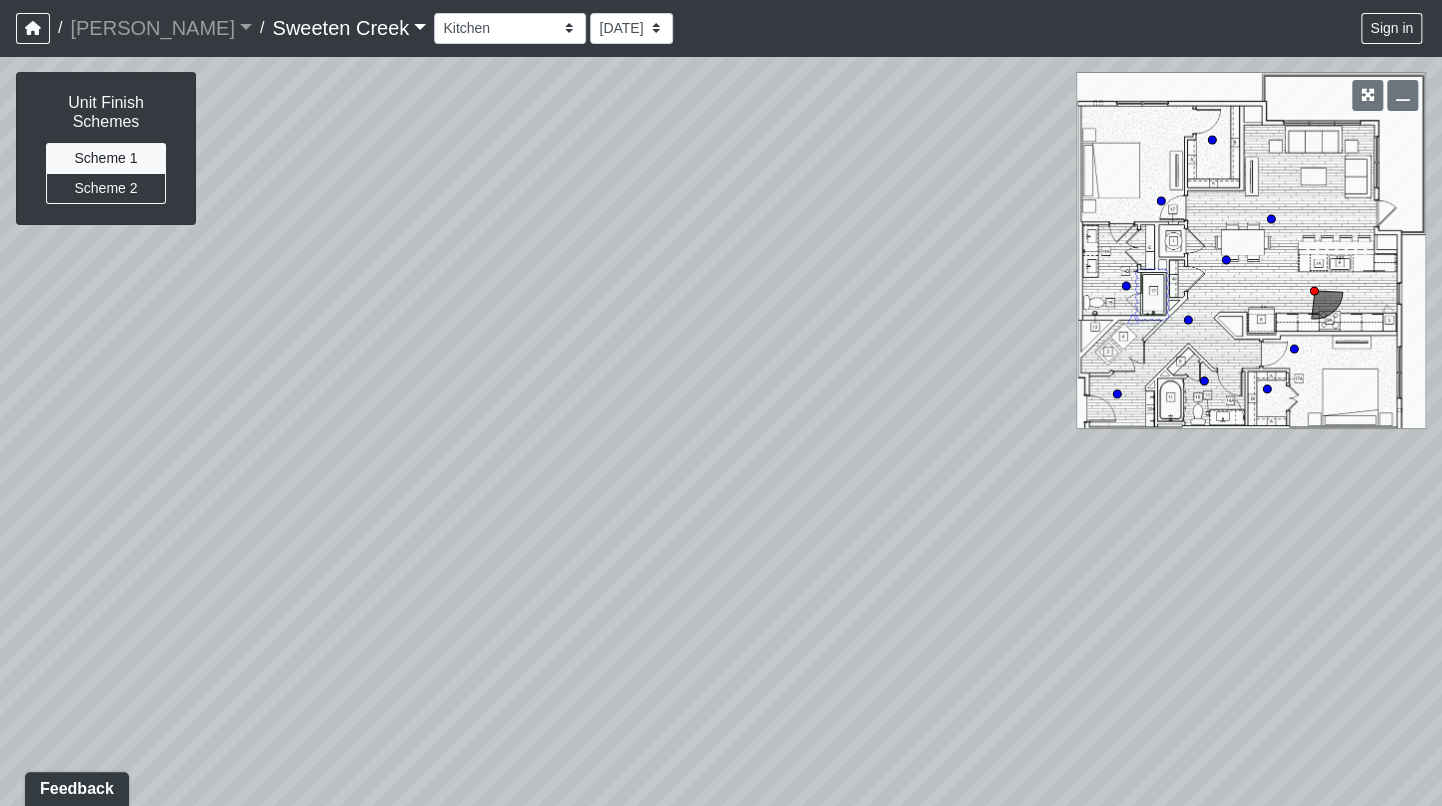 drag, startPoint x: 735, startPoint y: 324, endPoint x: 1197, endPoint y: 398, distance: 467.8889 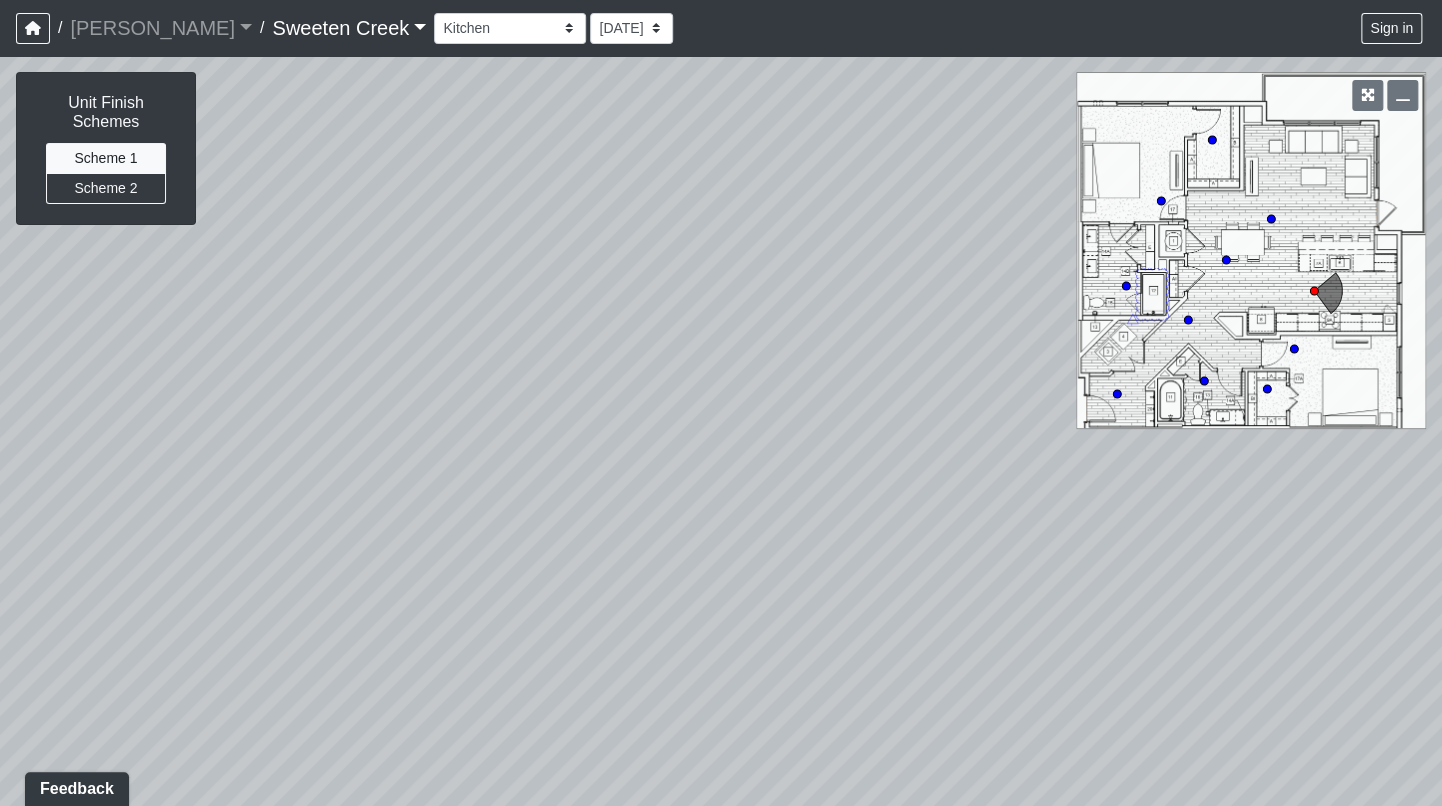 drag, startPoint x: 731, startPoint y: 249, endPoint x: 1007, endPoint y: 238, distance: 276.21912 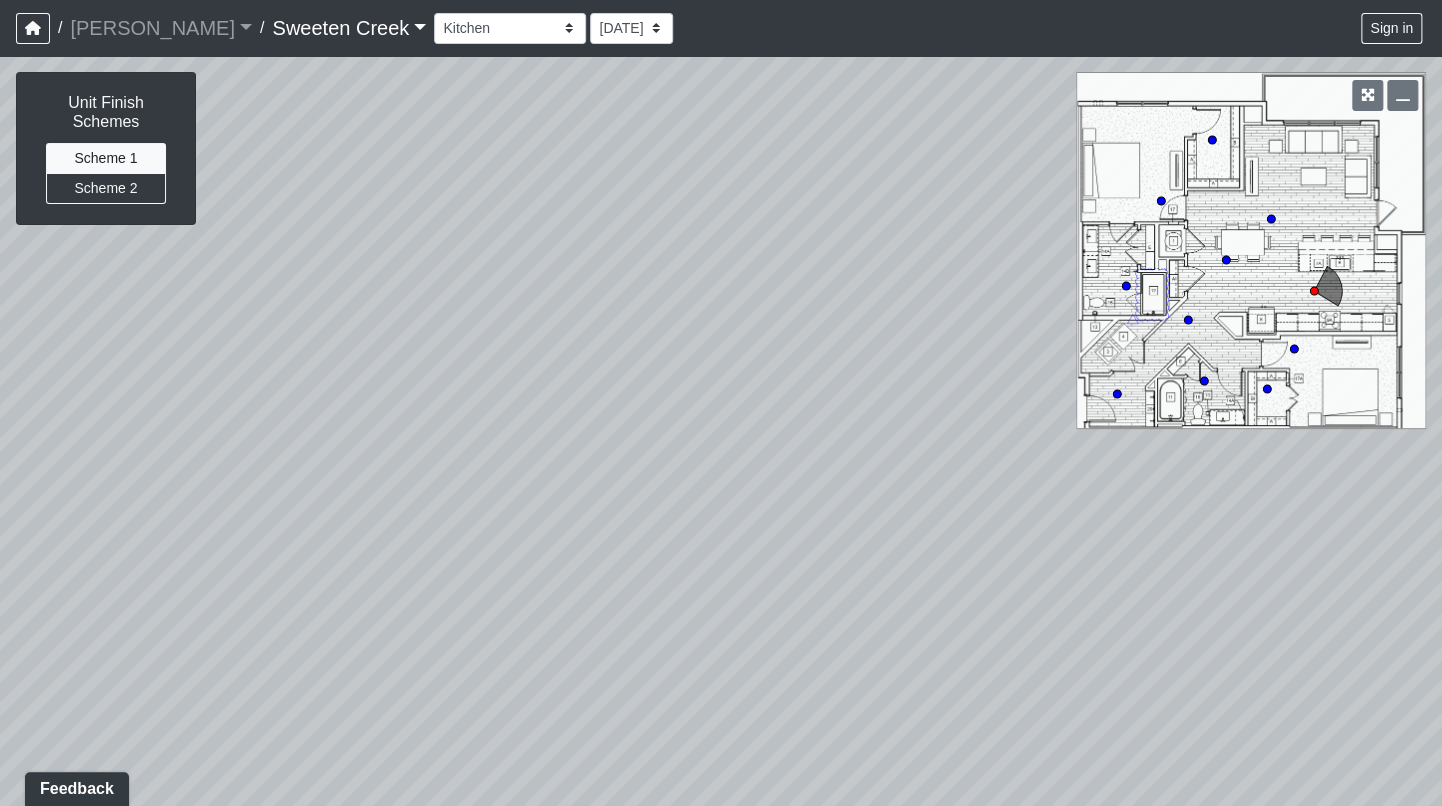 drag, startPoint x: 524, startPoint y: 236, endPoint x: 759, endPoint y: 262, distance: 236.43393 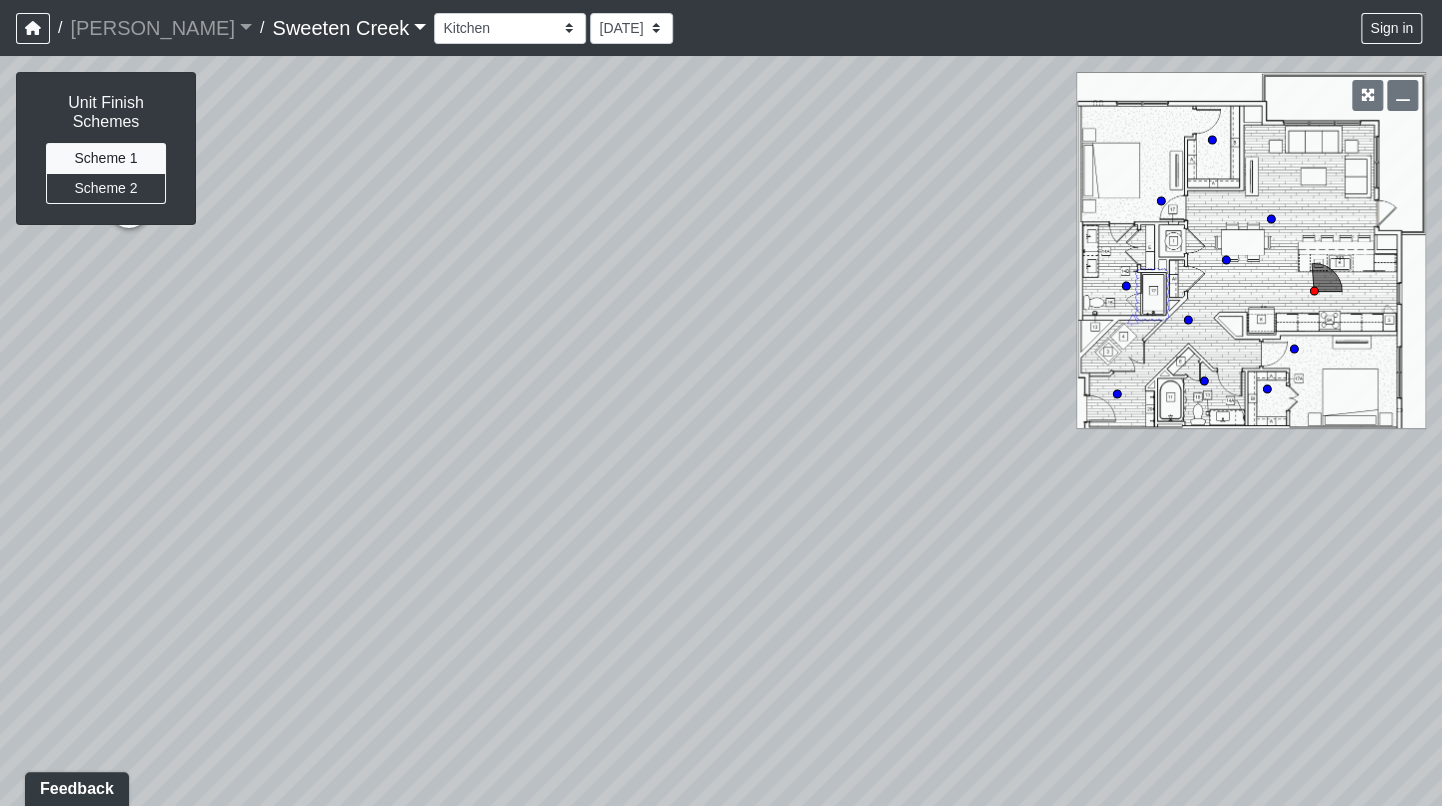 drag, startPoint x: 606, startPoint y: 199, endPoint x: 1024, endPoint y: 84, distance: 433.53085 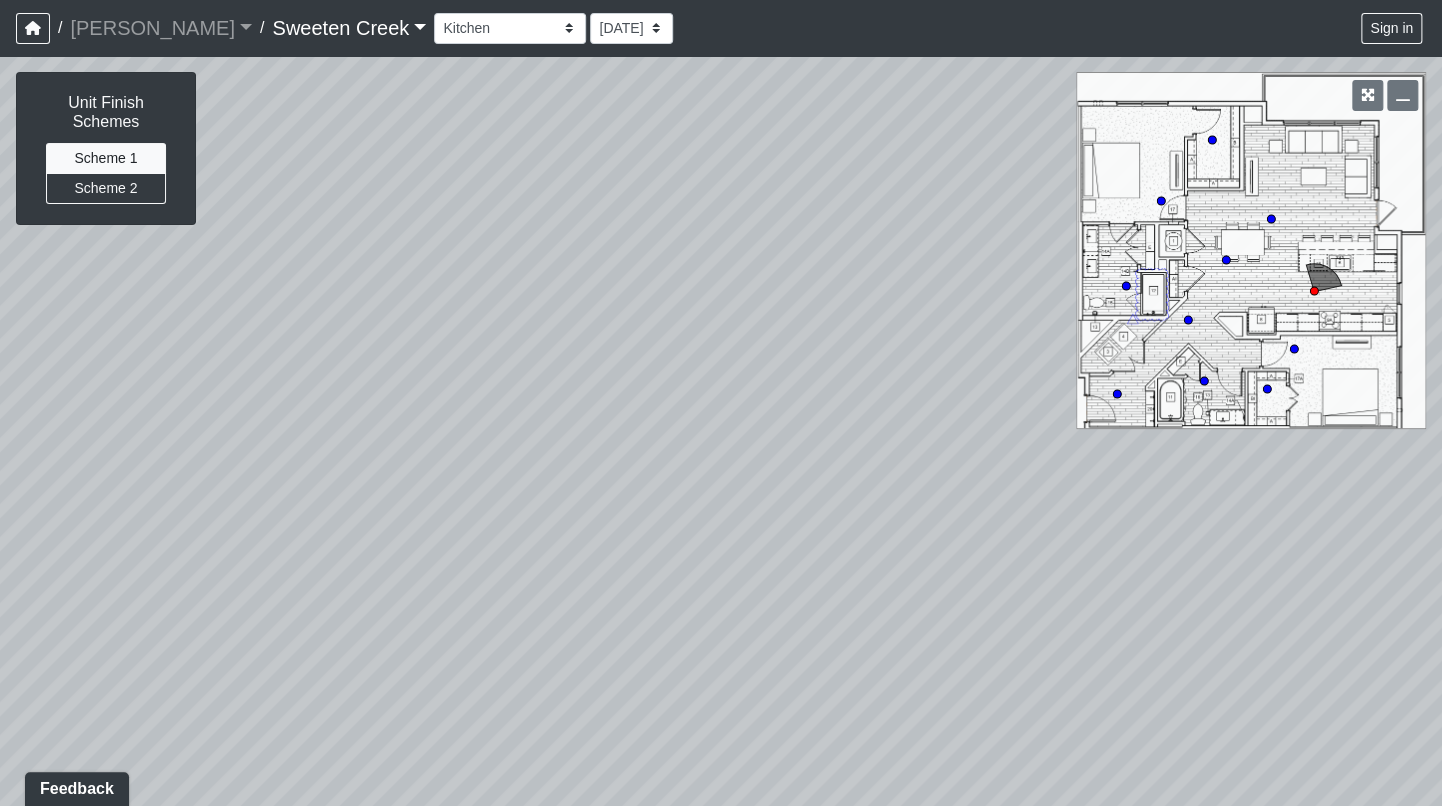 drag, startPoint x: 306, startPoint y: 485, endPoint x: 465, endPoint y: 318, distance: 230.58621 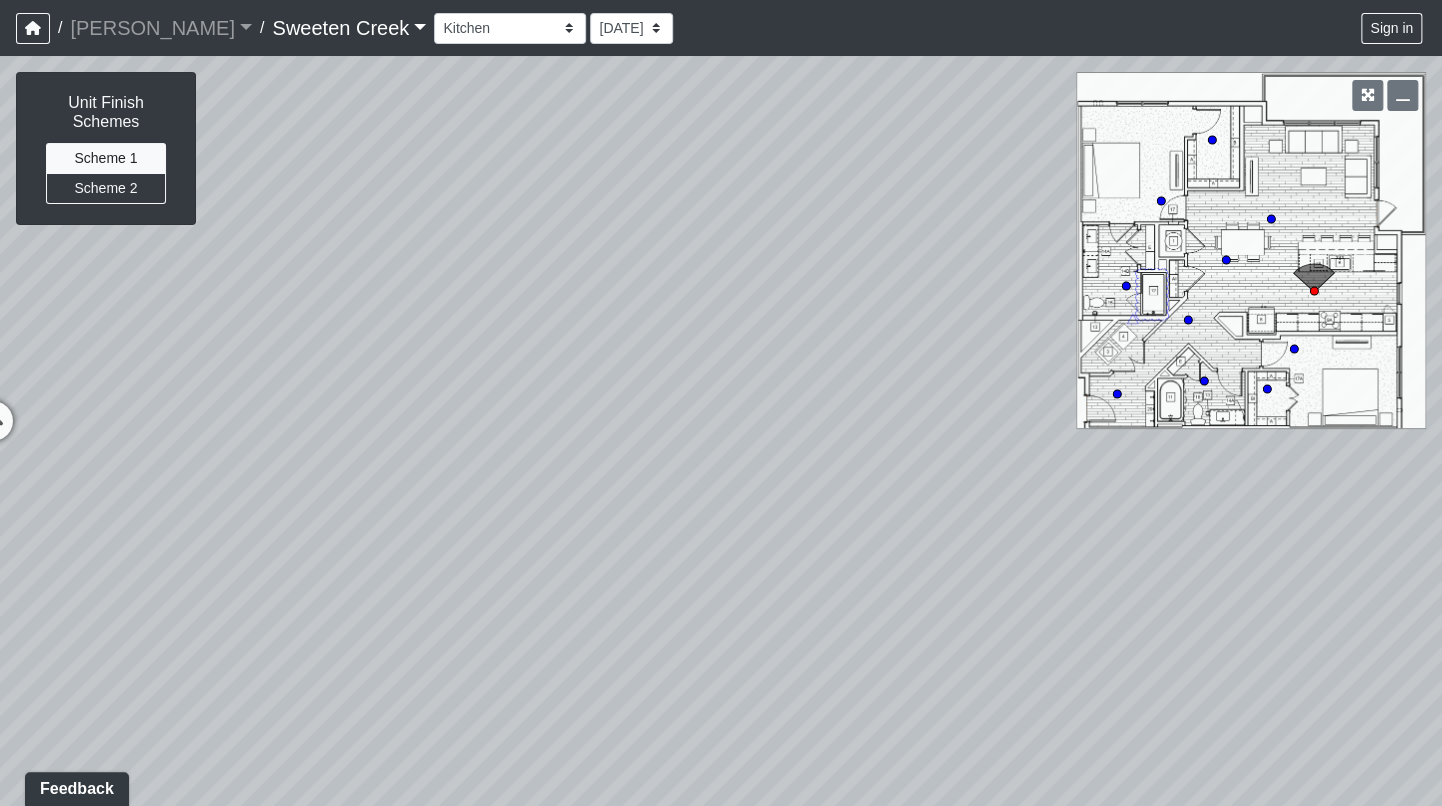 drag, startPoint x: 337, startPoint y: 363, endPoint x: 741, endPoint y: 306, distance: 408.00122 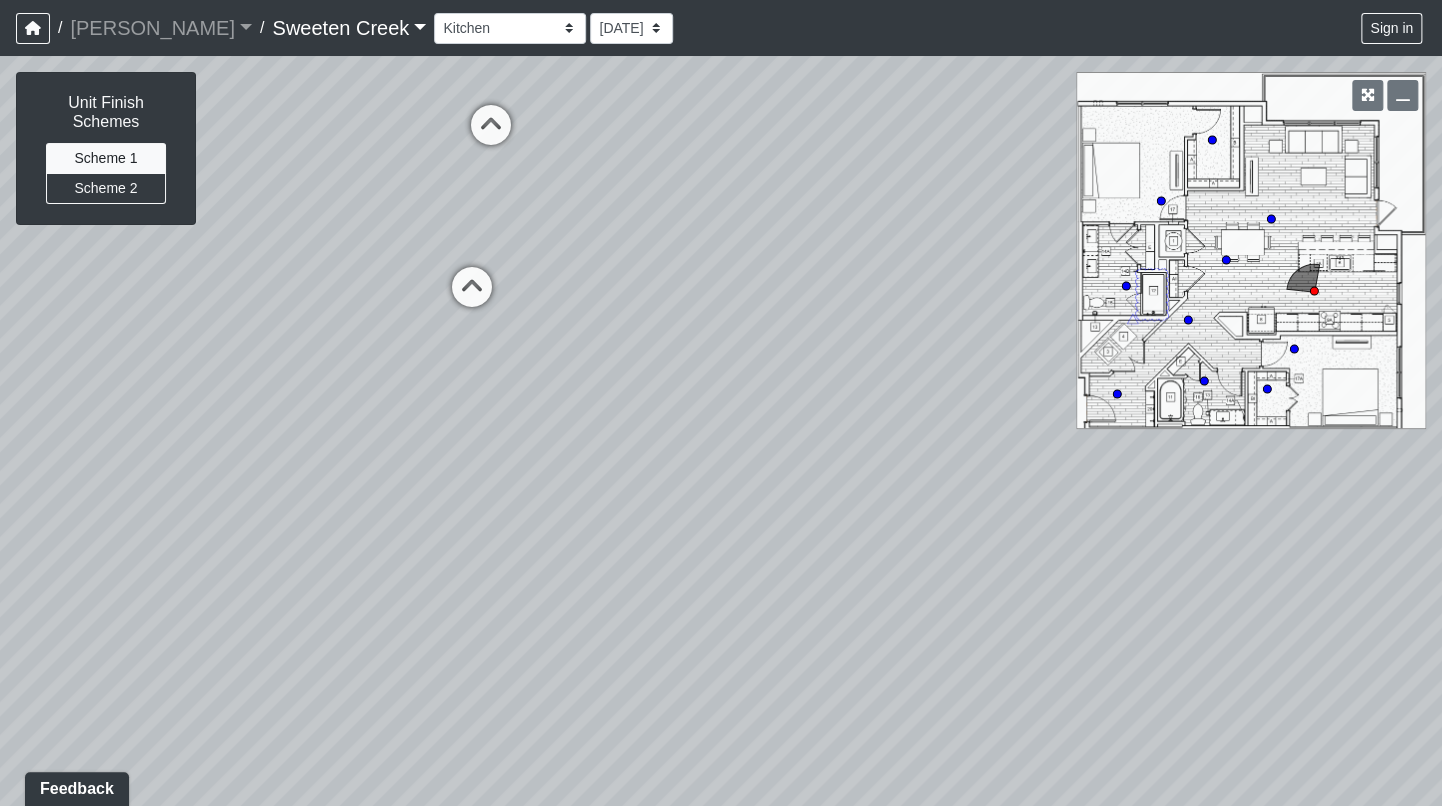 drag, startPoint x: 468, startPoint y: 290, endPoint x: 886, endPoint y: 237, distance: 421.34665 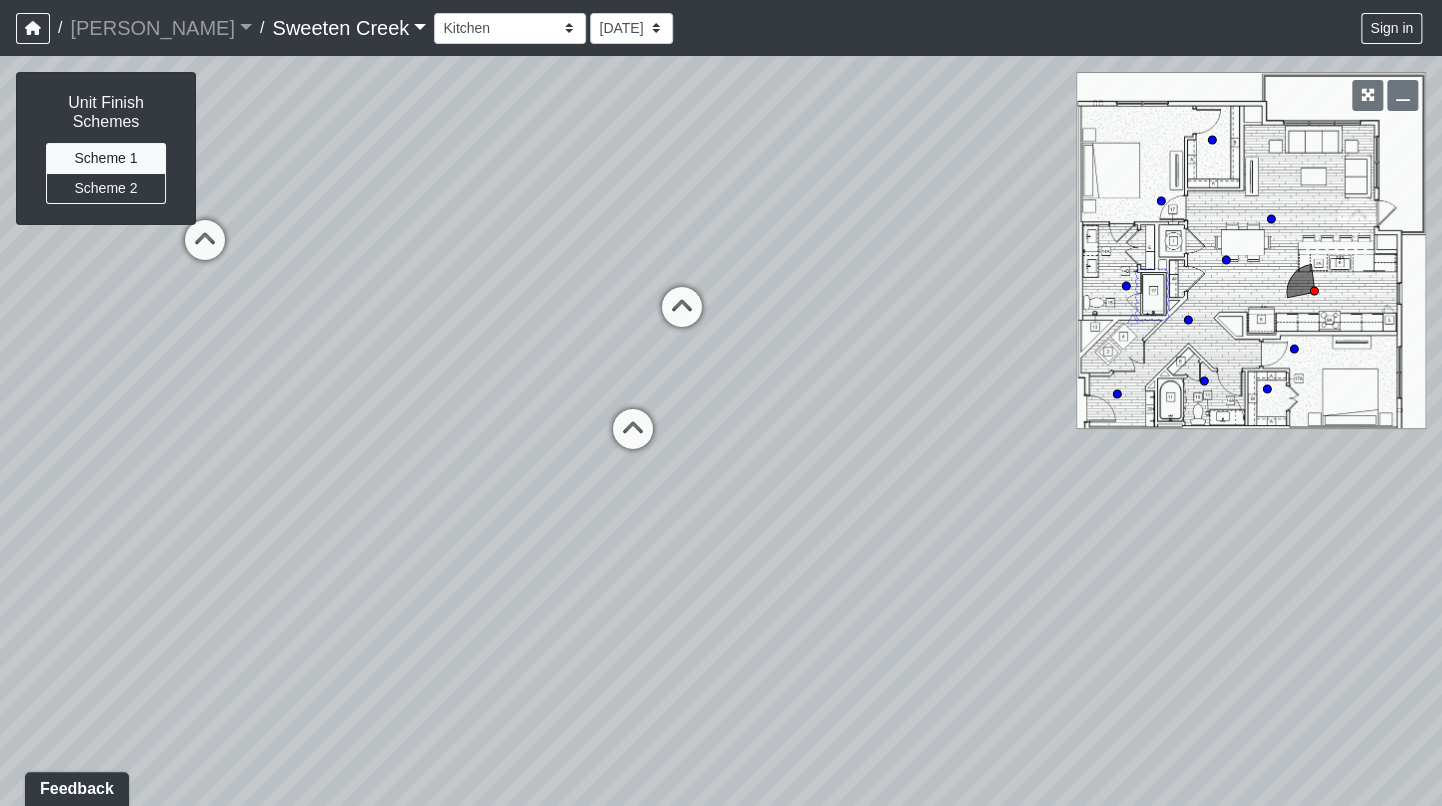 drag, startPoint x: 489, startPoint y: 172, endPoint x: 715, endPoint y: 358, distance: 292.69778 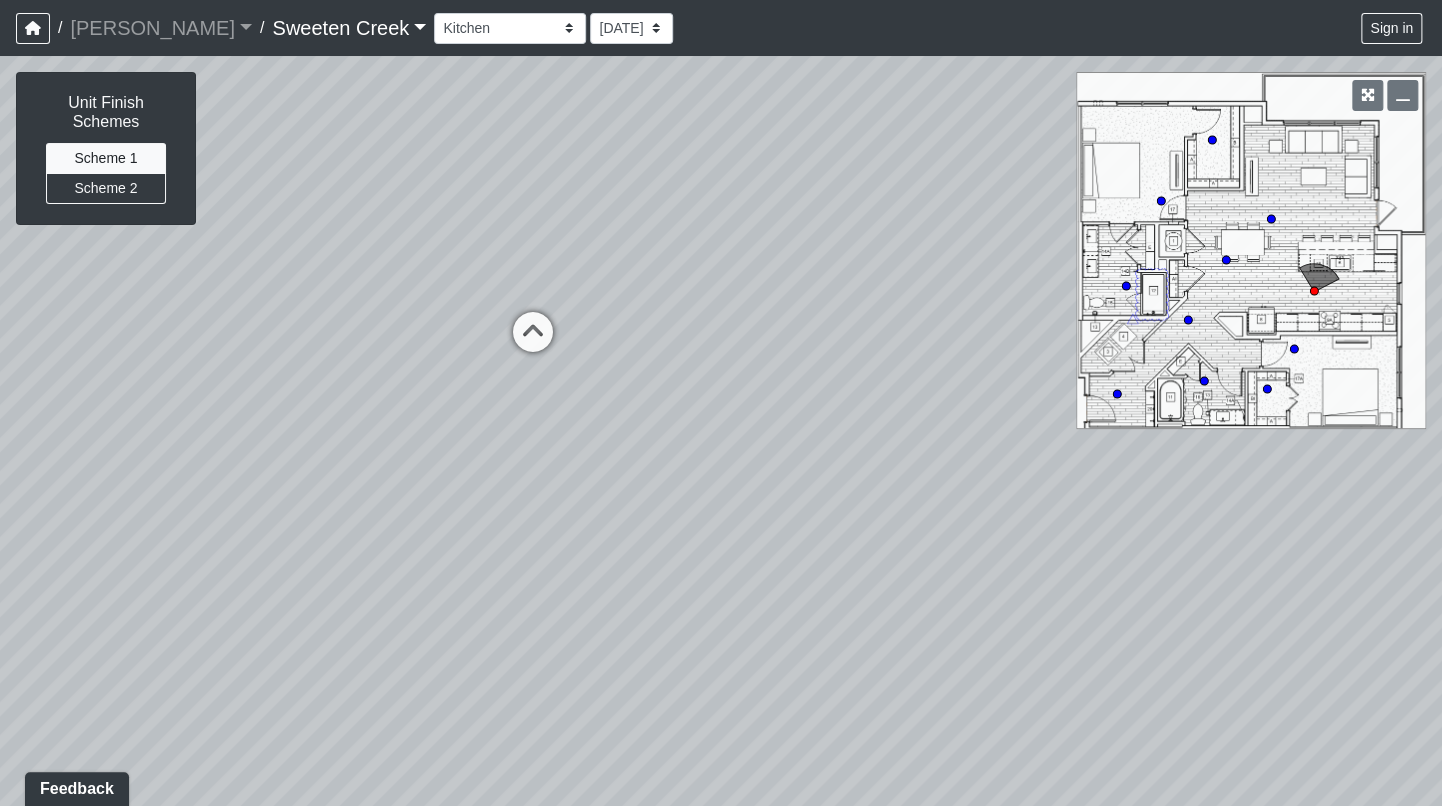 drag, startPoint x: 858, startPoint y: 242, endPoint x: -51, endPoint y: 367, distance: 917.5544 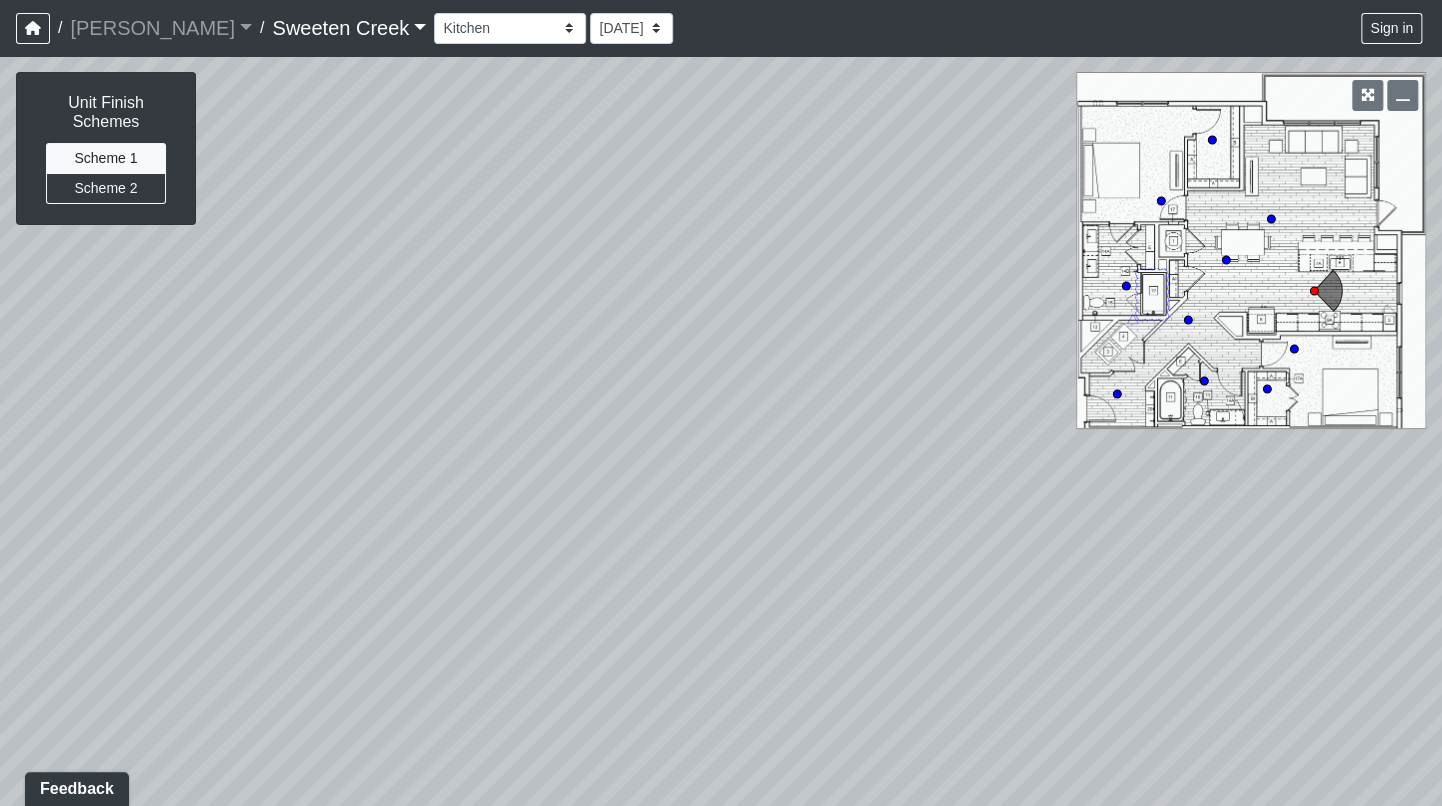 drag, startPoint x: 953, startPoint y: 263, endPoint x: 222, endPoint y: 338, distance: 734.8374 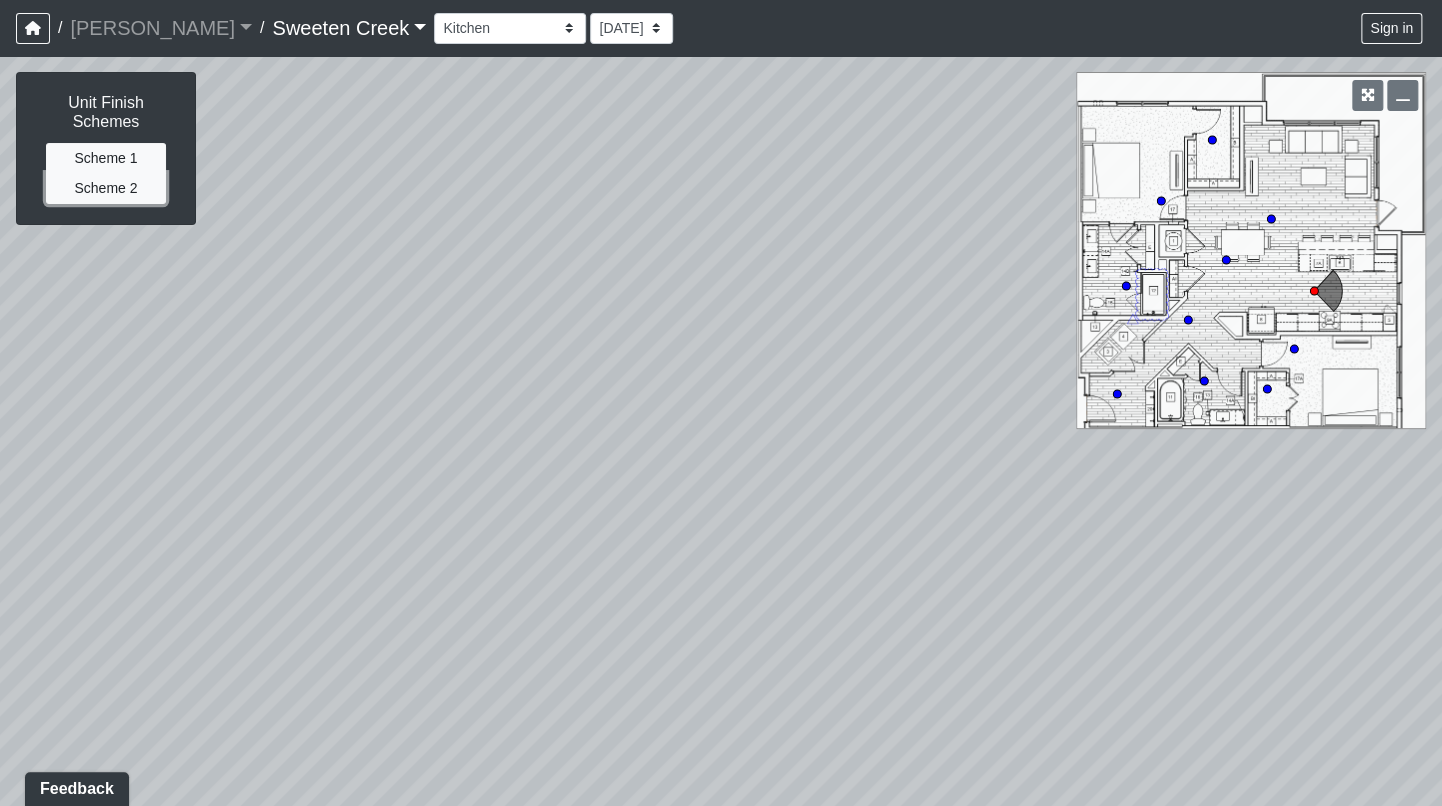 click on "Scheme 2" at bounding box center [106, 188] 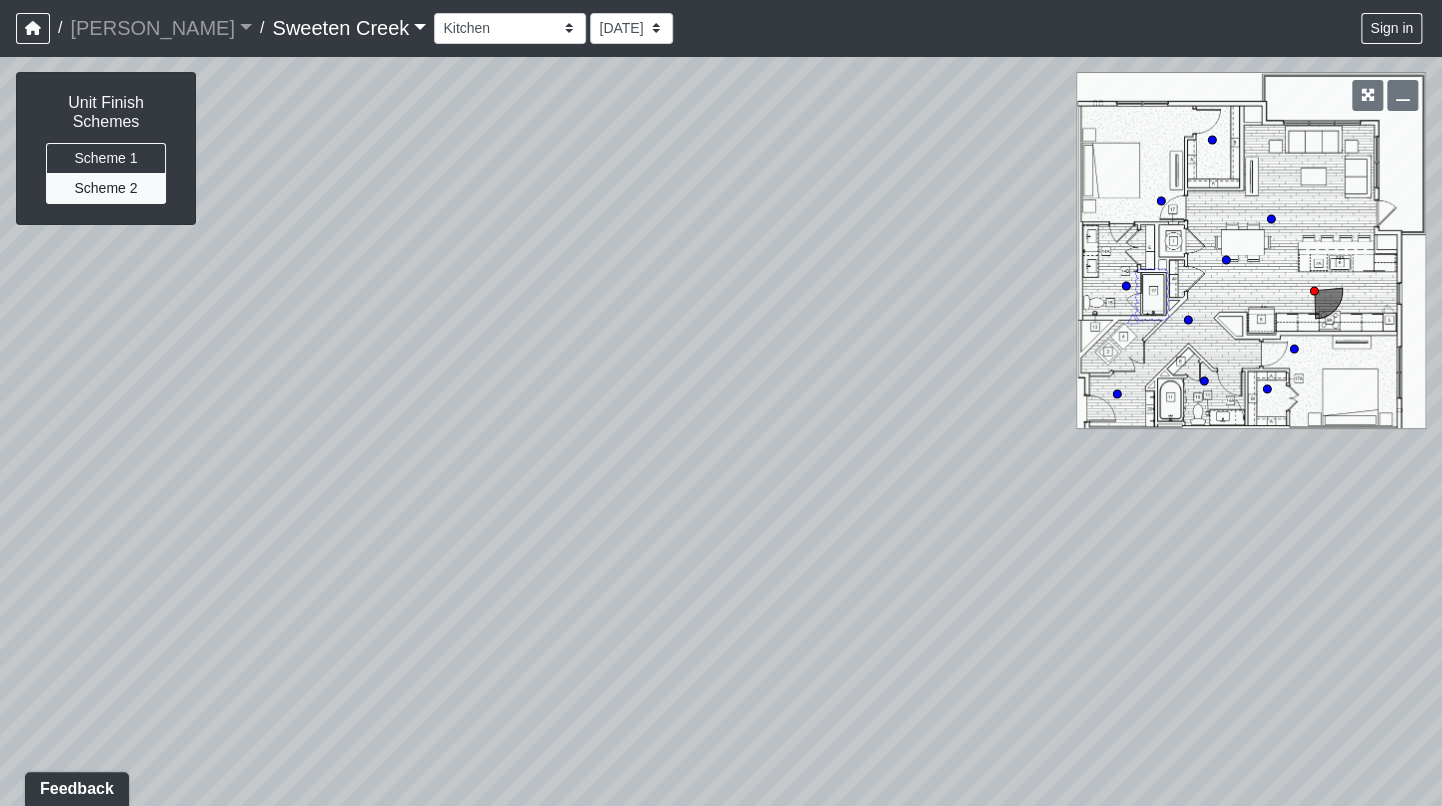 drag, startPoint x: 884, startPoint y: 234, endPoint x: 335, endPoint y: 129, distance: 558.9508 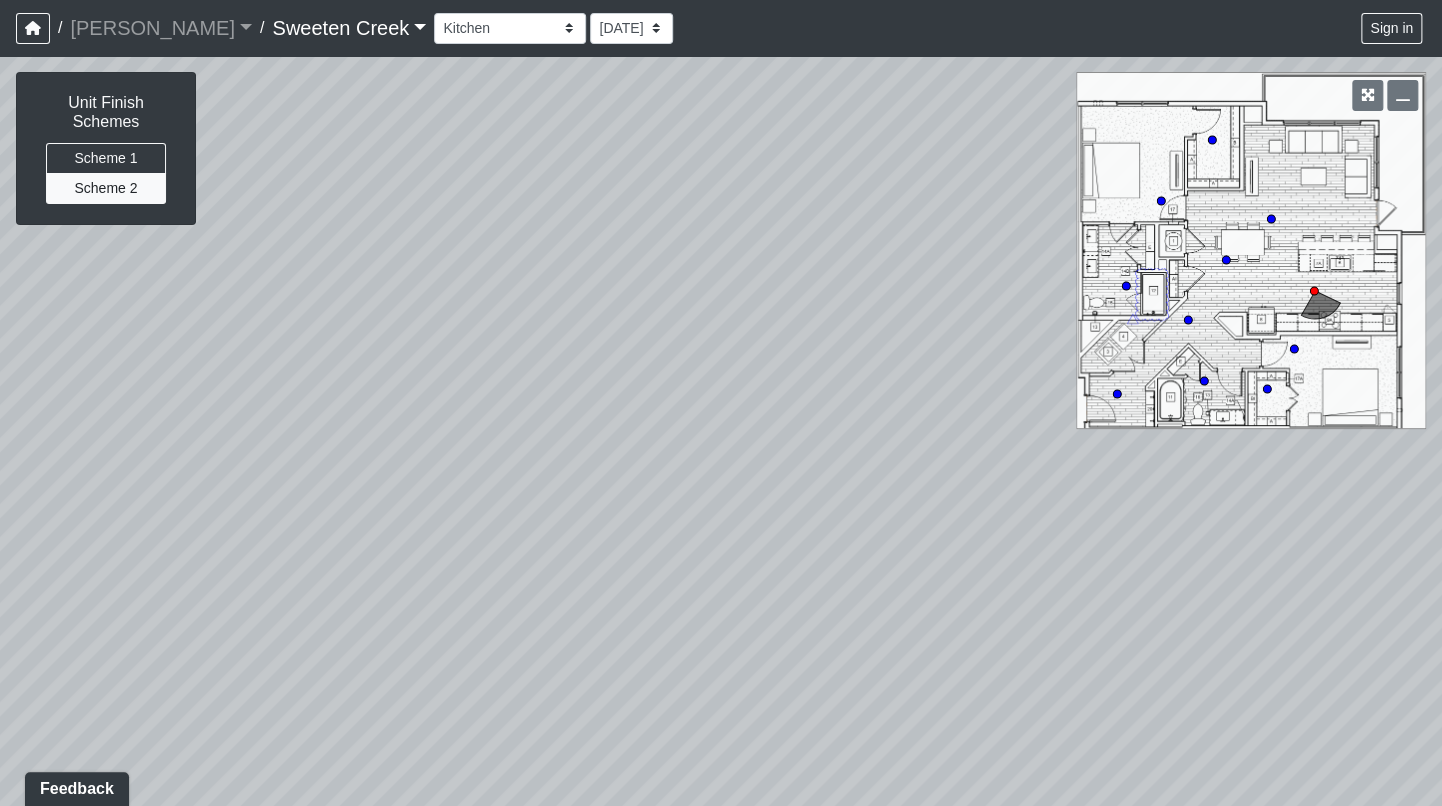 drag, startPoint x: 886, startPoint y: 140, endPoint x: 479, endPoint y: 175, distance: 408.50214 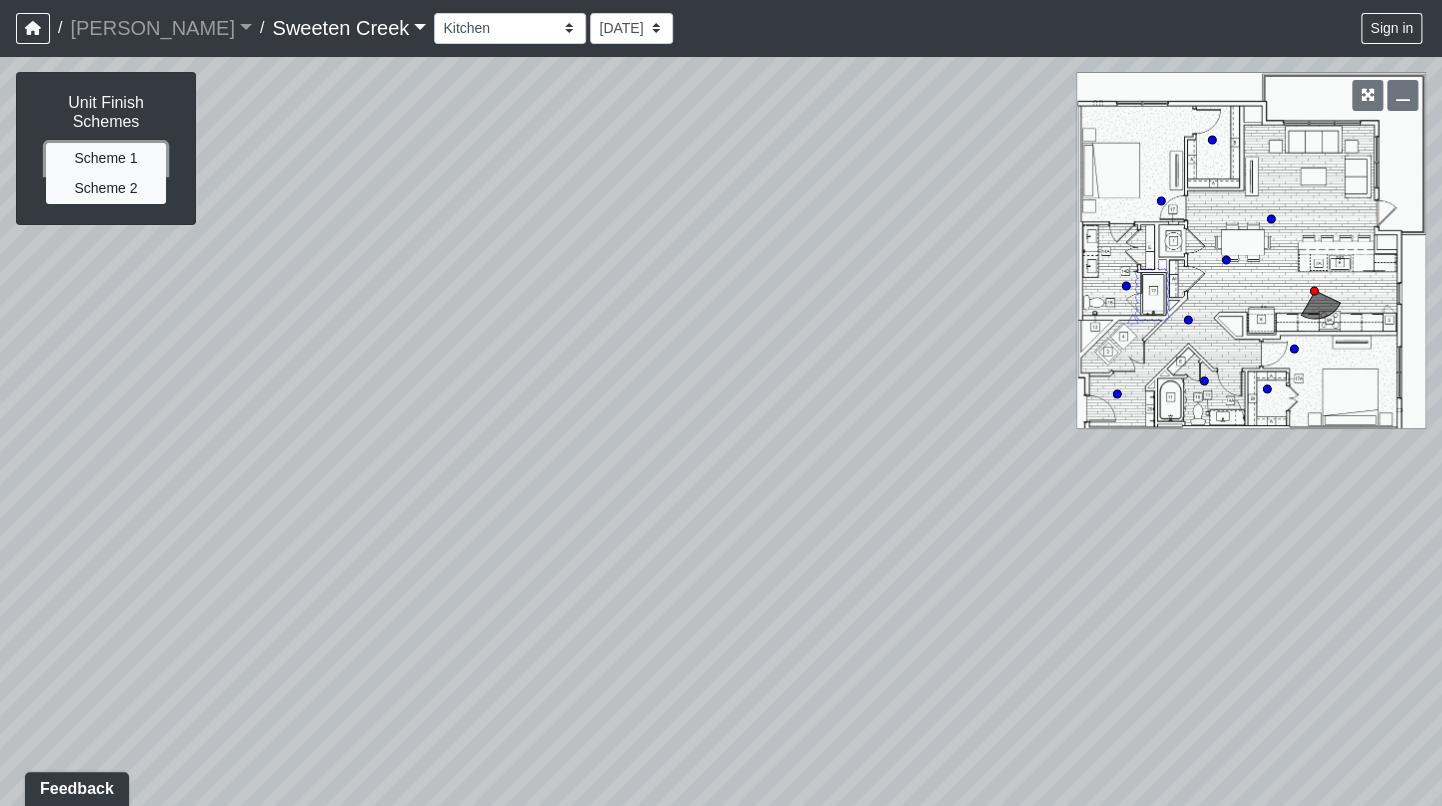 click on "Scheme 1" at bounding box center (106, 158) 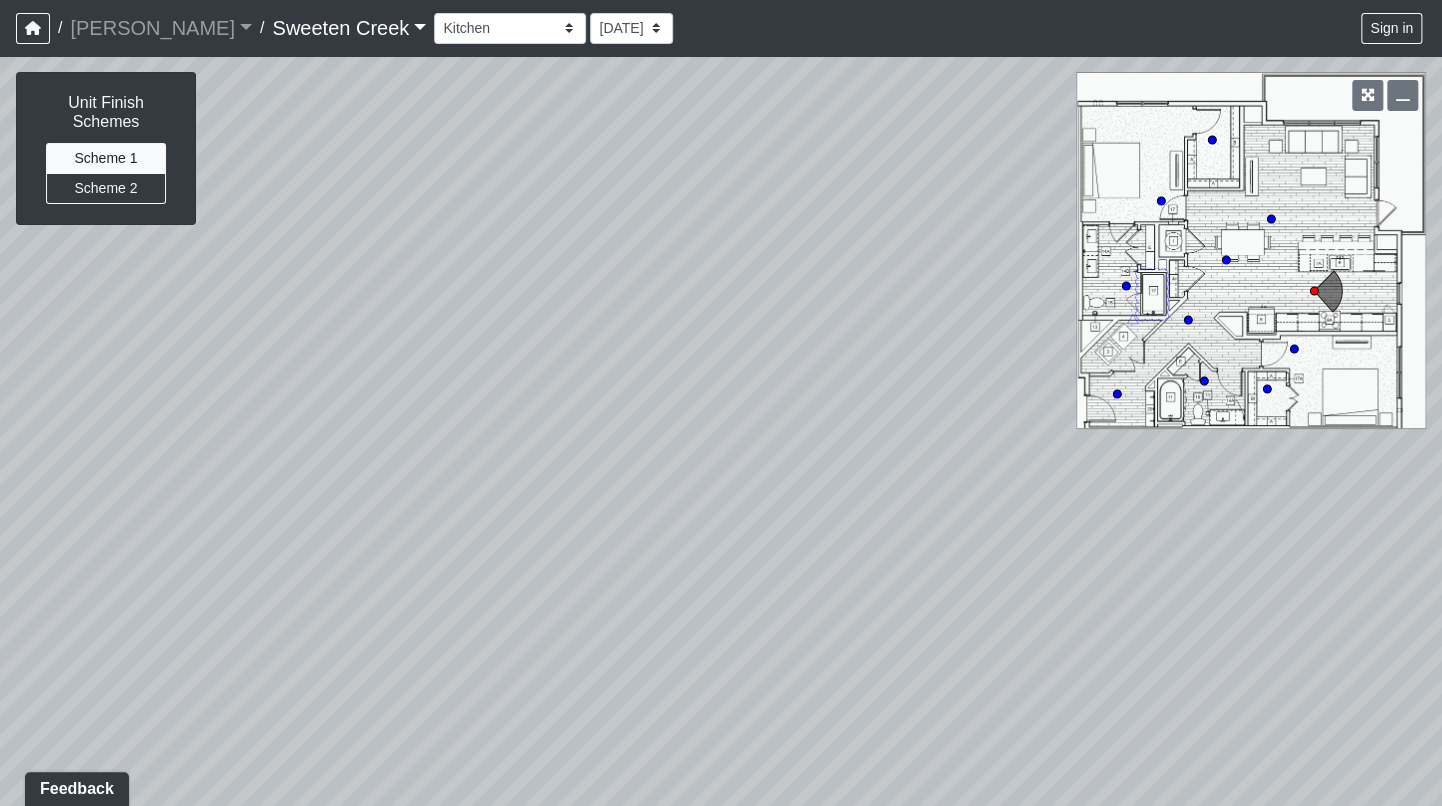 drag, startPoint x: 556, startPoint y: 174, endPoint x: 1484, endPoint y: 175, distance: 928.00055 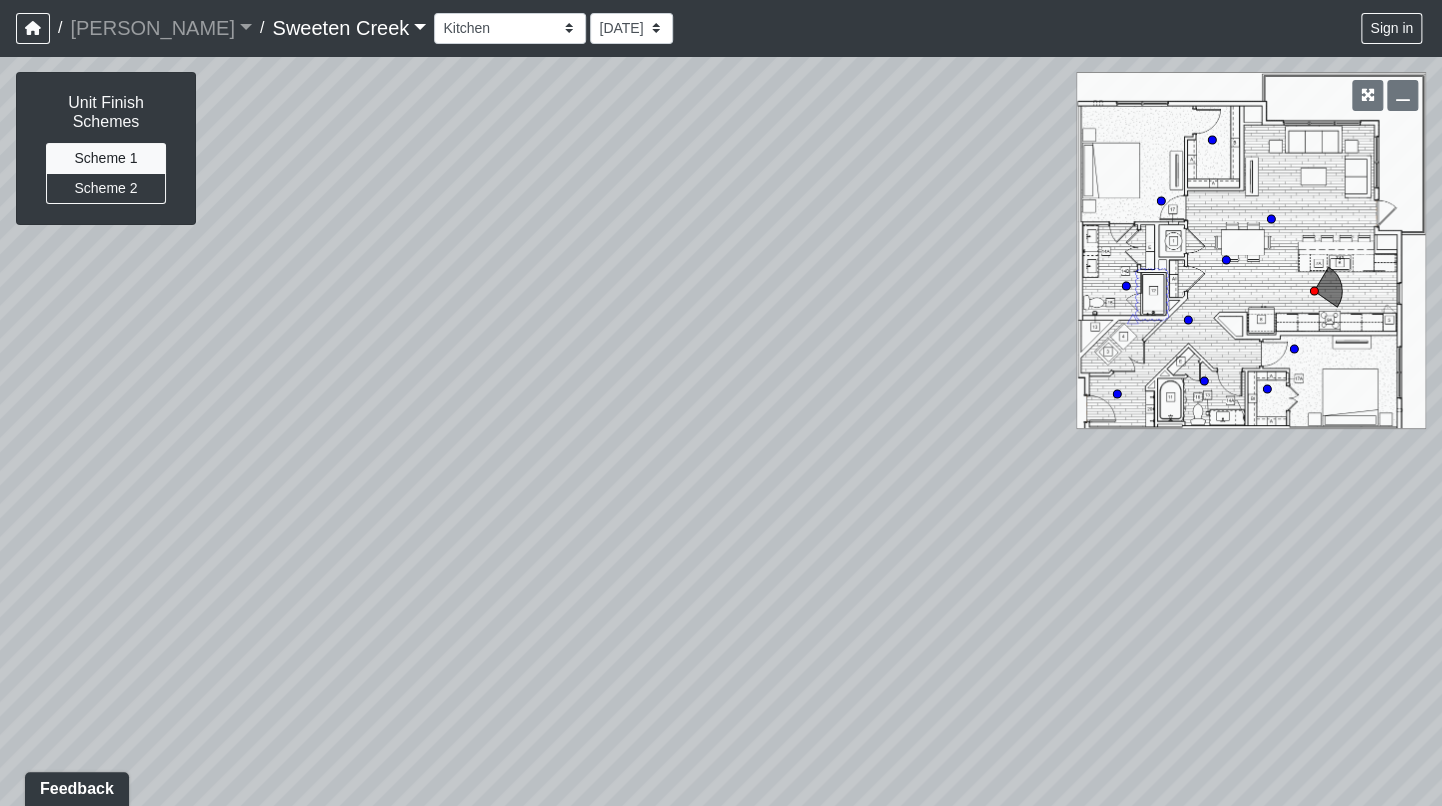 drag, startPoint x: 982, startPoint y: 281, endPoint x: 1181, endPoint y: 255, distance: 200.6913 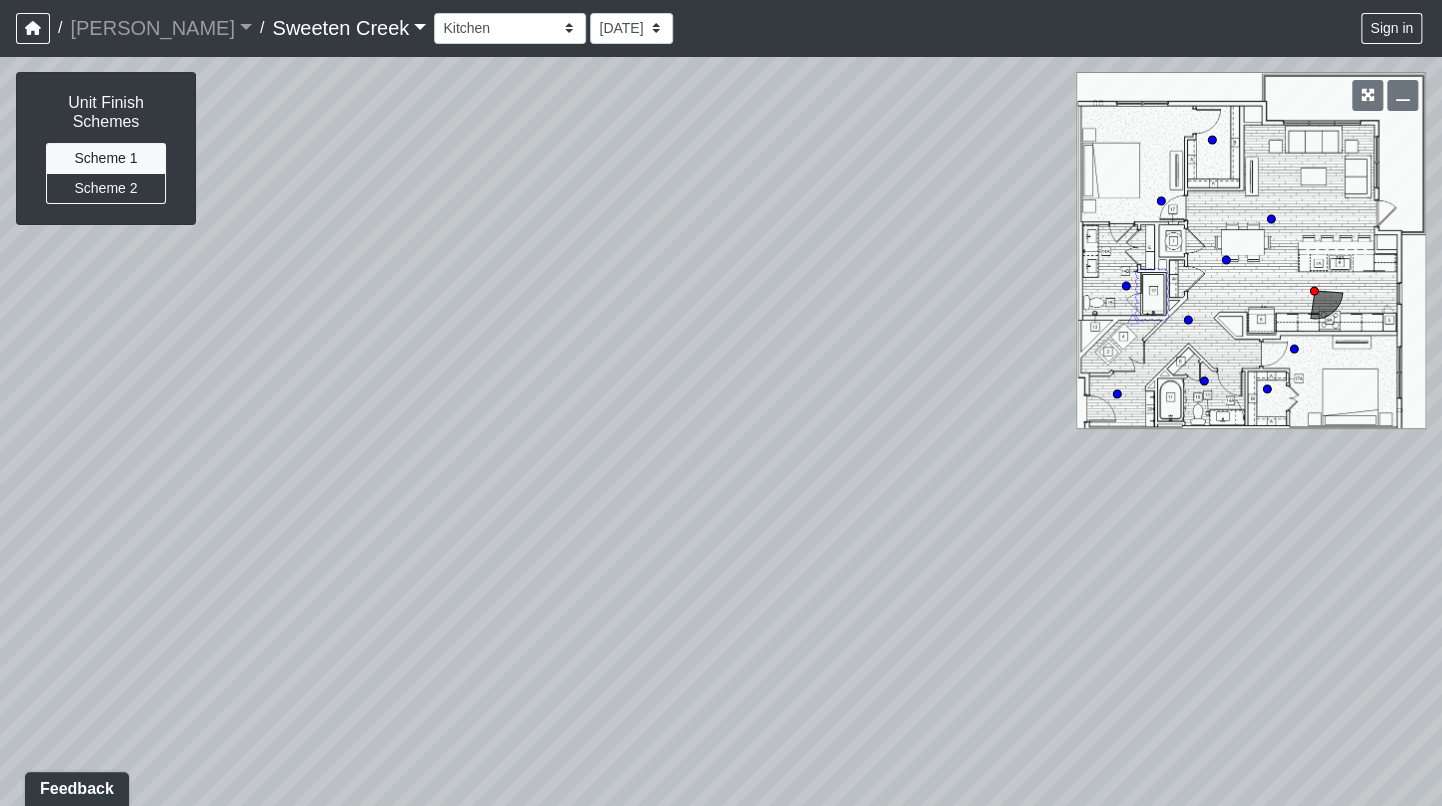 drag, startPoint x: 981, startPoint y: 266, endPoint x: 18, endPoint y: 232, distance: 963.60004 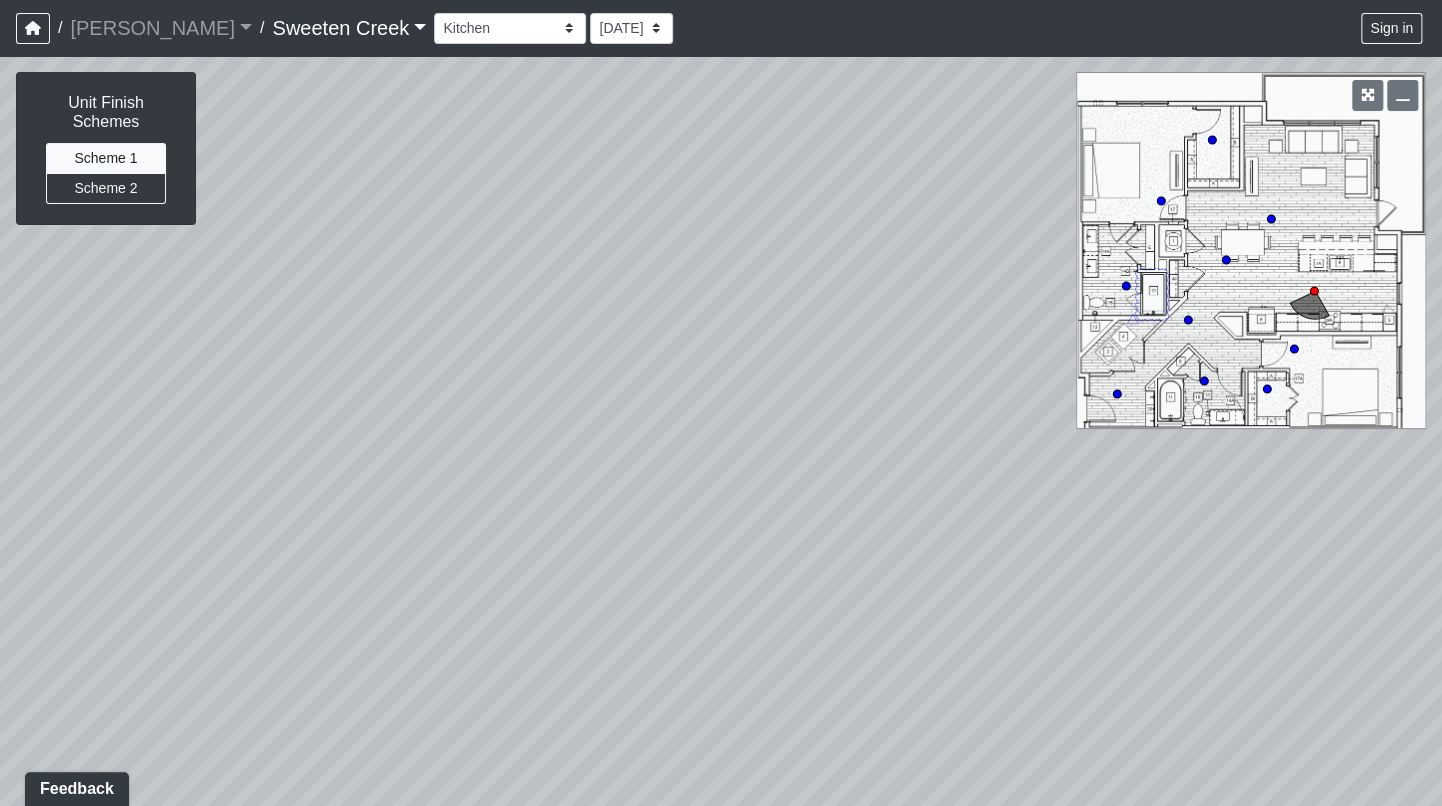 drag, startPoint x: 847, startPoint y: 358, endPoint x: 186, endPoint y: 297, distance: 663.8087 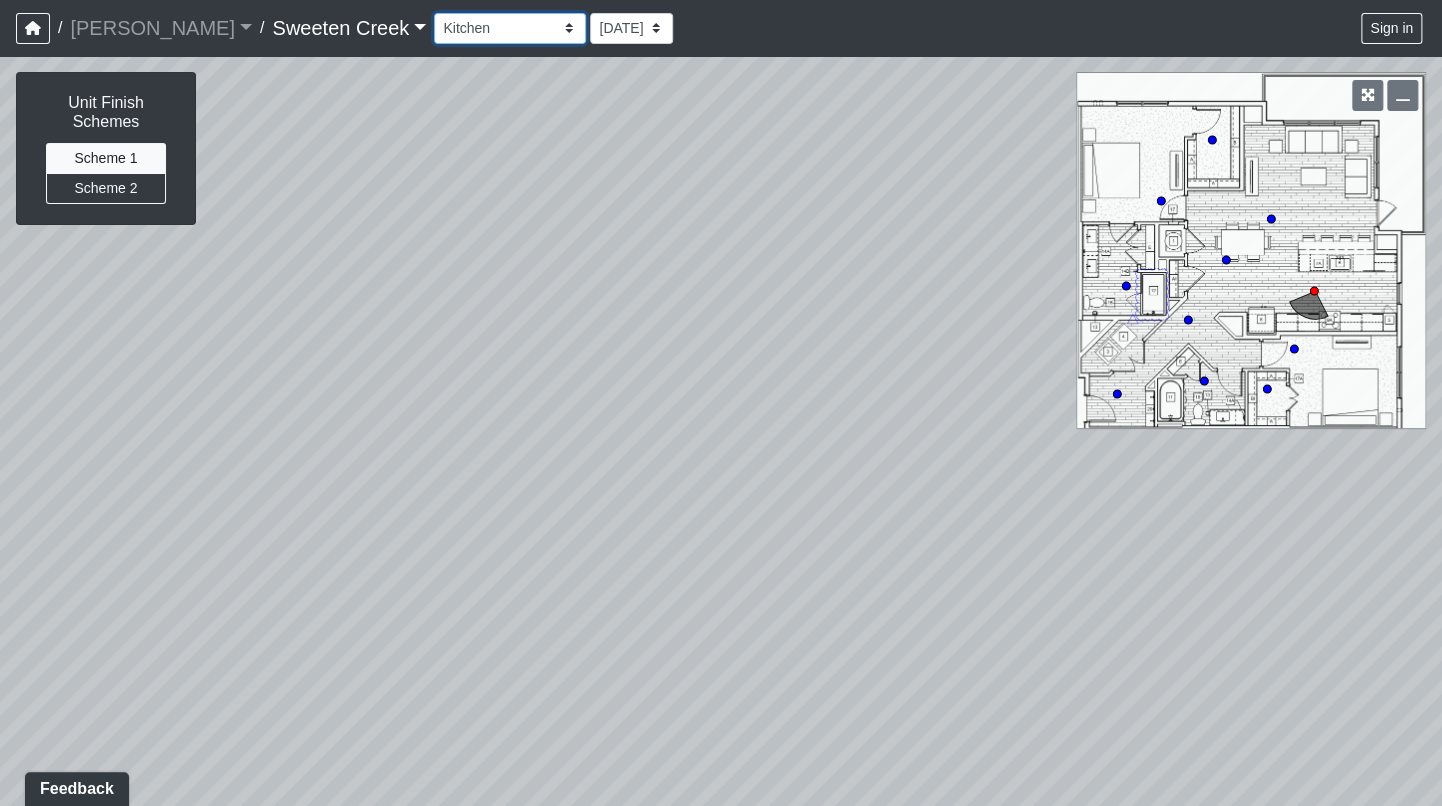 click on "Bistro Fitness - Hobby Booth Seating Counter Dining Dining 2 Elevators Elevators 2 Island Island 2 Island 3 Booth Seating Fireplace Pool Table Scrabble Seating Cardio Water Fountain Weights Wellness Counter Seating Entry Office Reception Counter Seating Elevator Lobby Mailboxes 1 Mailboxes 2 Mailboxes 3 Package Daybeds Daybeds 2 Daybeds 3 Entry Entry 2 Firepit Firepit 2 Grill 1 Grill 2 Grill 3 Loungers Loungers 2 Loungers 3 Pool Pool 2 Pool 3 Pool 4 Pool 5 Putt Putt Seating Spa TV Seating Bathroom Bedroom Den Entry Kitchen Living Room WIC Bathroom Bathroom 2 Bedroom Bedroom 2 Dining Room Entry Hallway Kitchen Living Room WIC WIC 2" at bounding box center [510, 28] 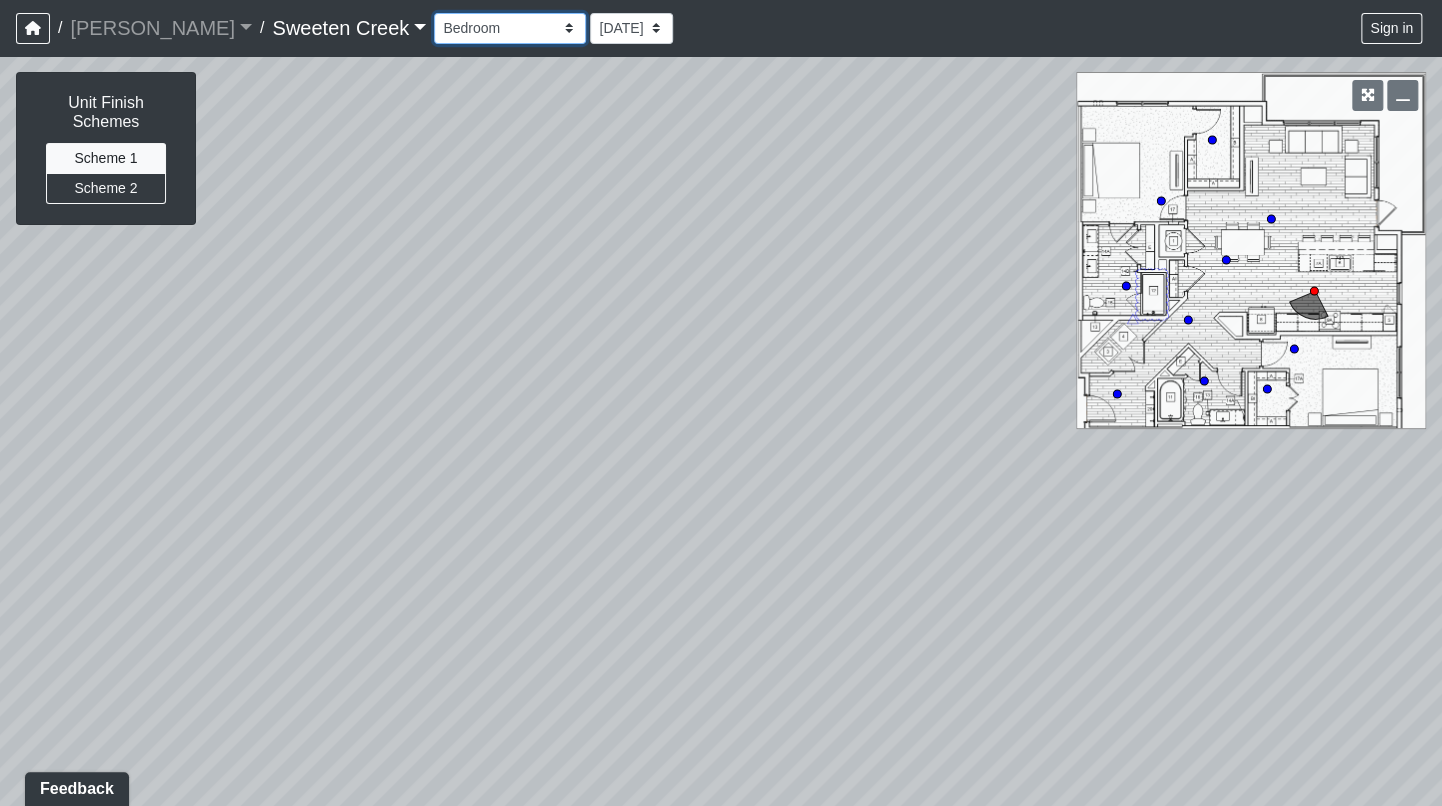 click on "Bistro Fitness - Hobby Booth Seating Counter Dining Dining 2 Elevators Elevators 2 Island Island 2 Island 3 Booth Seating Fireplace Pool Table Scrabble Seating Cardio Water Fountain Weights Wellness Counter Seating Entry Office Reception Counter Seating Elevator Lobby Mailboxes 1 Mailboxes 2 Mailboxes 3 Package Daybeds Daybeds 2 Daybeds 3 Entry Entry 2 Firepit Firepit 2 Grill 1 Grill 2 Grill 3 Loungers Loungers 2 Loungers 3 Pool Pool 2 Pool 3 Pool 4 Pool 5 Putt Putt Seating Spa TV Seating Bathroom Bedroom Den Entry Kitchen Living Room WIC Bathroom Bathroom 2 Bedroom Bedroom 2 Dining Room Entry Hallway Kitchen Living Room WIC WIC 2" at bounding box center [510, 28] 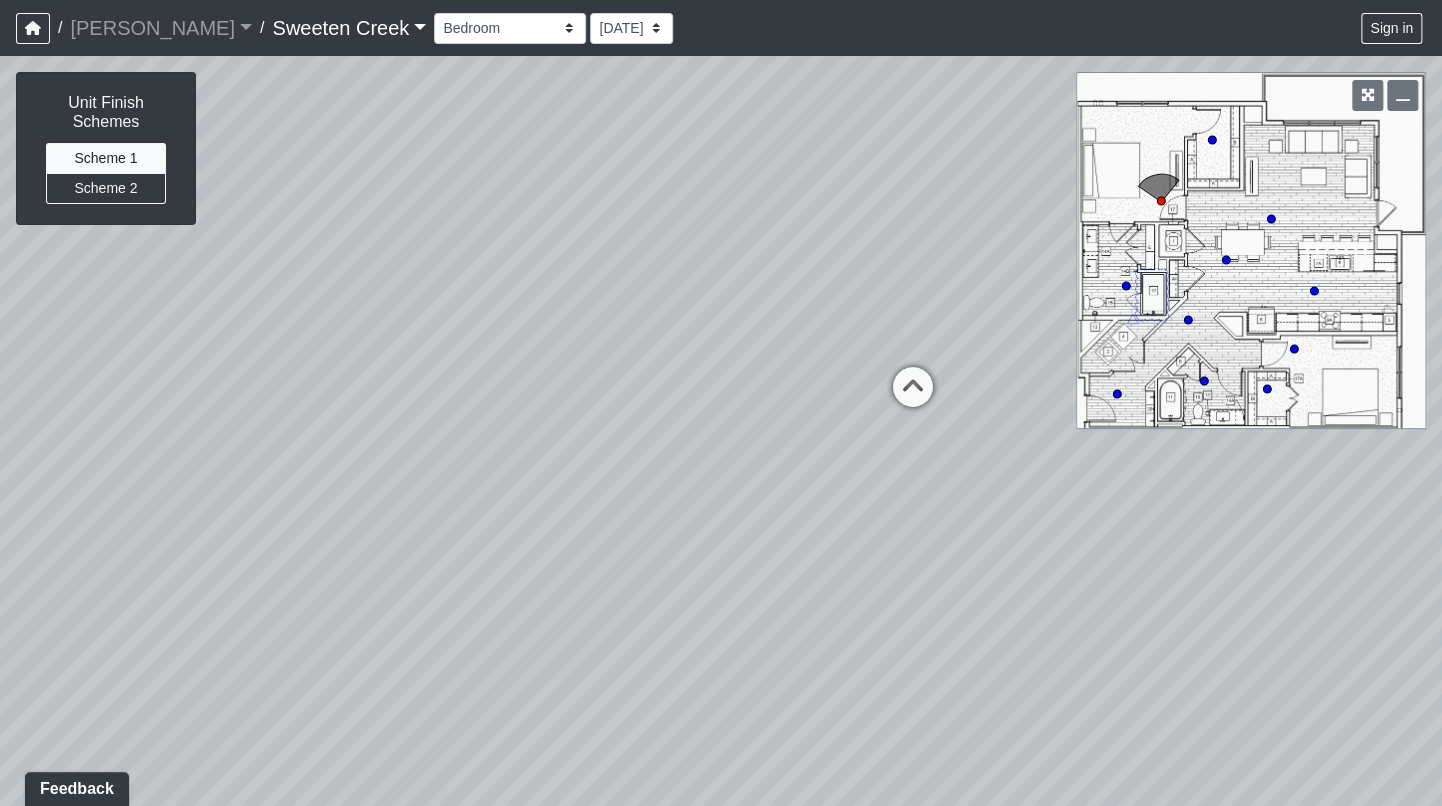 drag, startPoint x: 685, startPoint y: 210, endPoint x: 441, endPoint y: 204, distance: 244.07376 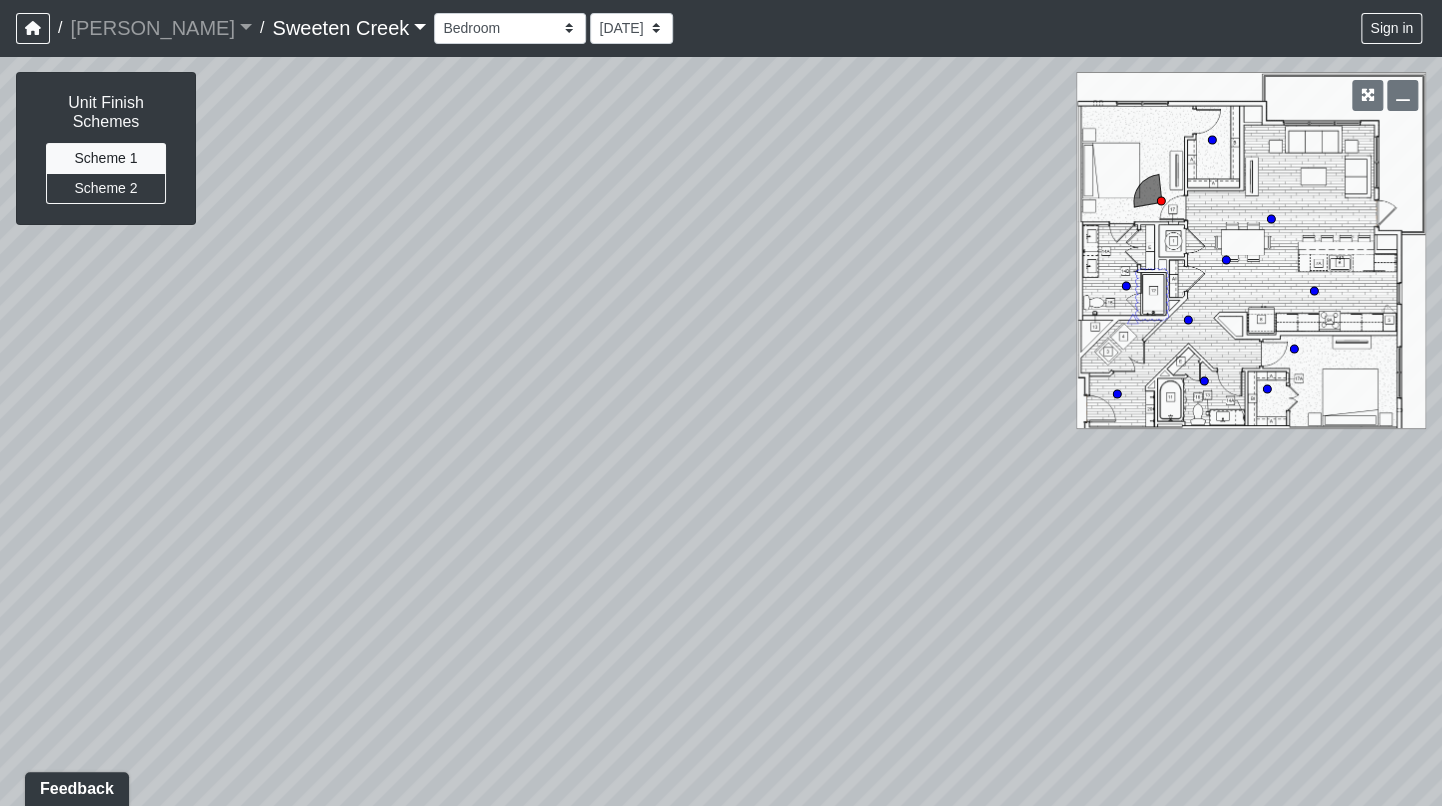 drag, startPoint x: 525, startPoint y: 238, endPoint x: 1091, endPoint y: 261, distance: 566.4671 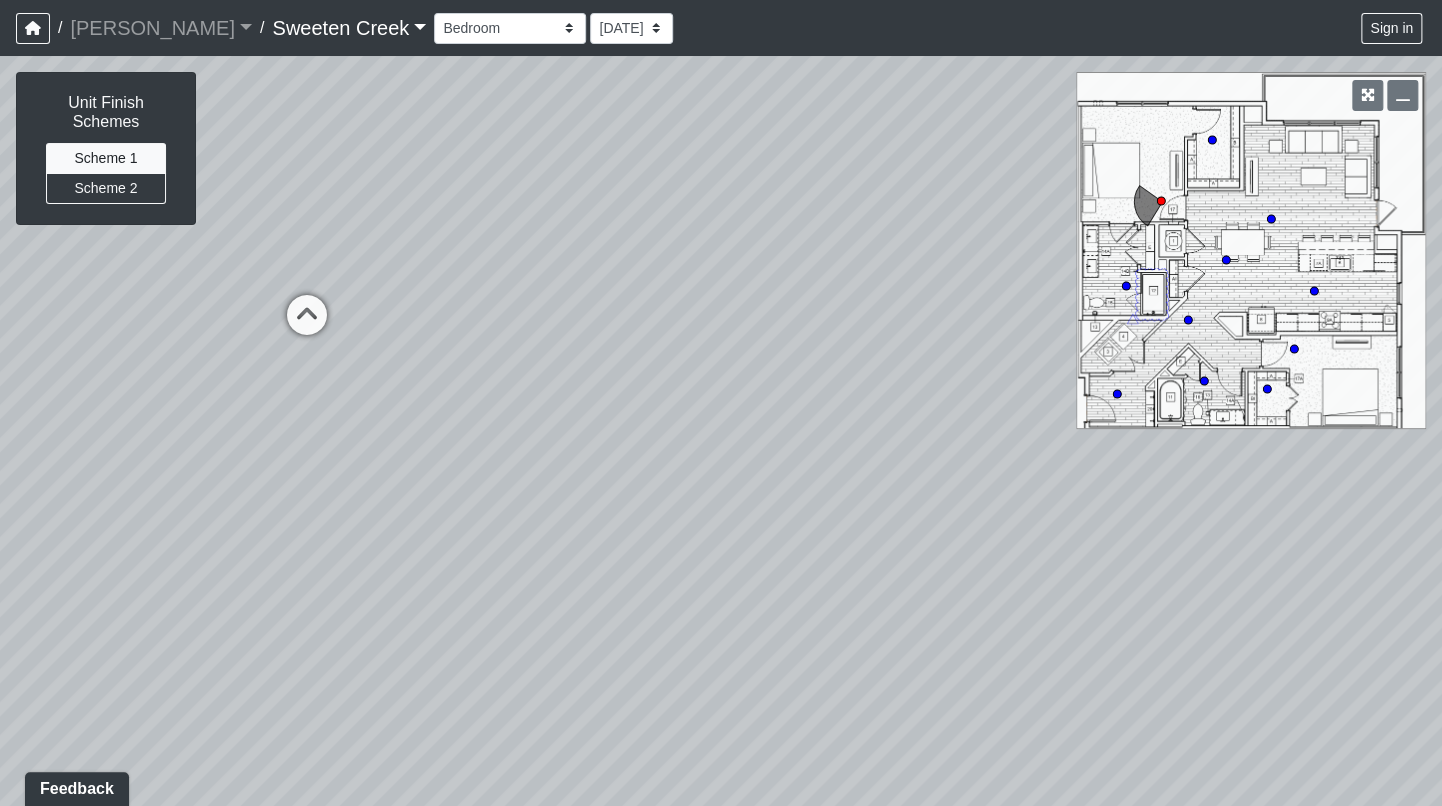 drag, startPoint x: 547, startPoint y: 322, endPoint x: 908, endPoint y: 338, distance: 361.3544 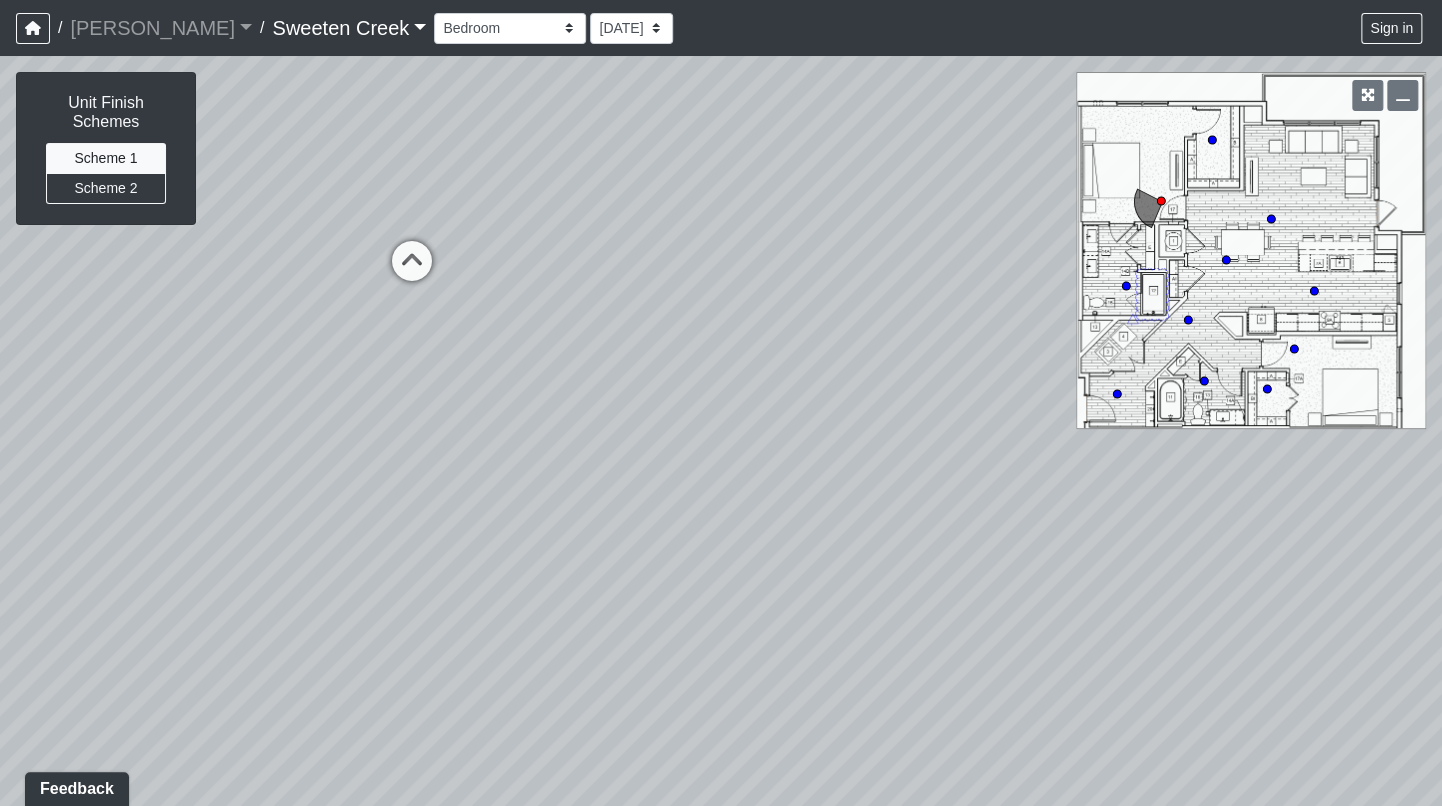 drag, startPoint x: 457, startPoint y: 362, endPoint x: 549, endPoint y: 301, distance: 110.38569 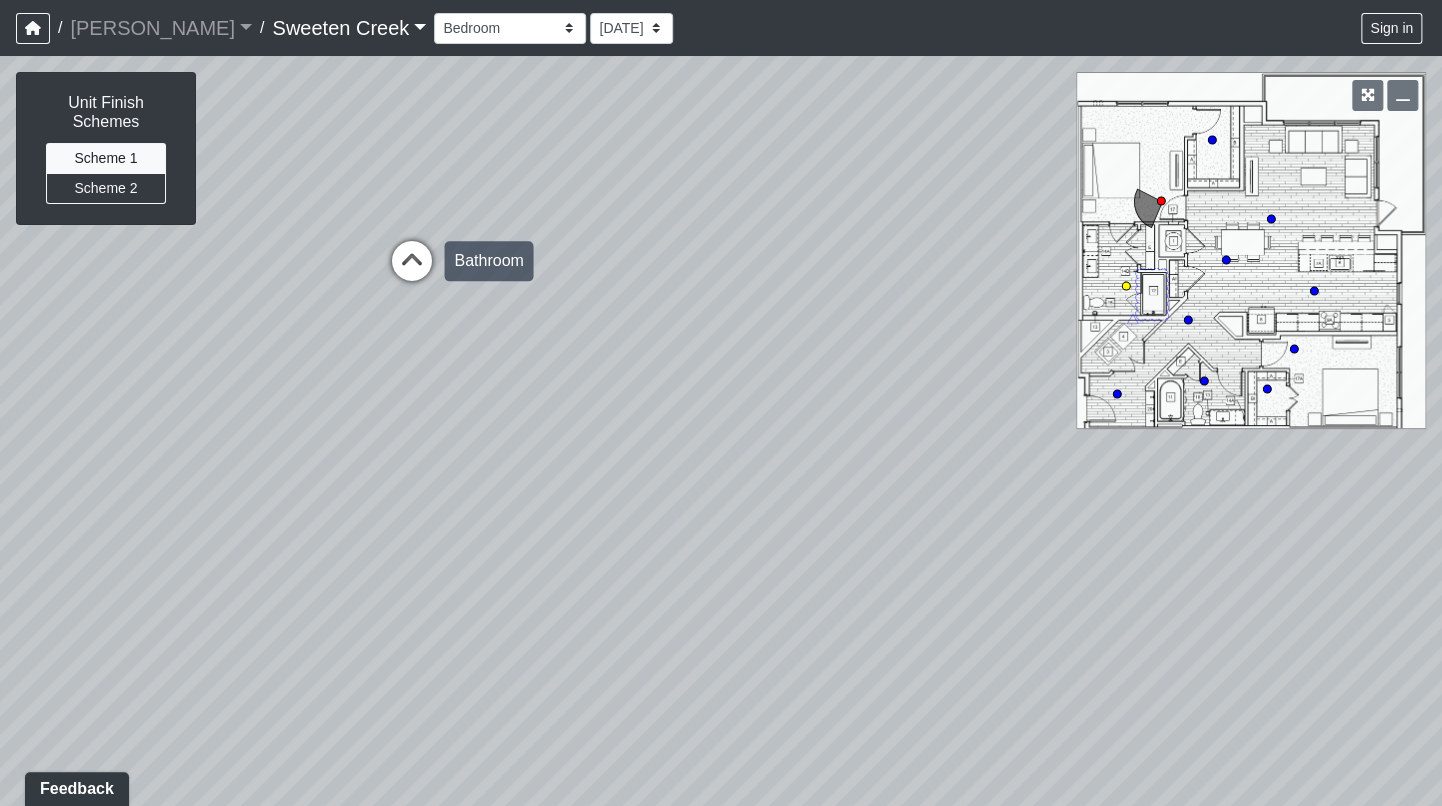 click at bounding box center (411, 271) 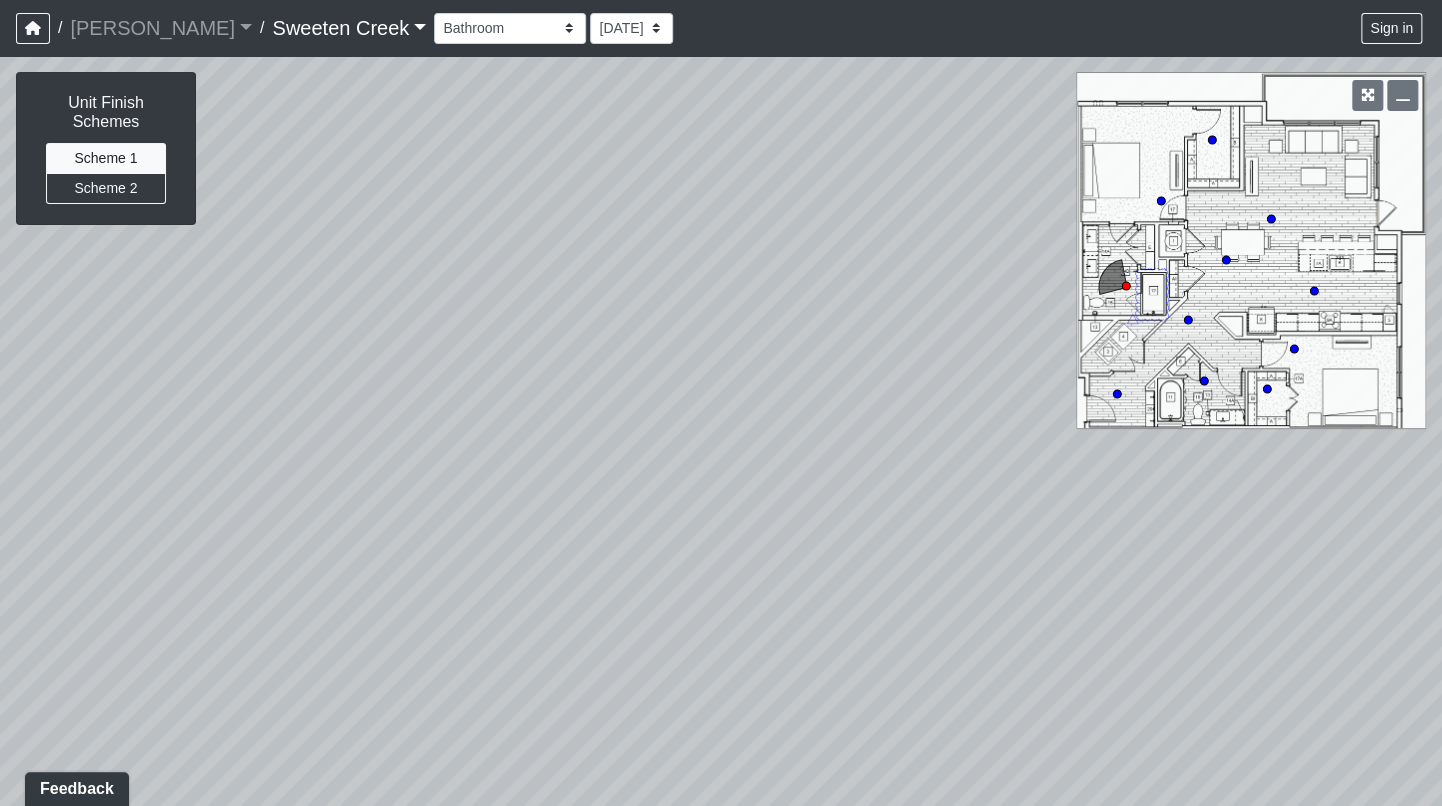 drag, startPoint x: 791, startPoint y: 274, endPoint x: 110, endPoint y: 211, distance: 683.9079 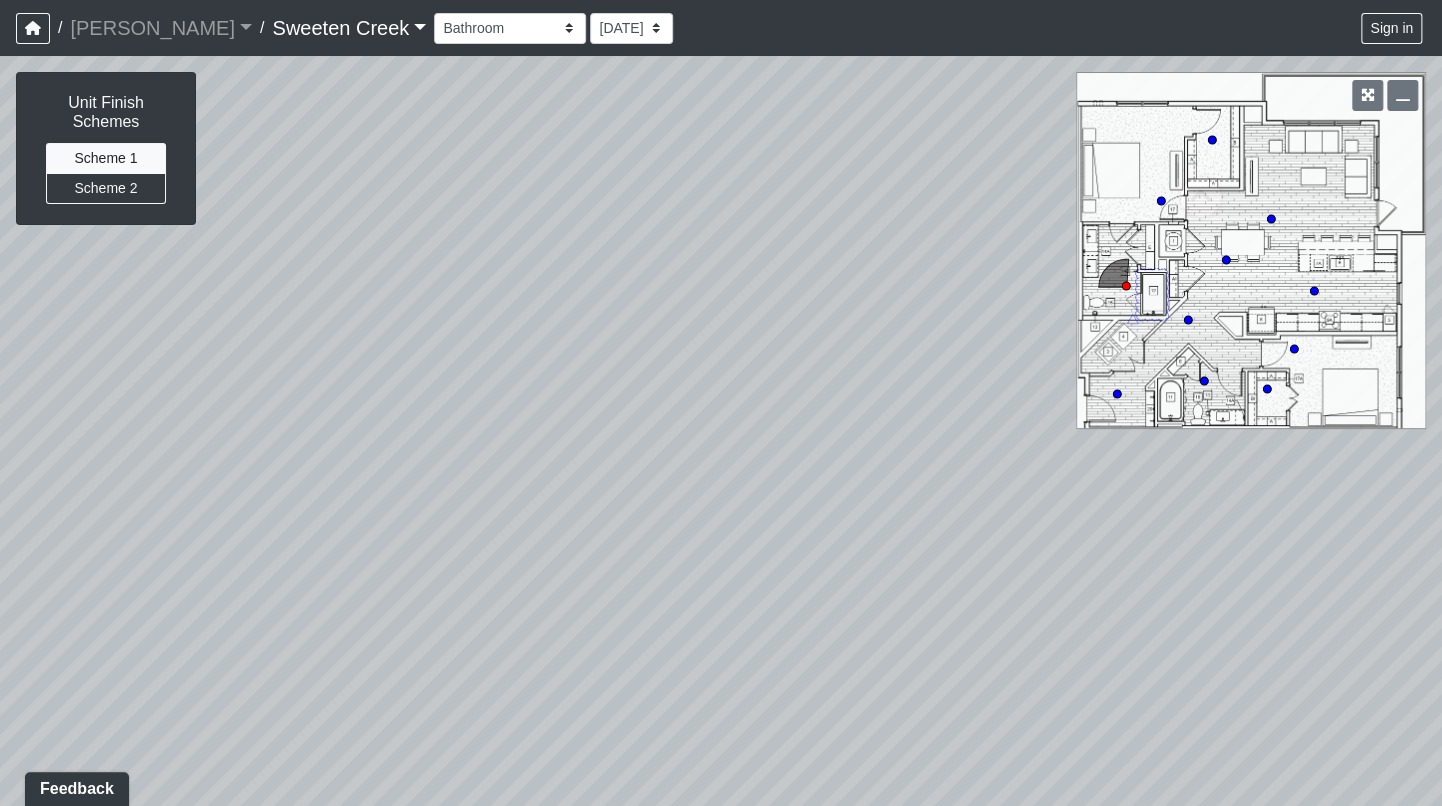 drag, startPoint x: 425, startPoint y: 306, endPoint x: 223, endPoint y: 309, distance: 202.02228 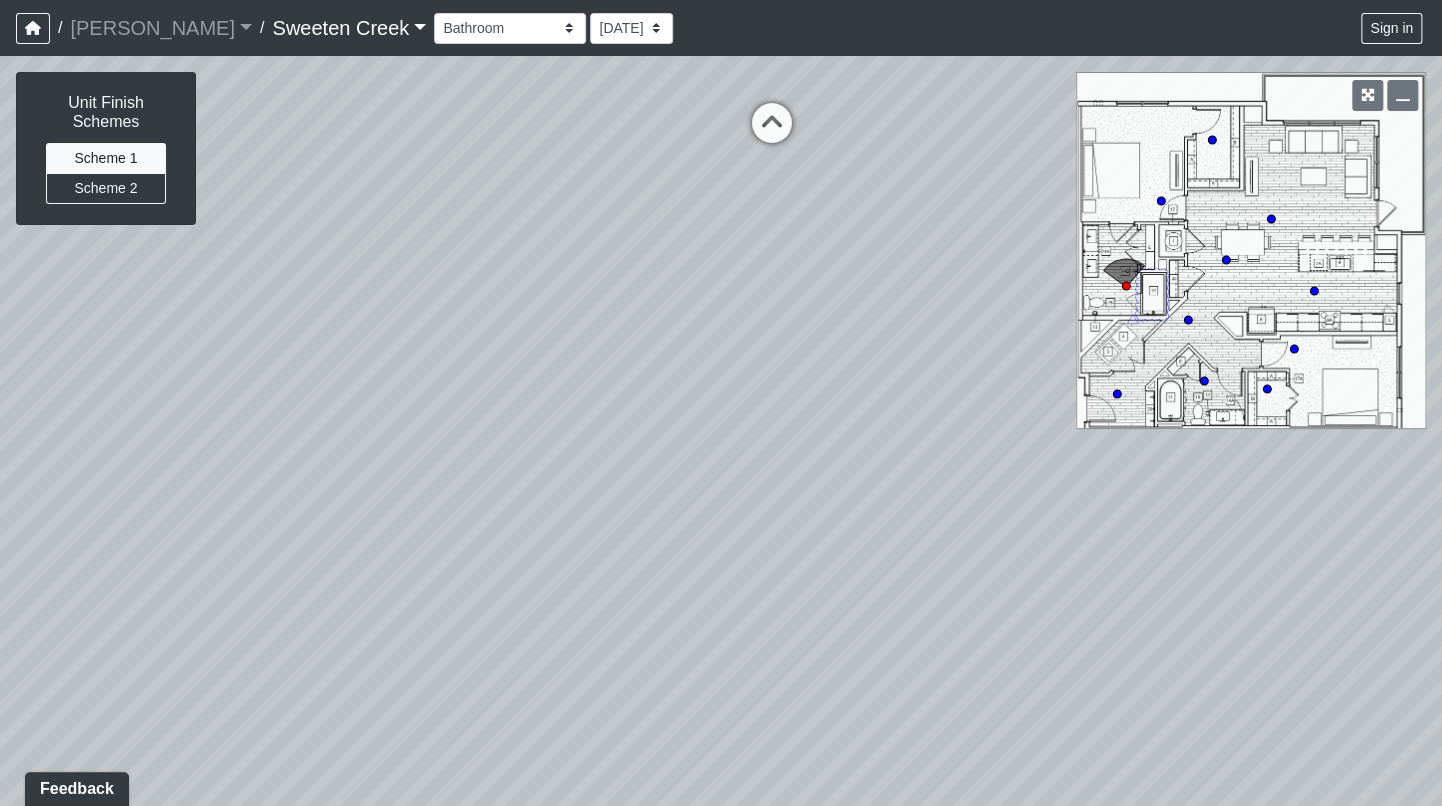drag, startPoint x: 938, startPoint y: 388, endPoint x: 441, endPoint y: 335, distance: 499.81796 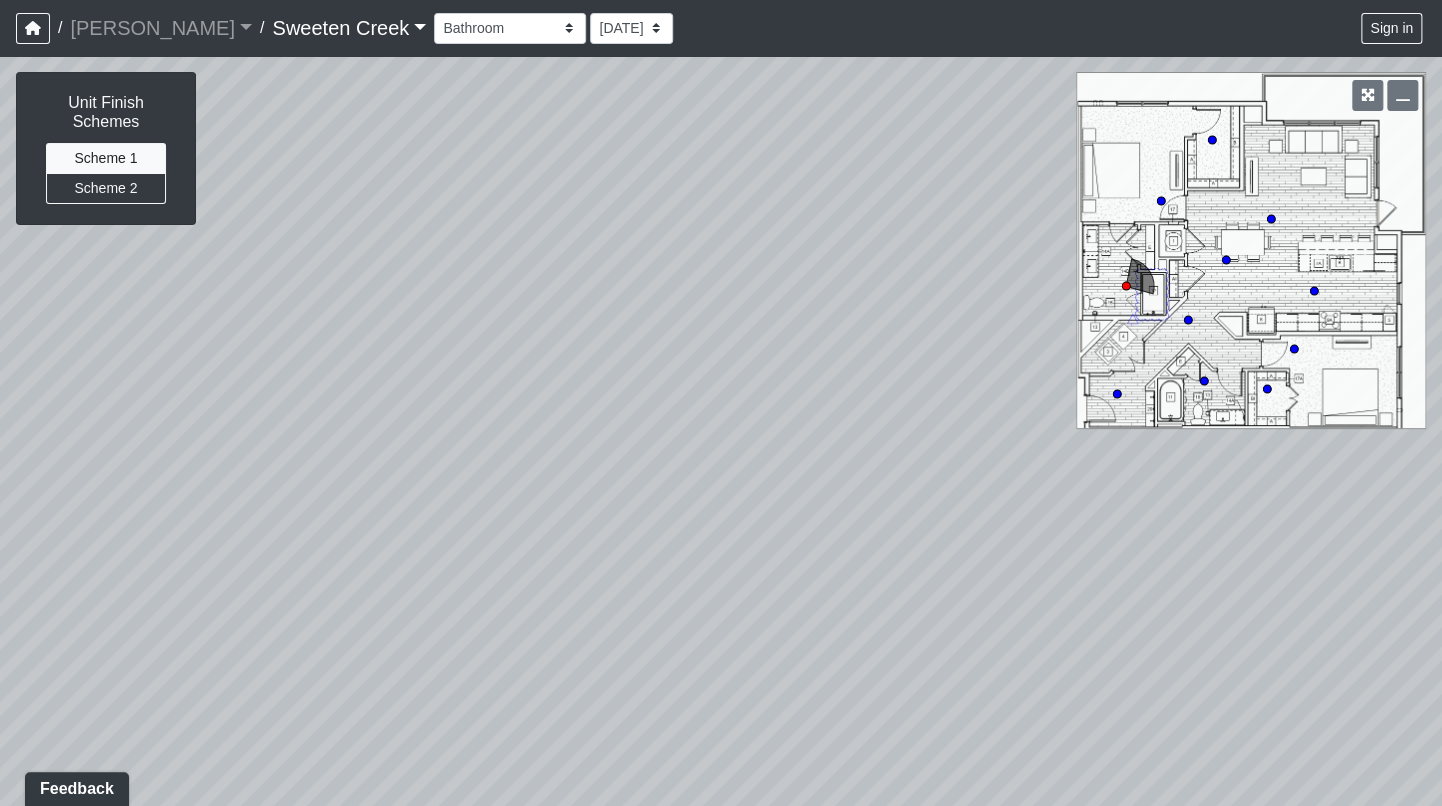 drag, startPoint x: 961, startPoint y: 468, endPoint x: 179, endPoint y: 451, distance: 782.18475 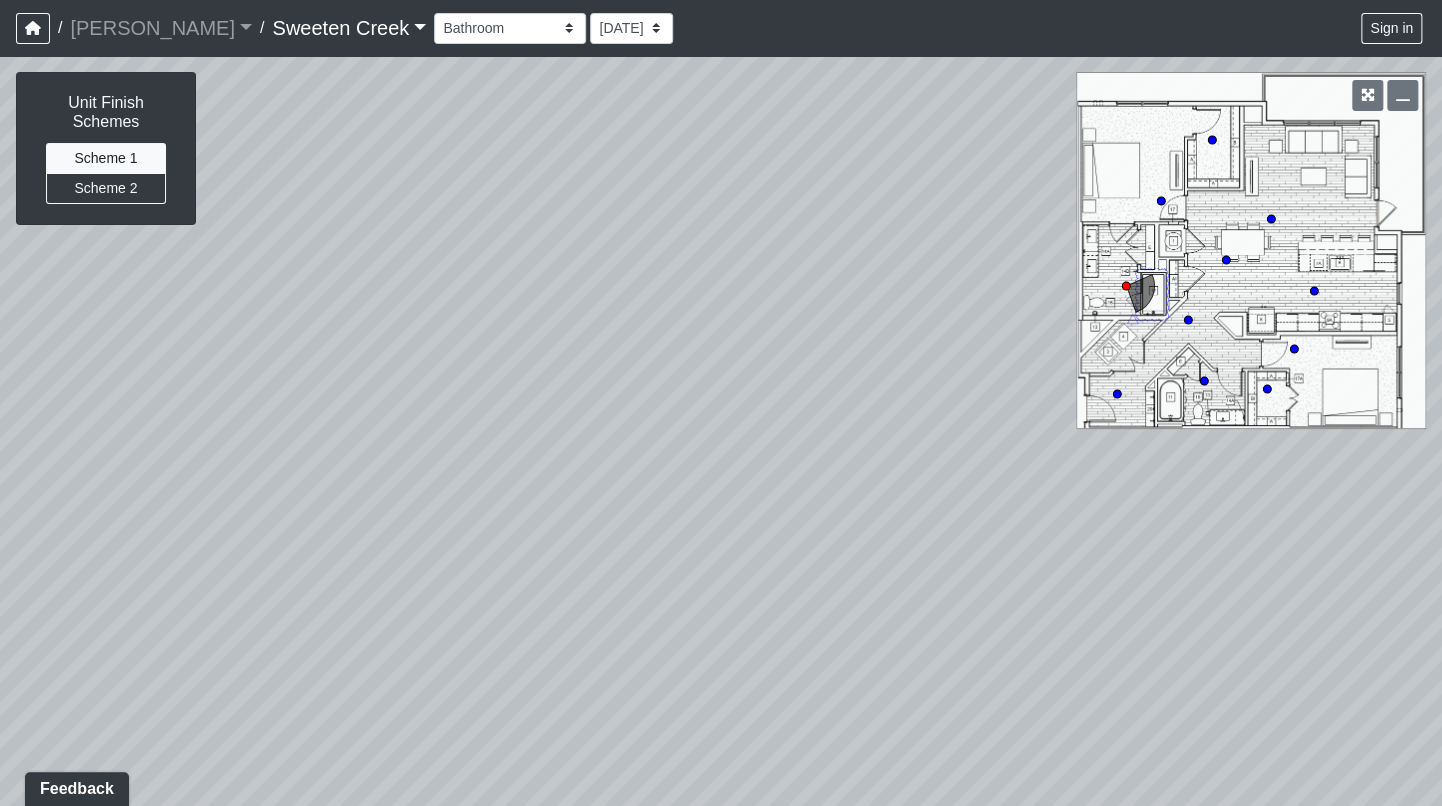drag, startPoint x: 885, startPoint y: 314, endPoint x: 172, endPoint y: 686, distance: 804.20953 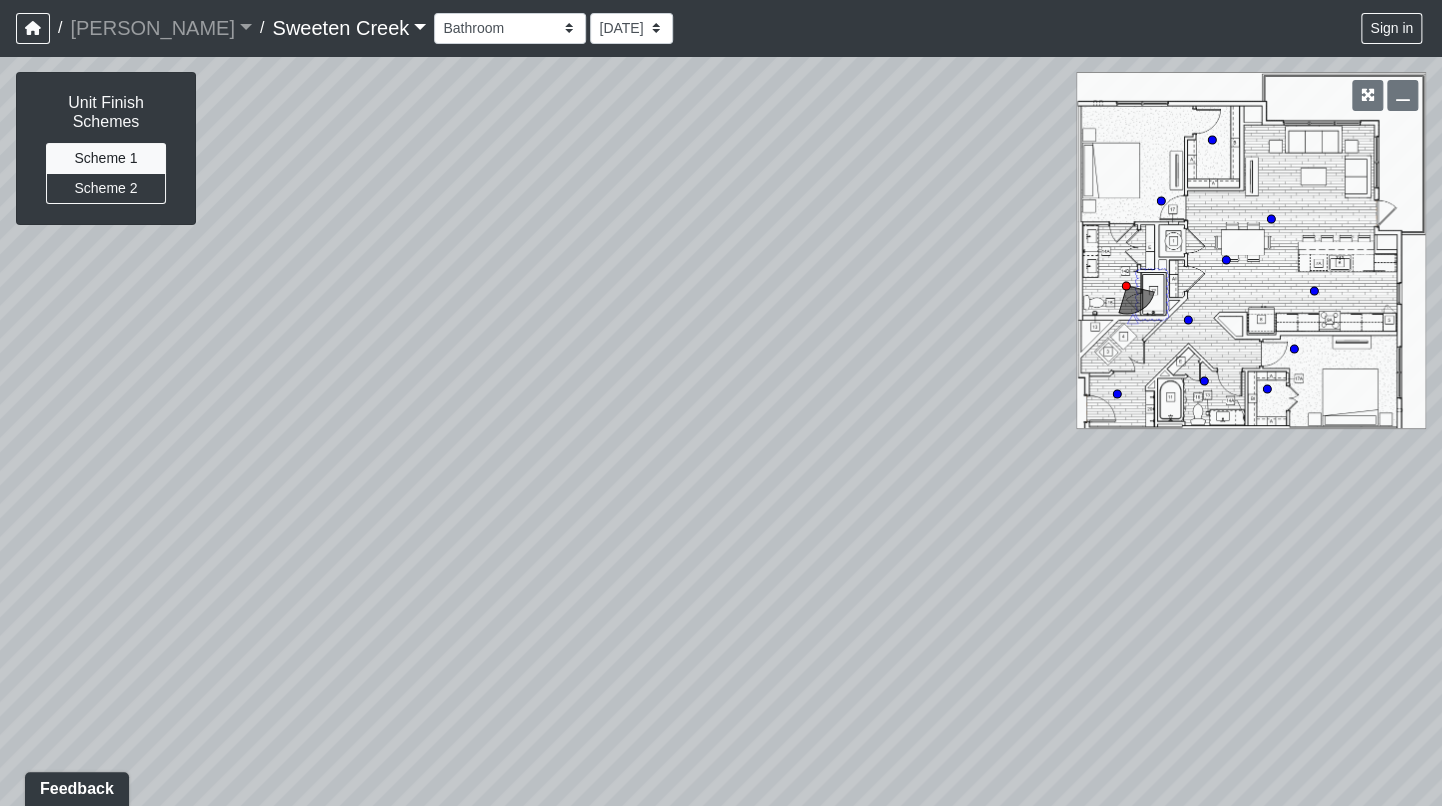 drag, startPoint x: 979, startPoint y: 365, endPoint x: 594, endPoint y: 332, distance: 386.4117 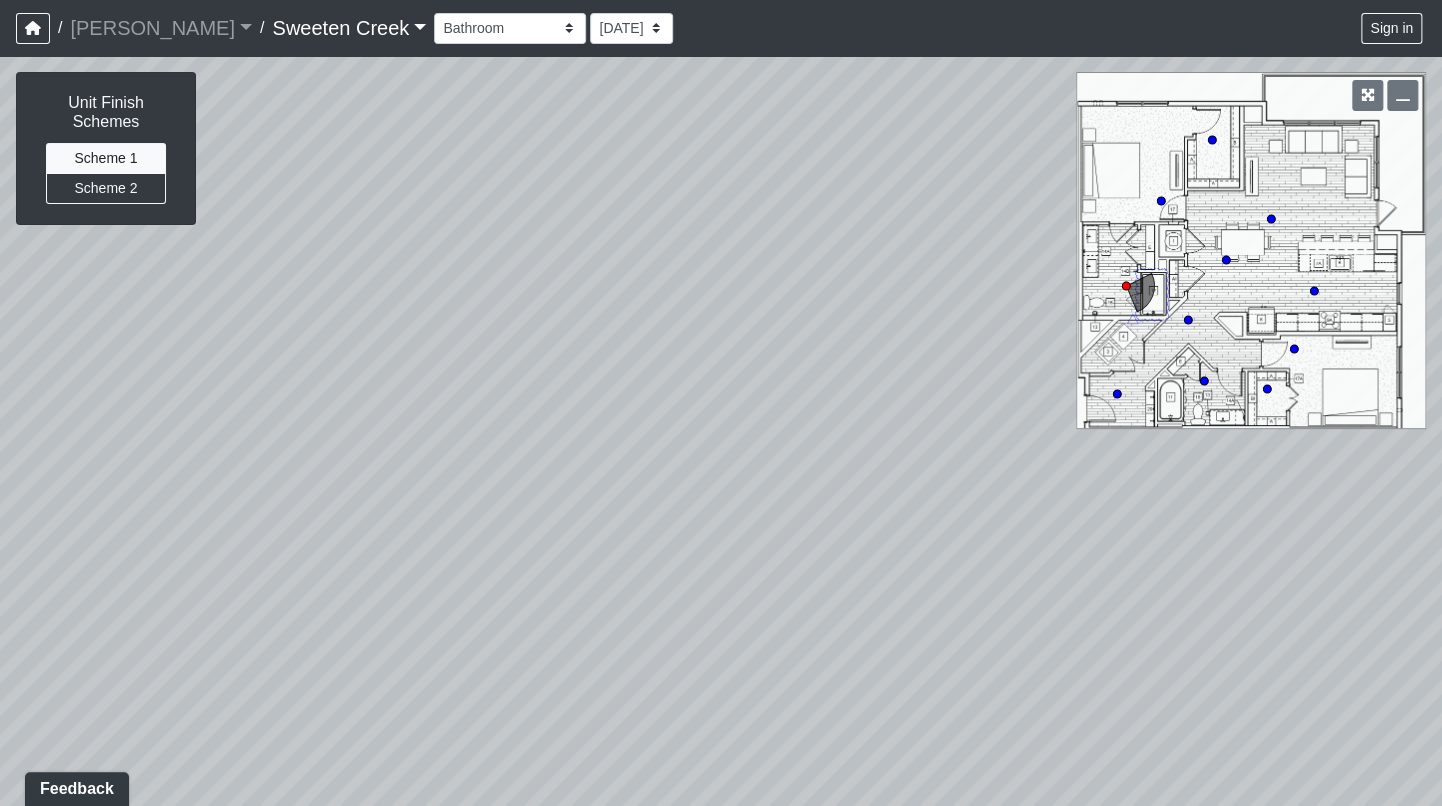 drag, startPoint x: 764, startPoint y: 218, endPoint x: 1445, endPoint y: 285, distance: 684.28796 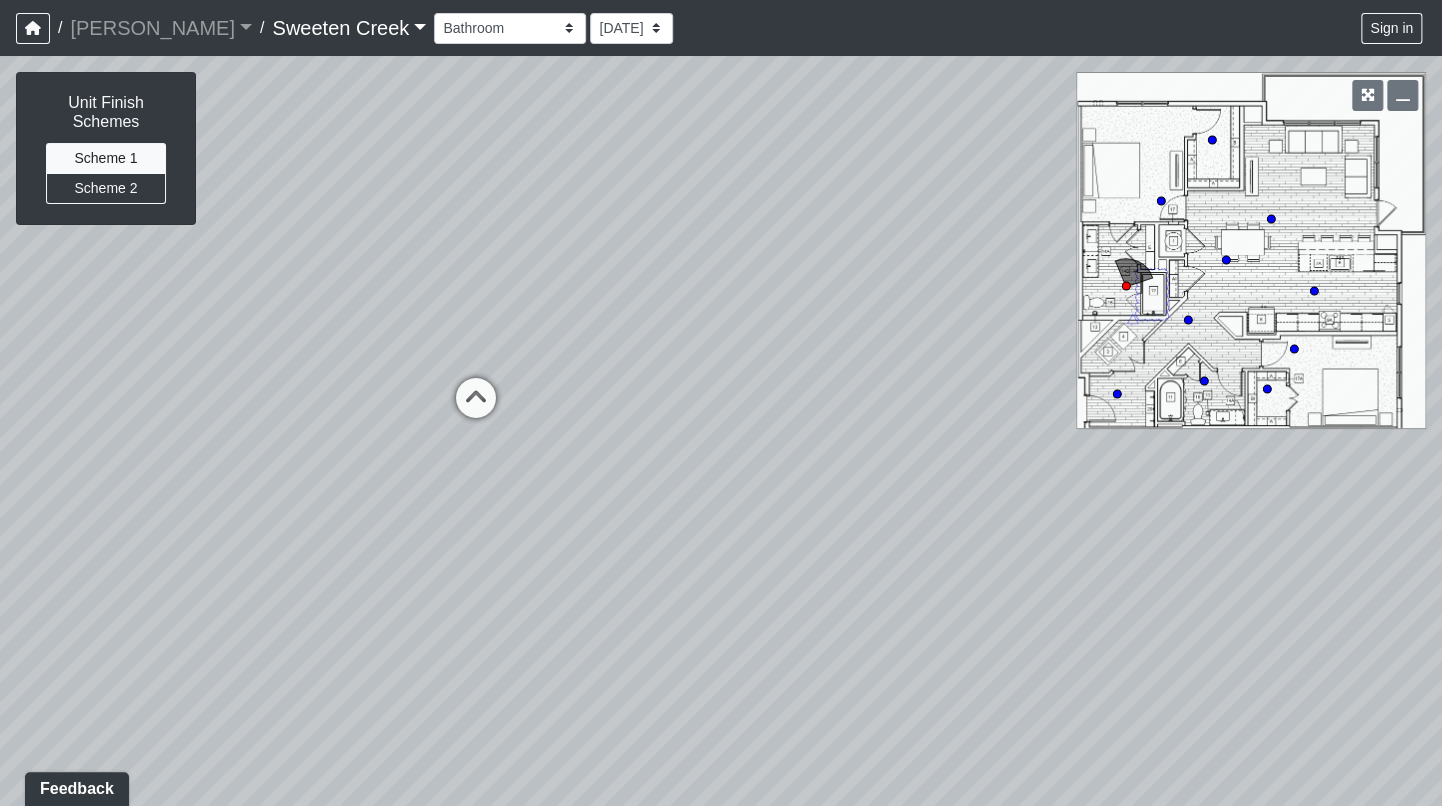 drag, startPoint x: 1074, startPoint y: 246, endPoint x: 1481, endPoint y: 250, distance: 407.01965 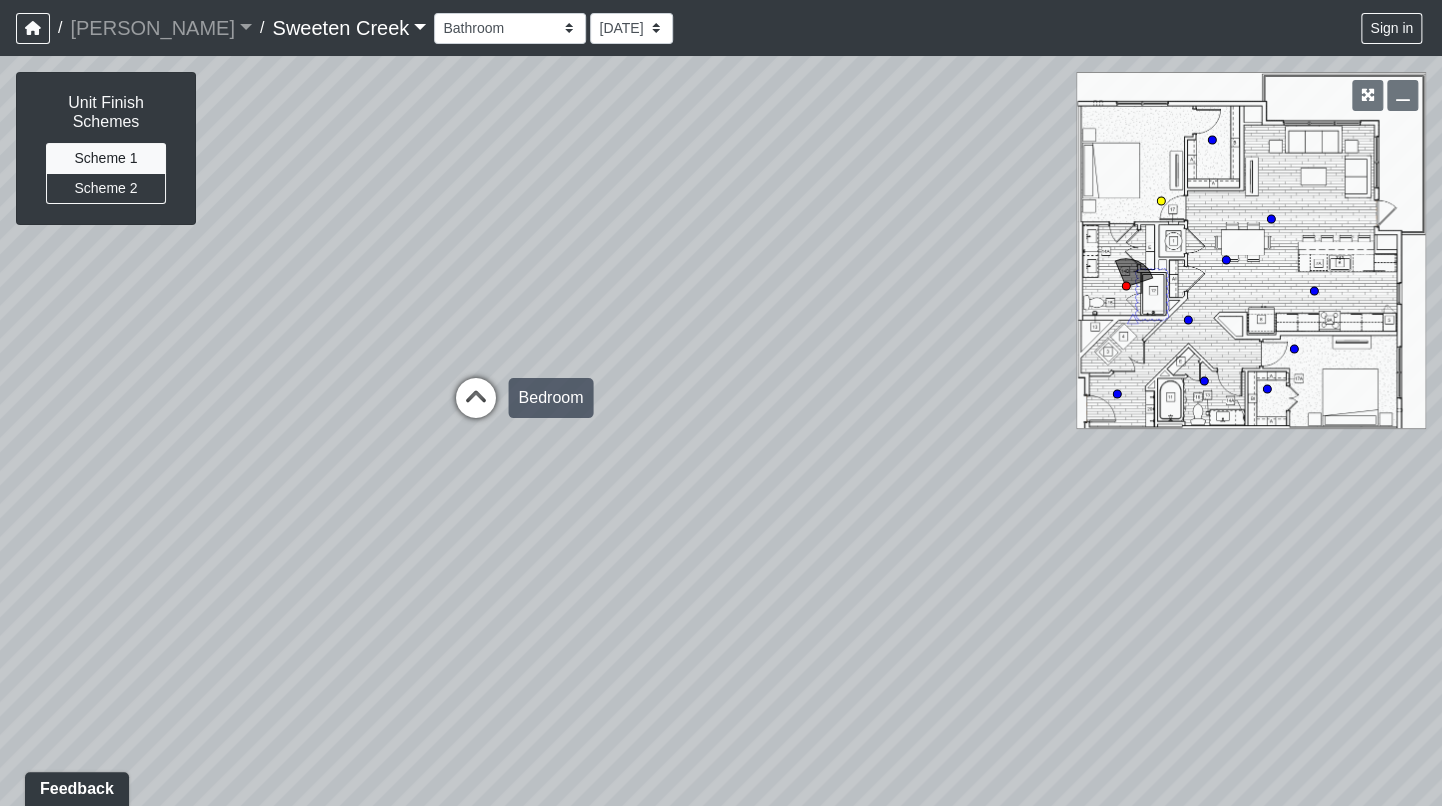 click at bounding box center [475, 408] 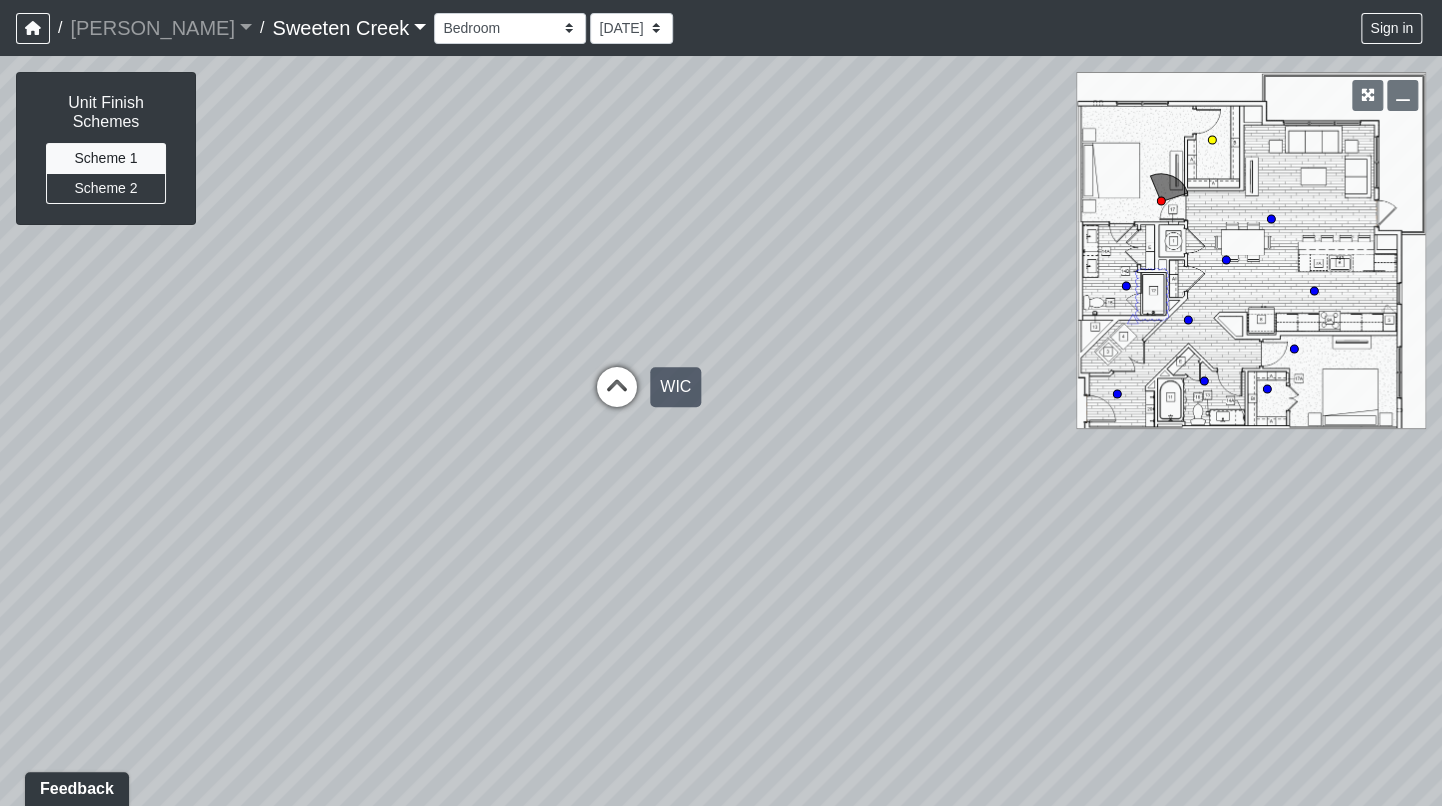 click at bounding box center [617, 397] 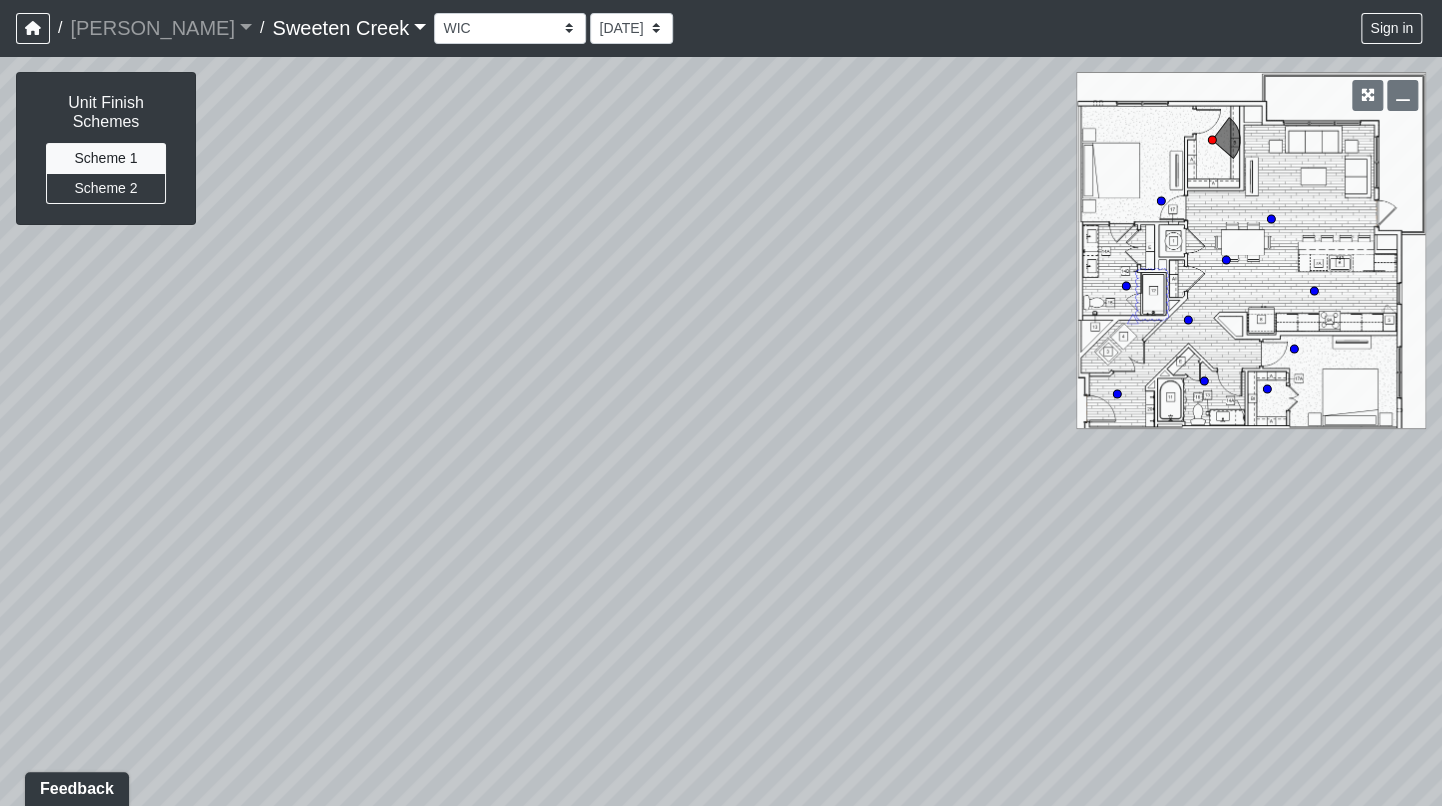 drag, startPoint x: 947, startPoint y: 346, endPoint x: 172, endPoint y: 162, distance: 796.54315 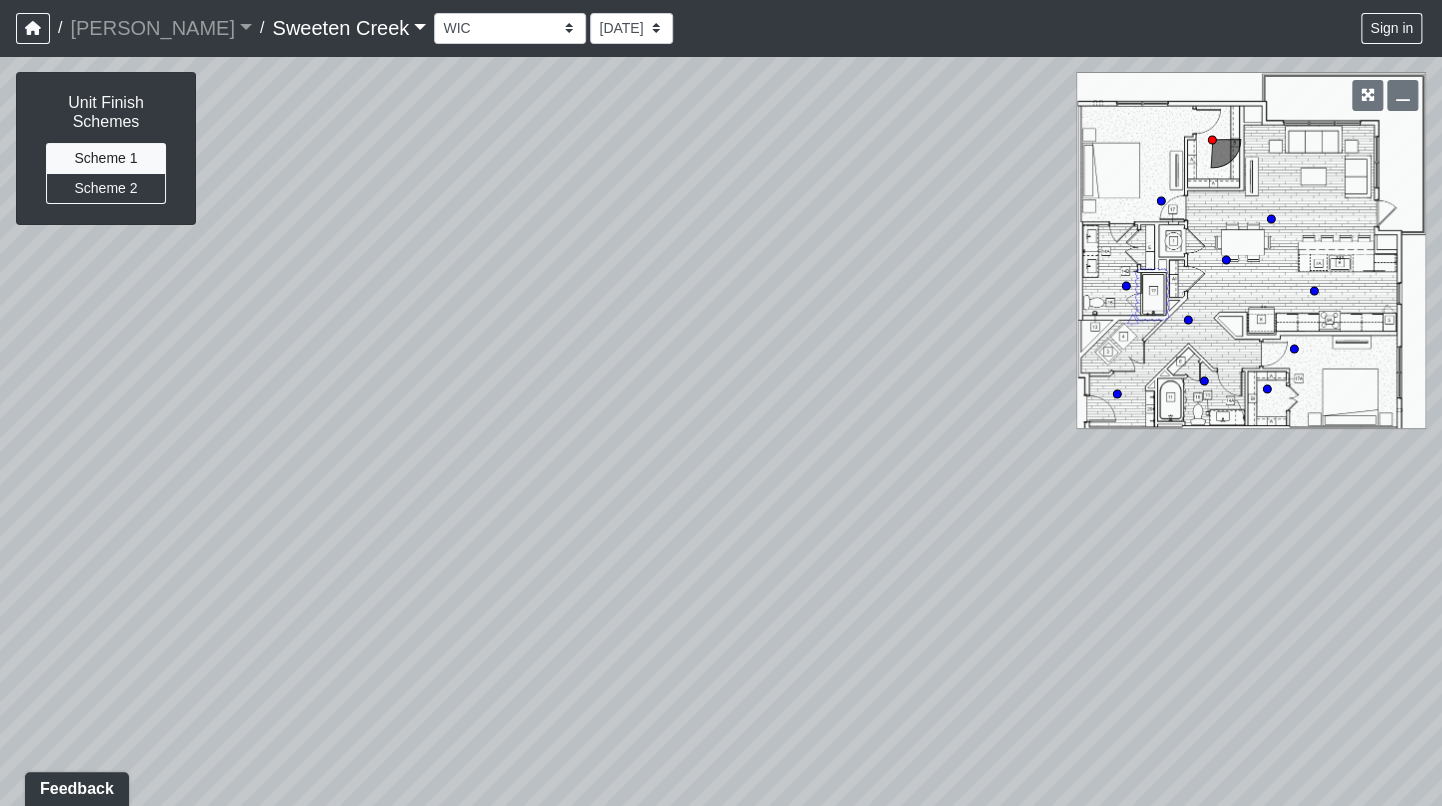 drag, startPoint x: 739, startPoint y: 202, endPoint x: 85, endPoint y: 283, distance: 658.99695 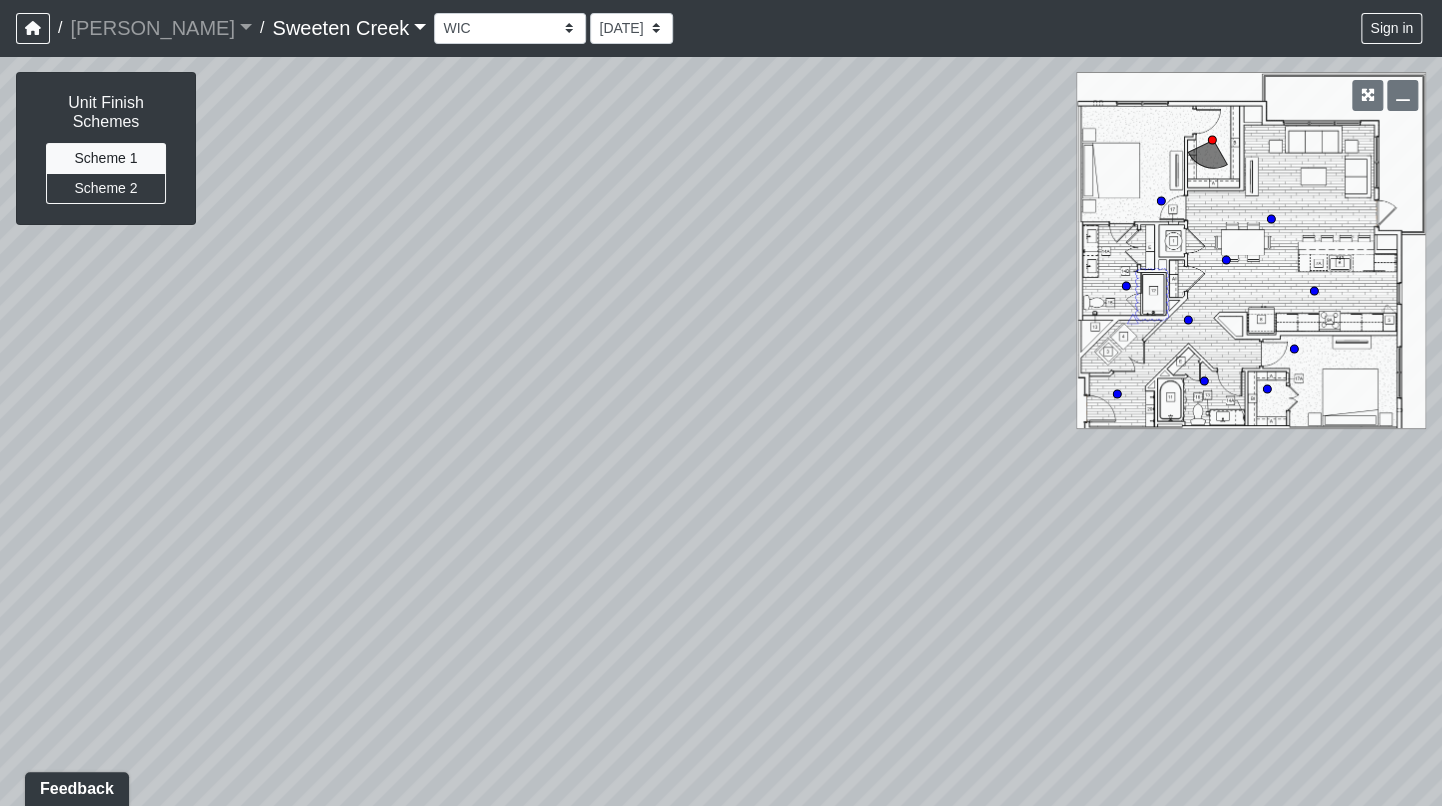 drag, startPoint x: 954, startPoint y: 372, endPoint x: 180, endPoint y: 372, distance: 774 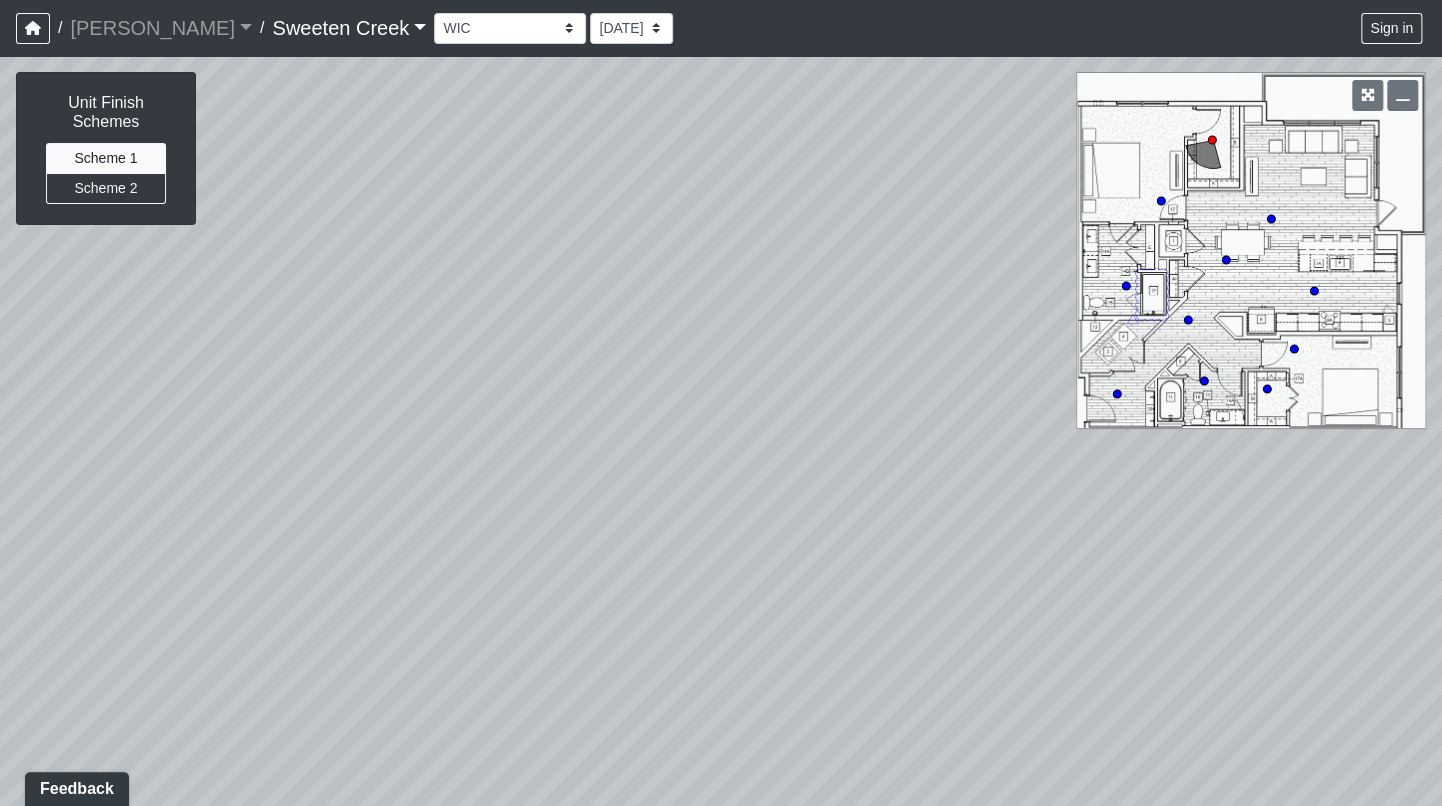 drag, startPoint x: 684, startPoint y: 364, endPoint x: 605, endPoint y: 248, distance: 140.34601 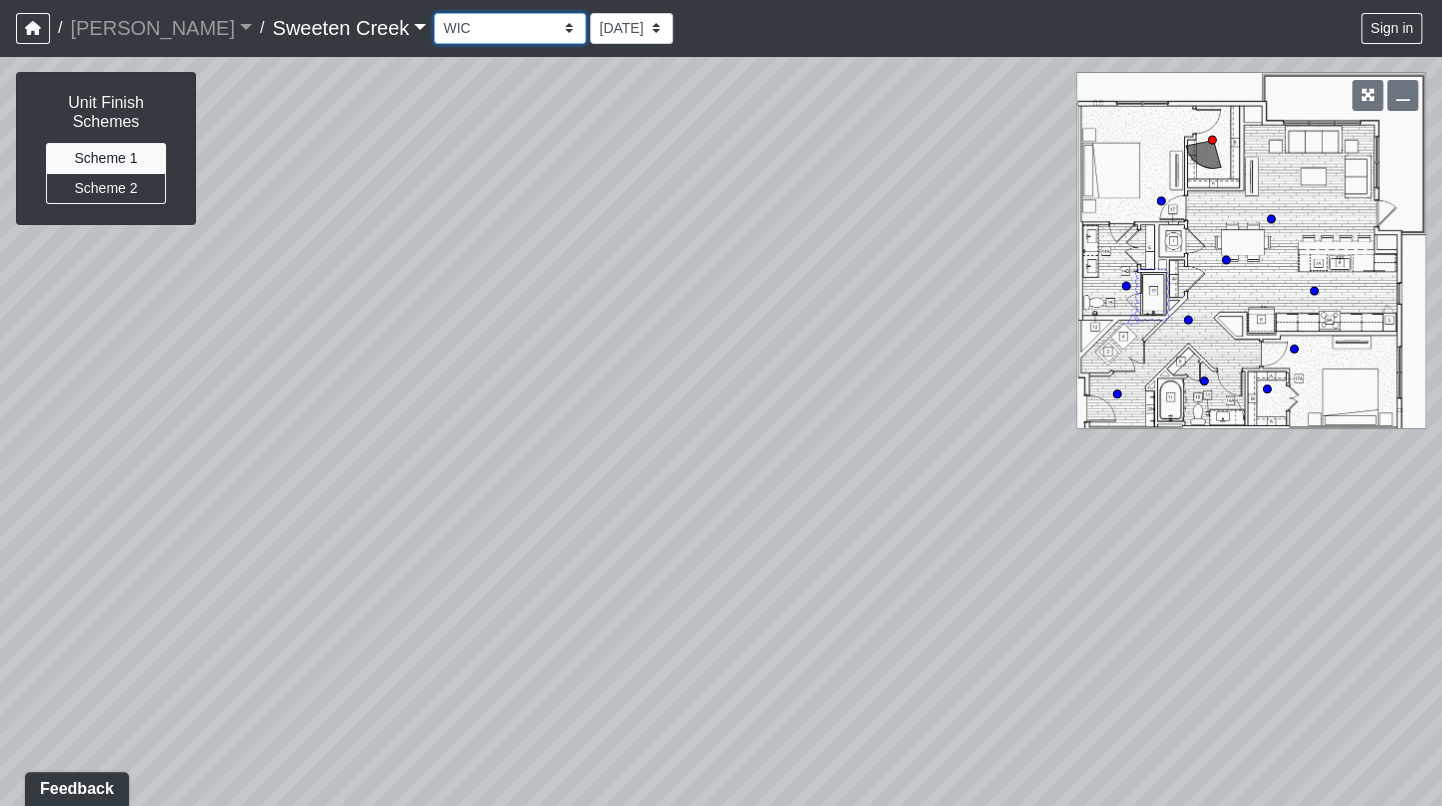 click on "Bistro Fitness - Hobby Booth Seating Counter Dining Dining 2 Elevators Elevators 2 Island Island 2 Island 3 Booth Seating Fireplace Pool Table Scrabble Seating Cardio Water Fountain Weights Wellness Counter Seating Entry Office Reception Counter Seating Elevator Lobby Mailboxes 1 Mailboxes 2 Mailboxes 3 Package Daybeds Daybeds 2 Daybeds 3 Entry Entry 2 Firepit Firepit 2 Grill 1 Grill 2 Grill 3 Loungers Loungers 2 Loungers 3 Pool Pool 2 Pool 3 Pool 4 Pool 5 Putt Putt Seating Spa TV Seating Bathroom Bedroom Den Entry Kitchen Living Room WIC Bathroom Bathroom 2 Bedroom Bedroom 2 Dining Room Entry Hallway Kitchen Living Room WIC WIC 2" at bounding box center [510, 28] 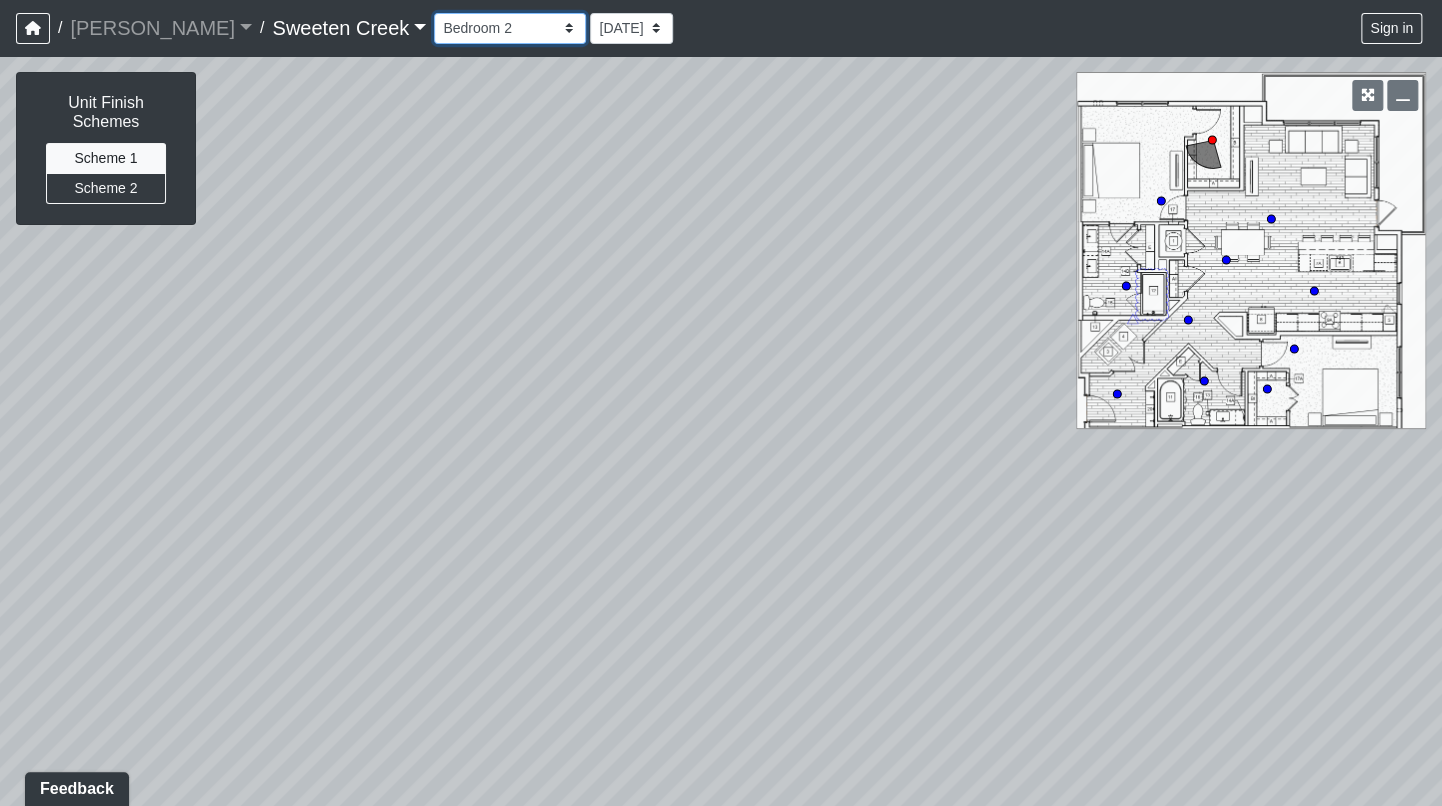 click on "Bistro Fitness - Hobby Booth Seating Counter Dining Dining 2 Elevators Elevators 2 Island Island 2 Island 3 Booth Seating Fireplace Pool Table Scrabble Seating Cardio Water Fountain Weights Wellness Counter Seating Entry Office Reception Counter Seating Elevator Lobby Mailboxes 1 Mailboxes 2 Mailboxes 3 Package Daybeds Daybeds 2 Daybeds 3 Entry Entry 2 Firepit Firepit 2 Grill 1 Grill 2 Grill 3 Loungers Loungers 2 Loungers 3 Pool Pool 2 Pool 3 Pool 4 Pool 5 Putt Putt Seating Spa TV Seating Bathroom Bedroom Den Entry Kitchen Living Room WIC Bathroom Bathroom 2 Bedroom Bedroom 2 Dining Room Entry Hallway Kitchen Living Room WIC WIC 2" at bounding box center (510, 28) 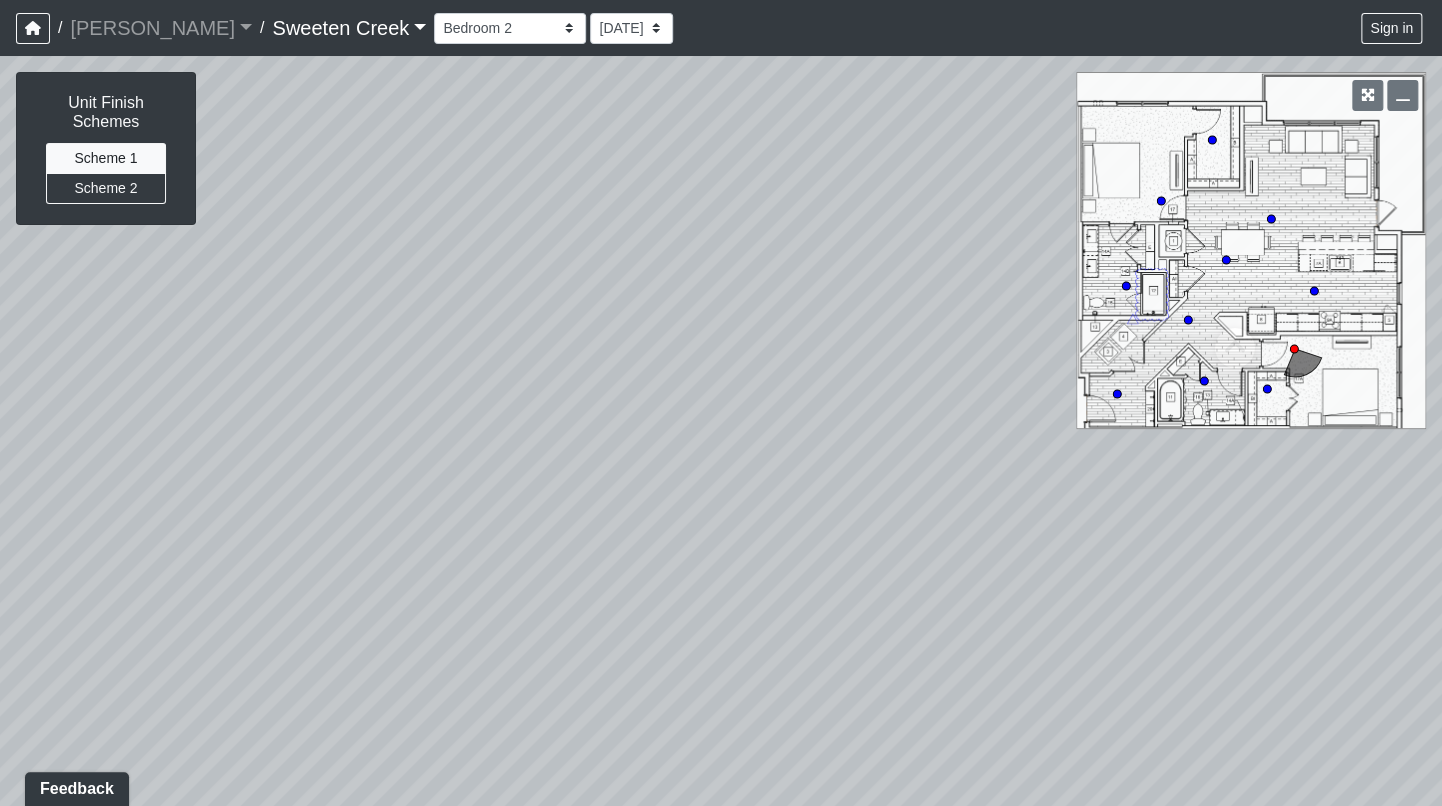 drag, startPoint x: 925, startPoint y: 393, endPoint x: 351, endPoint y: 310, distance: 579.96985 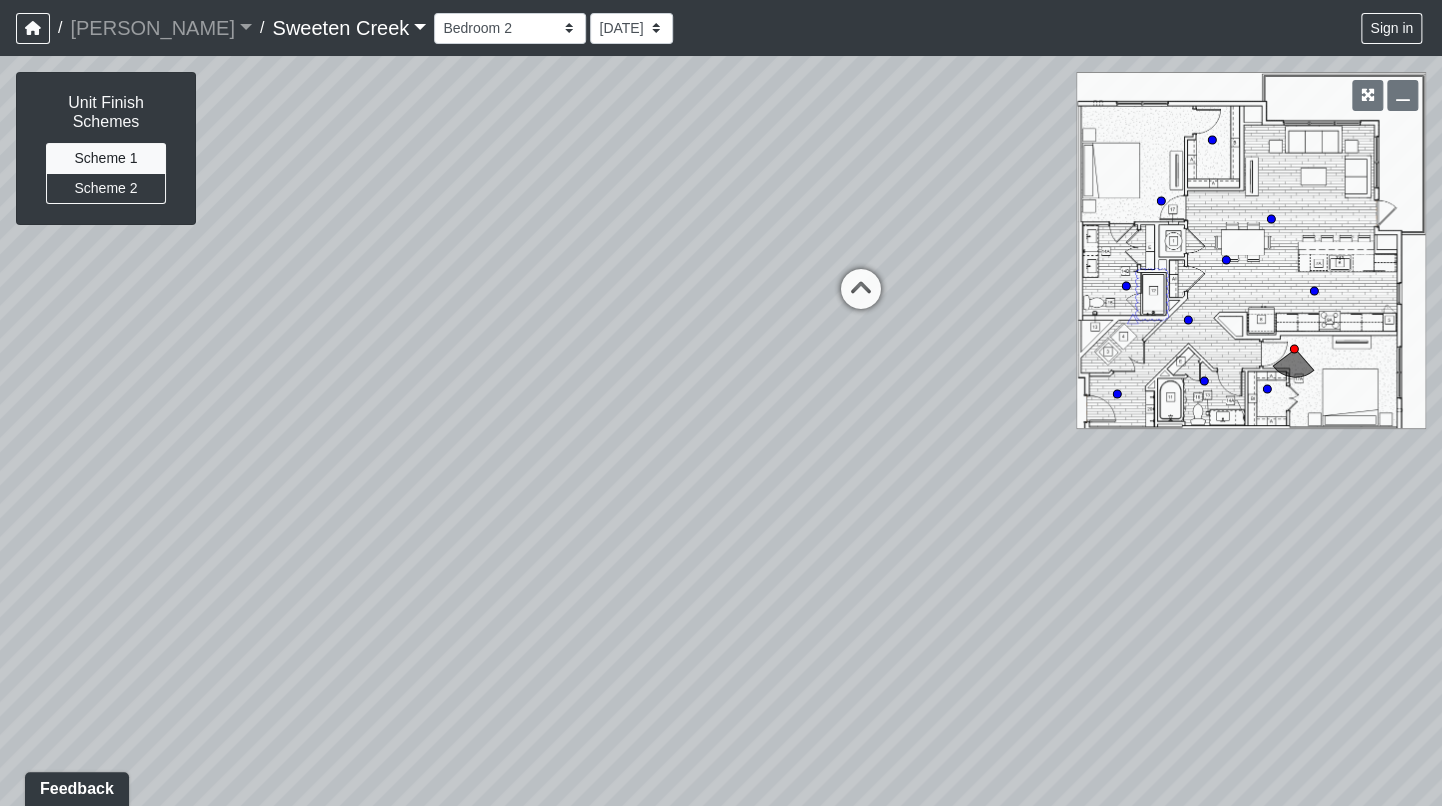 drag, startPoint x: 855, startPoint y: 366, endPoint x: 486, endPoint y: 293, distance: 376.15155 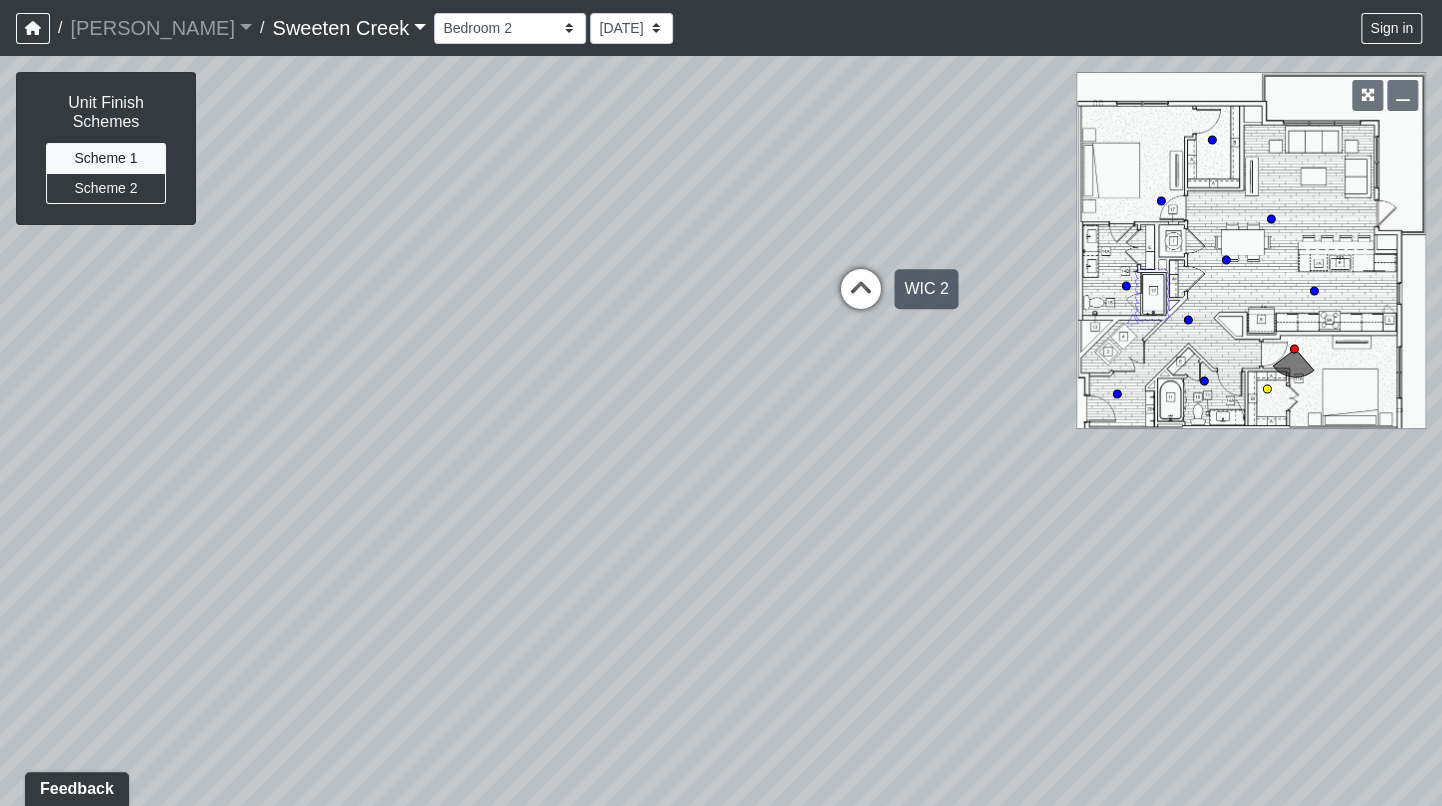 click at bounding box center [861, 299] 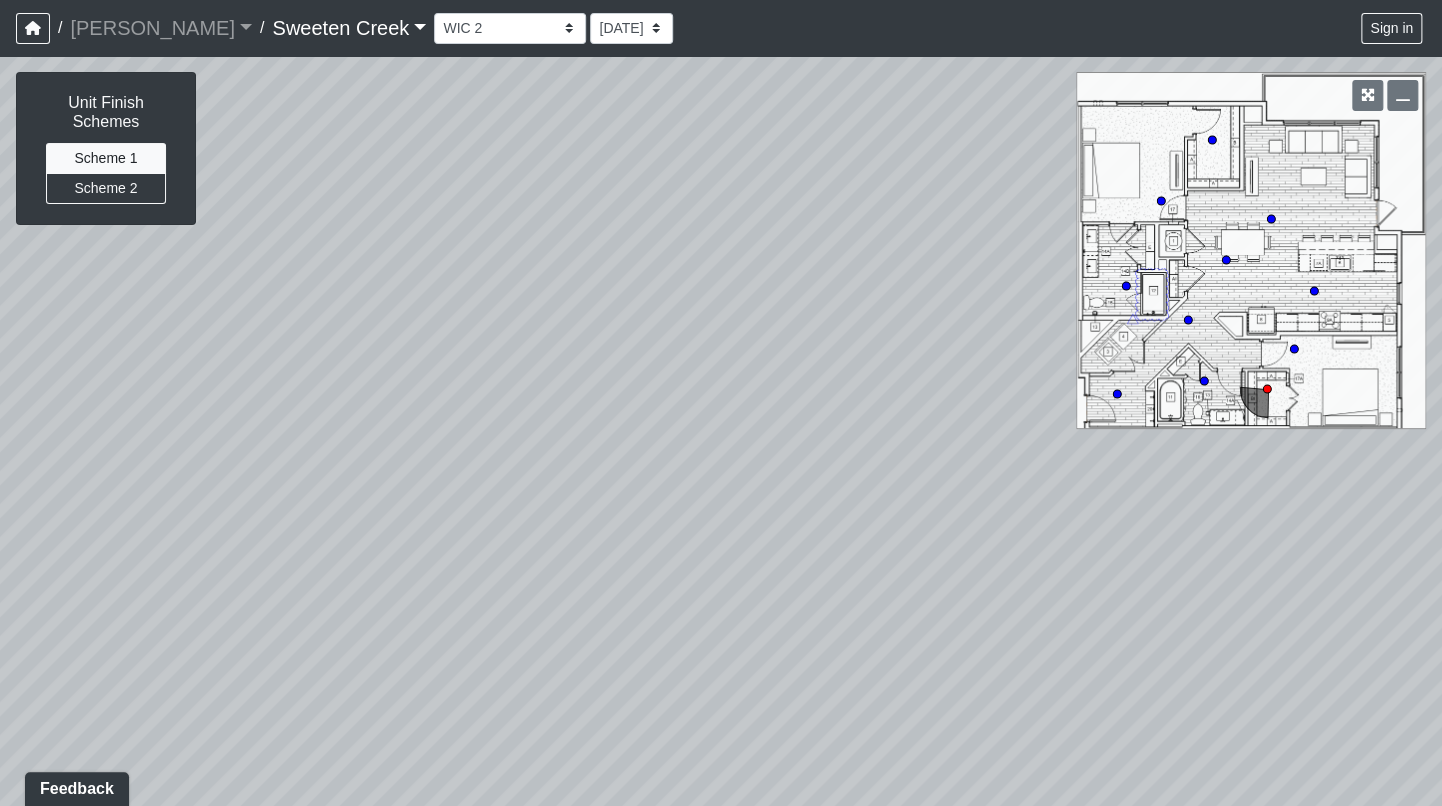drag, startPoint x: 803, startPoint y: 299, endPoint x: 254, endPoint y: 240, distance: 552.1612 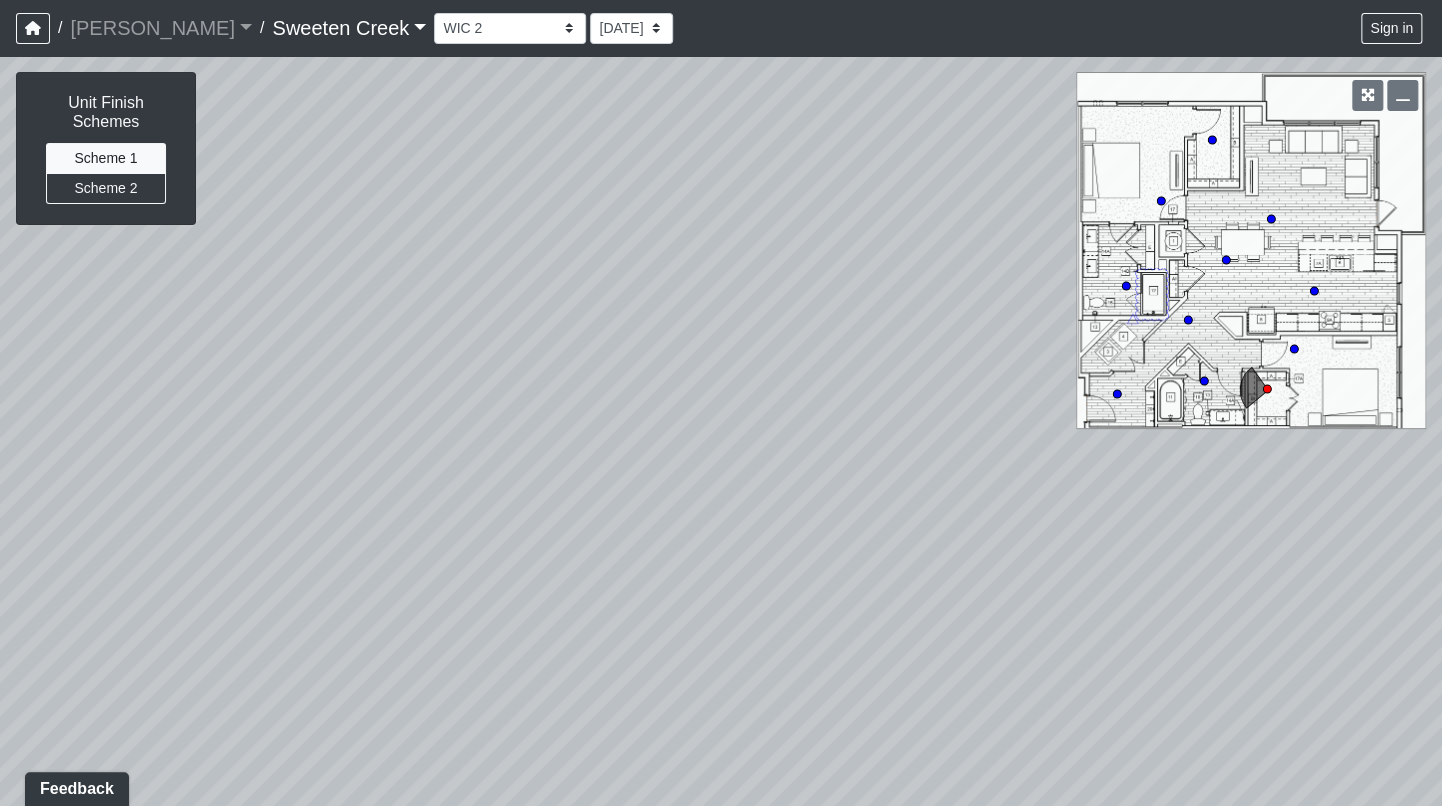 drag, startPoint x: 956, startPoint y: 250, endPoint x: 317, endPoint y: 213, distance: 640.0703 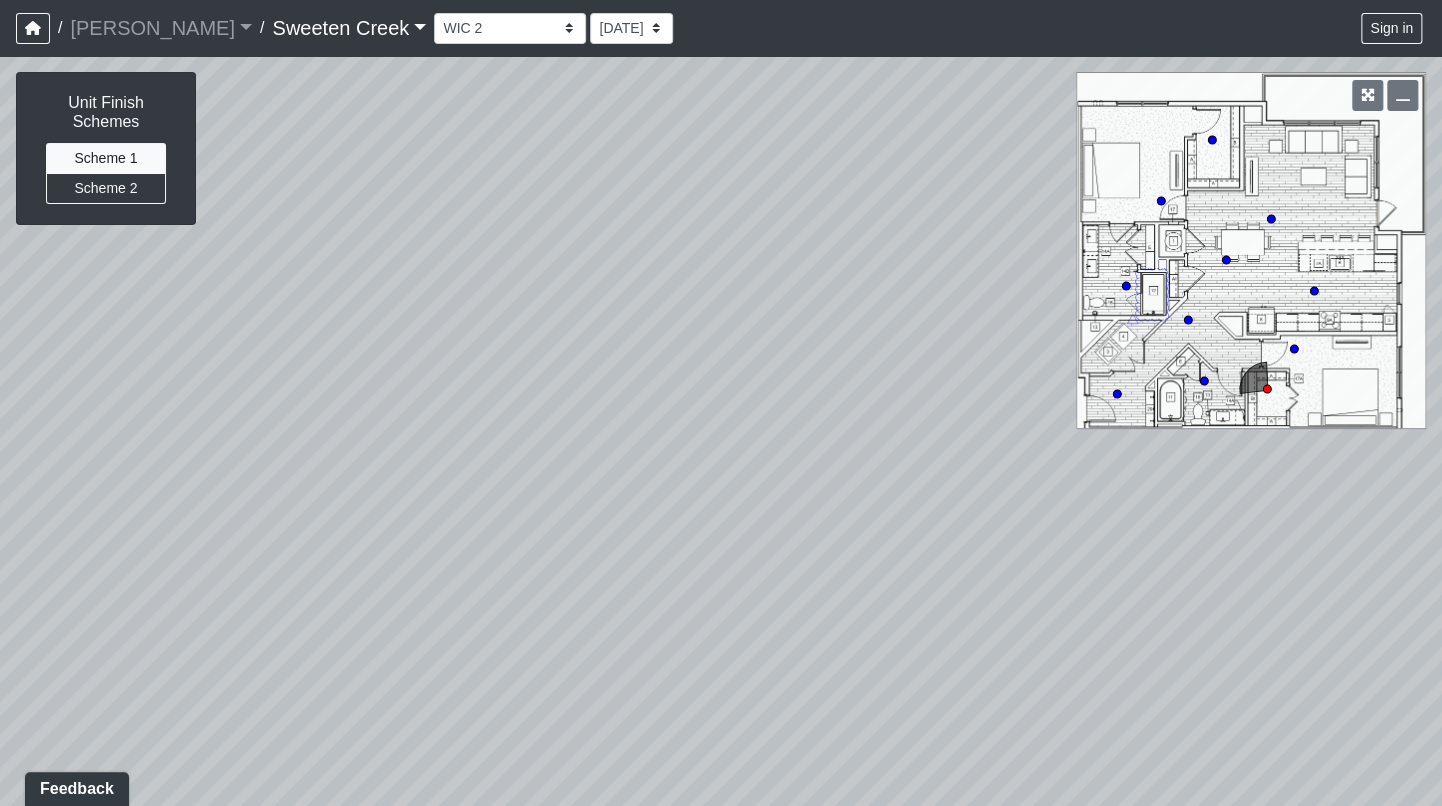 drag, startPoint x: 722, startPoint y: 193, endPoint x: 391, endPoint y: 218, distance: 331.94278 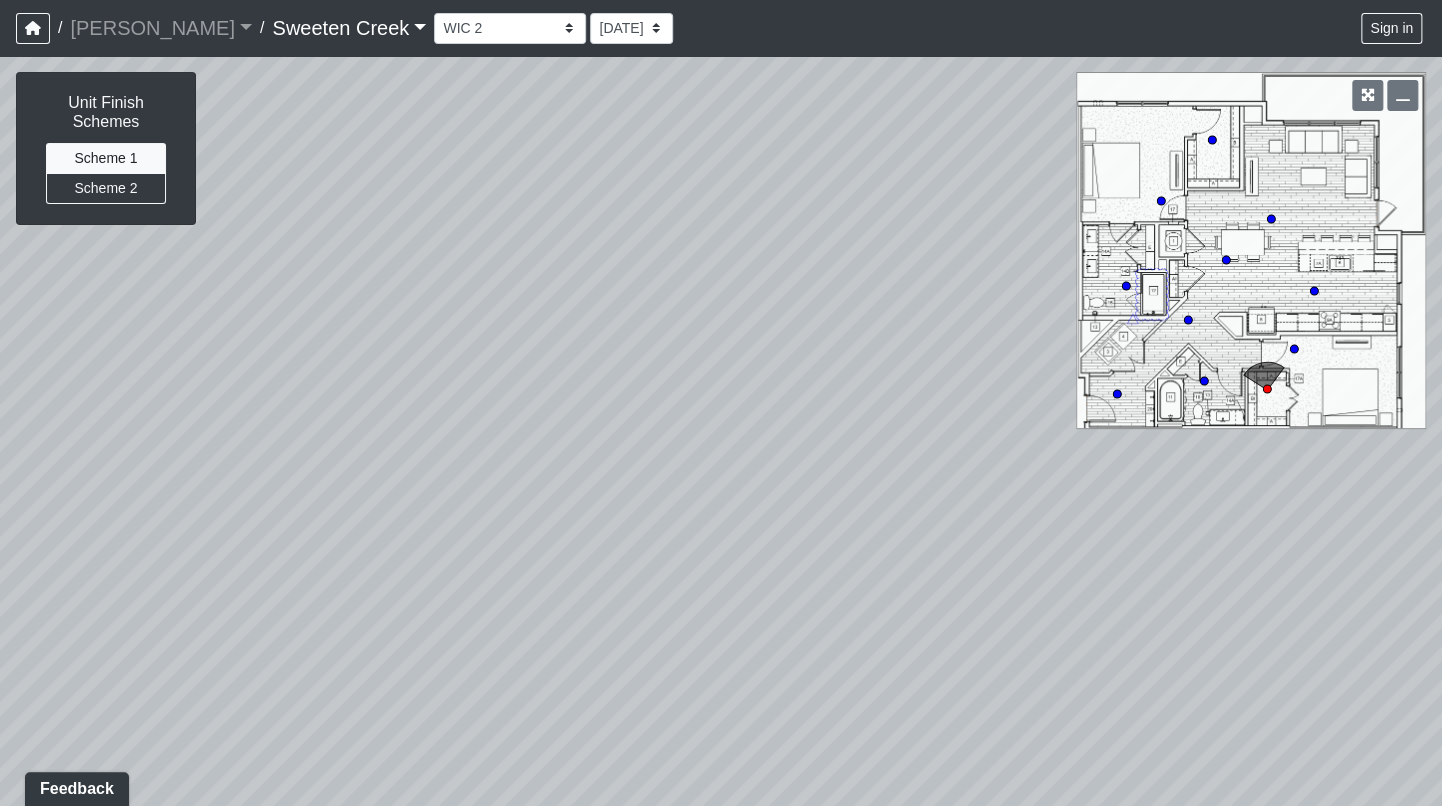 drag, startPoint x: 949, startPoint y: 117, endPoint x: 441, endPoint y: 118, distance: 508.00098 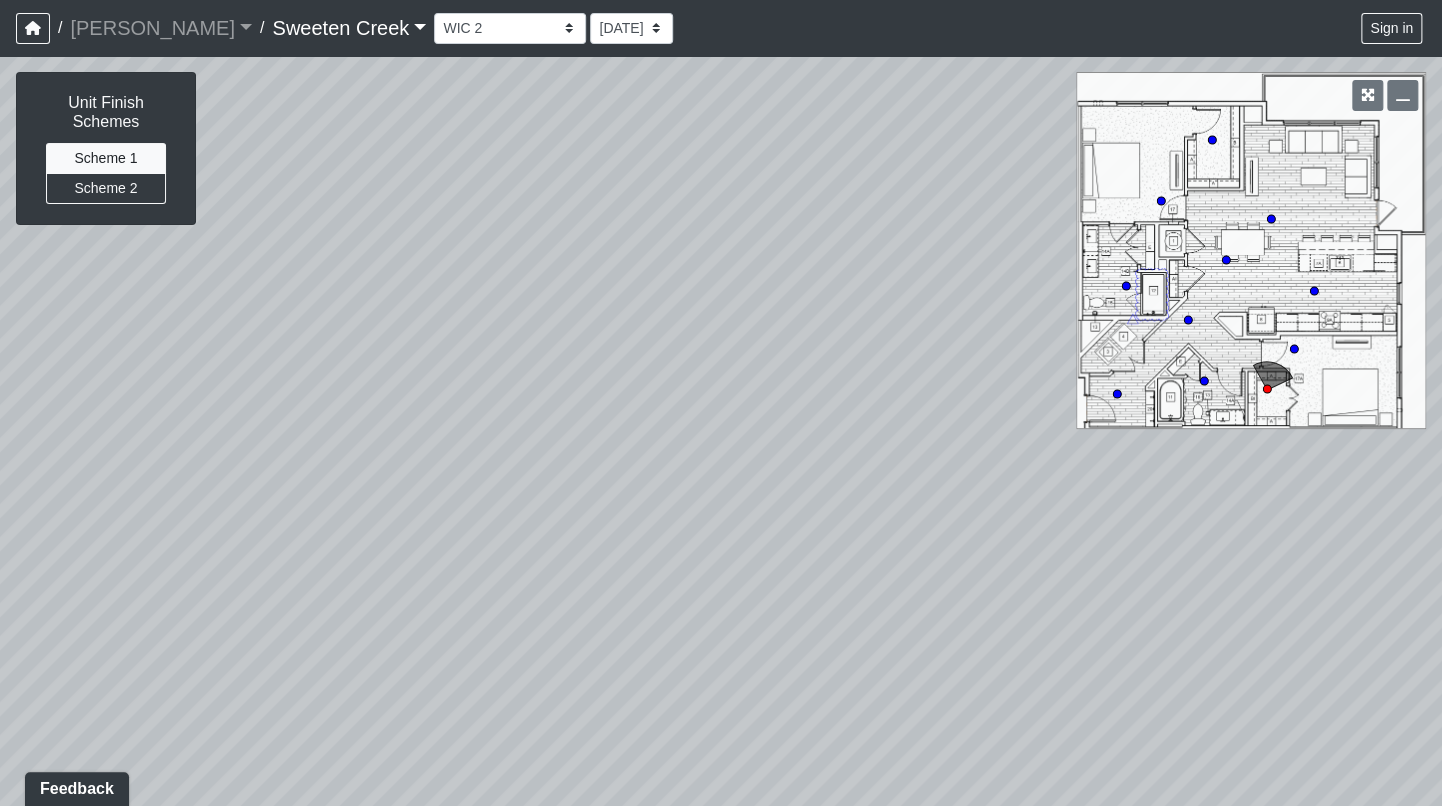 drag, startPoint x: 713, startPoint y: 261, endPoint x: 469, endPoint y: 222, distance: 247.09715 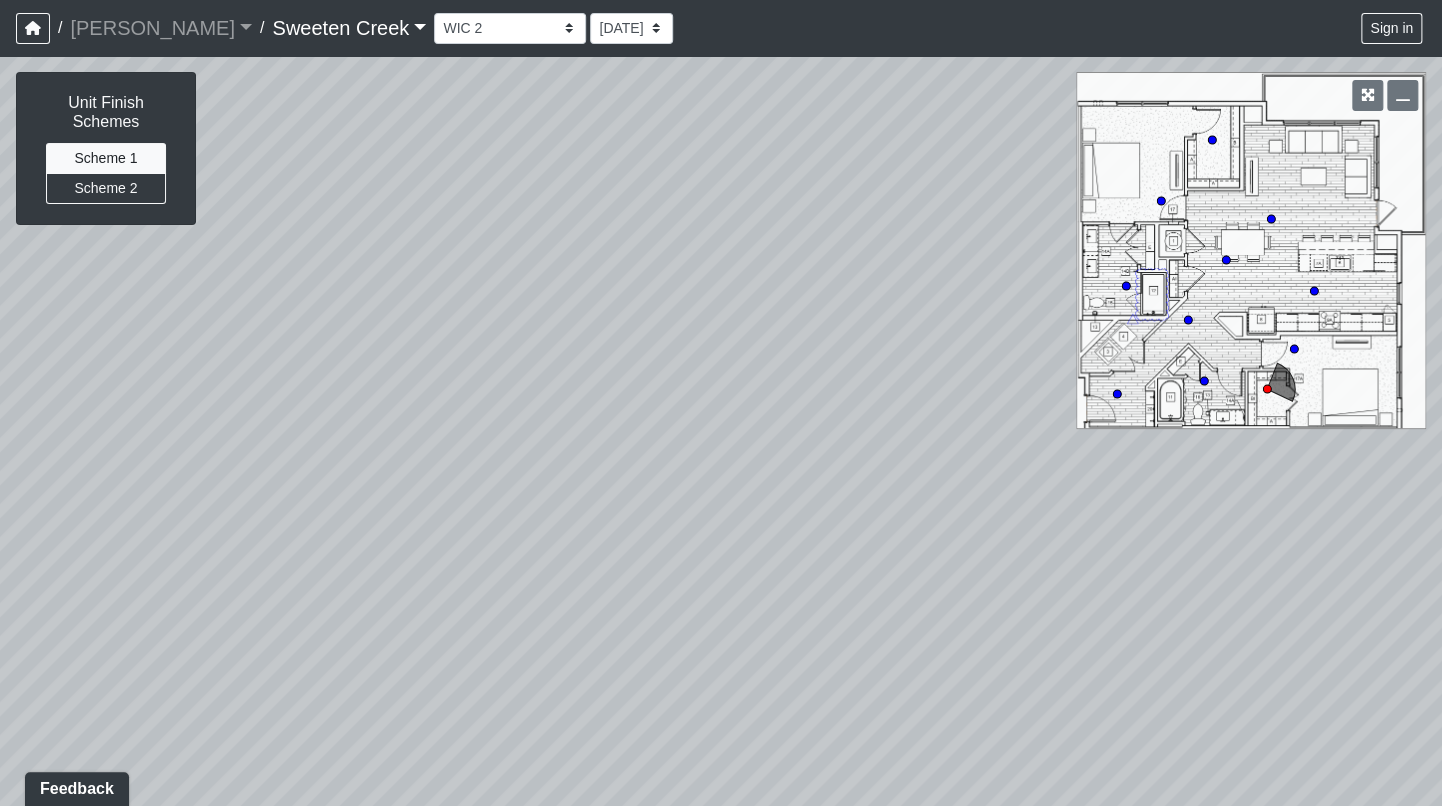 drag, startPoint x: 739, startPoint y: 238, endPoint x: 484, endPoint y: 318, distance: 267.25455 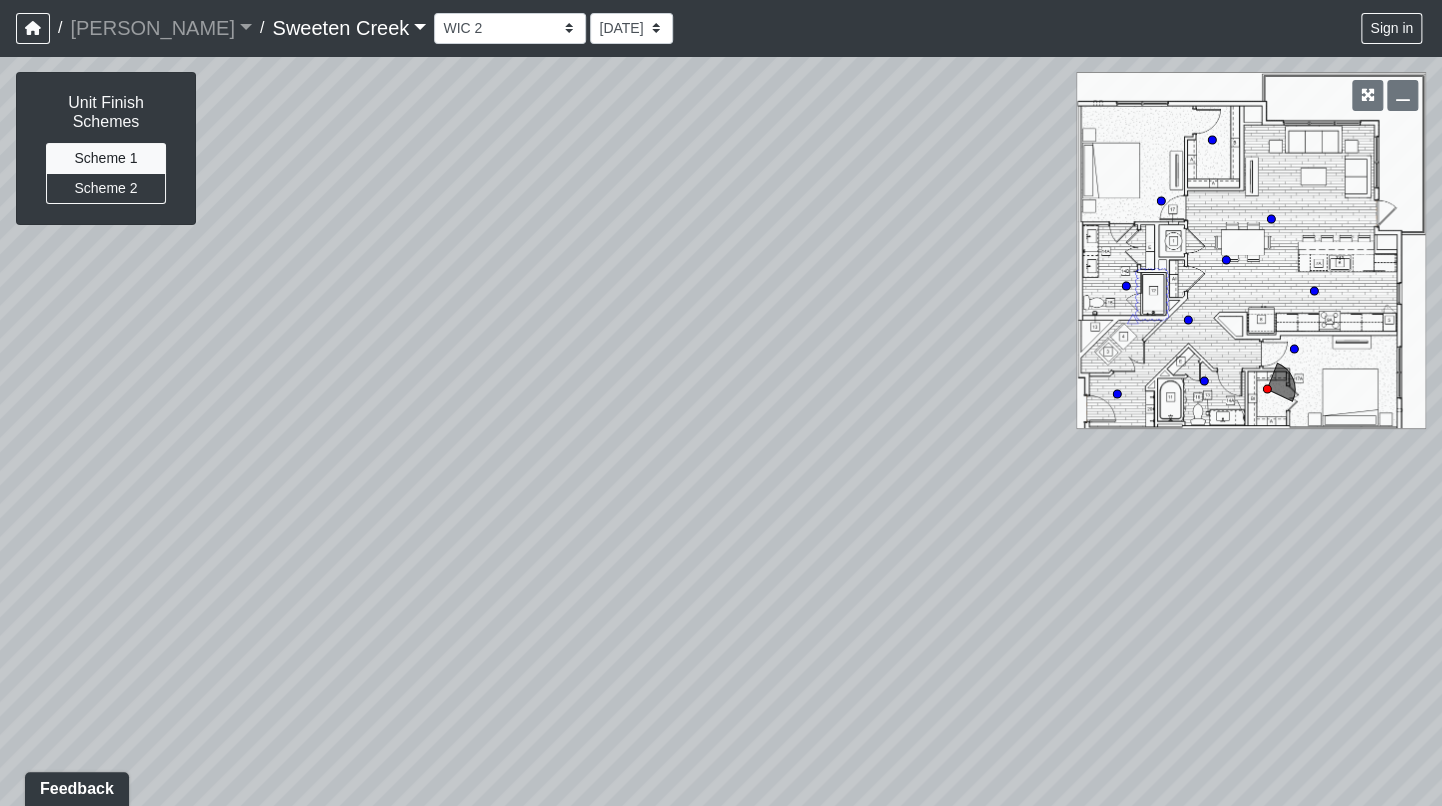 click on "Loading... Office Loading... Reception Loading... Mailroom - Elevator Lobby Loading... Leasing - Entry Loading... Mailboxes 1 Loading... Mailboxes 1 Loading... Elevator Lobby Loading... Mailboxes 3 Loading... Mailboxes 2 Loading... Mailboxes 1 Loading... Elevator Lobby Loading... Mailboxes 2 Loading... Bistro - Dining Loading... Clubroom - Seating Loading... Fitness - Hobby Loading... Bistro - Elevators Loading... Bistro - Island 3 Loading... [GEOGRAPHIC_DATA] - Bistro Loading... Clubroom - Seating Loading... Booth Seating Loading... Counter Loading... Island 3 Loading... Dining 2 Loading... Island Loading... Fitness - Cardio Loading... Hobby - Counter Loading... Bistro Loading... Weights Loading... Water Fountain Loading... [GEOGRAPHIC_DATA] - Fitness - Hobby Loading... Cardio Loading... Wellness Loading... [GEOGRAPHIC_DATA] - Bistro Loading... Elevators 2 Loading... Booth Seating Loading... Counter Loading... Clubroom - Fireplace Loading... Dining Loading... Dining 2 Loading... Seating Loading... Scrabble Seating" at bounding box center [721, 431] 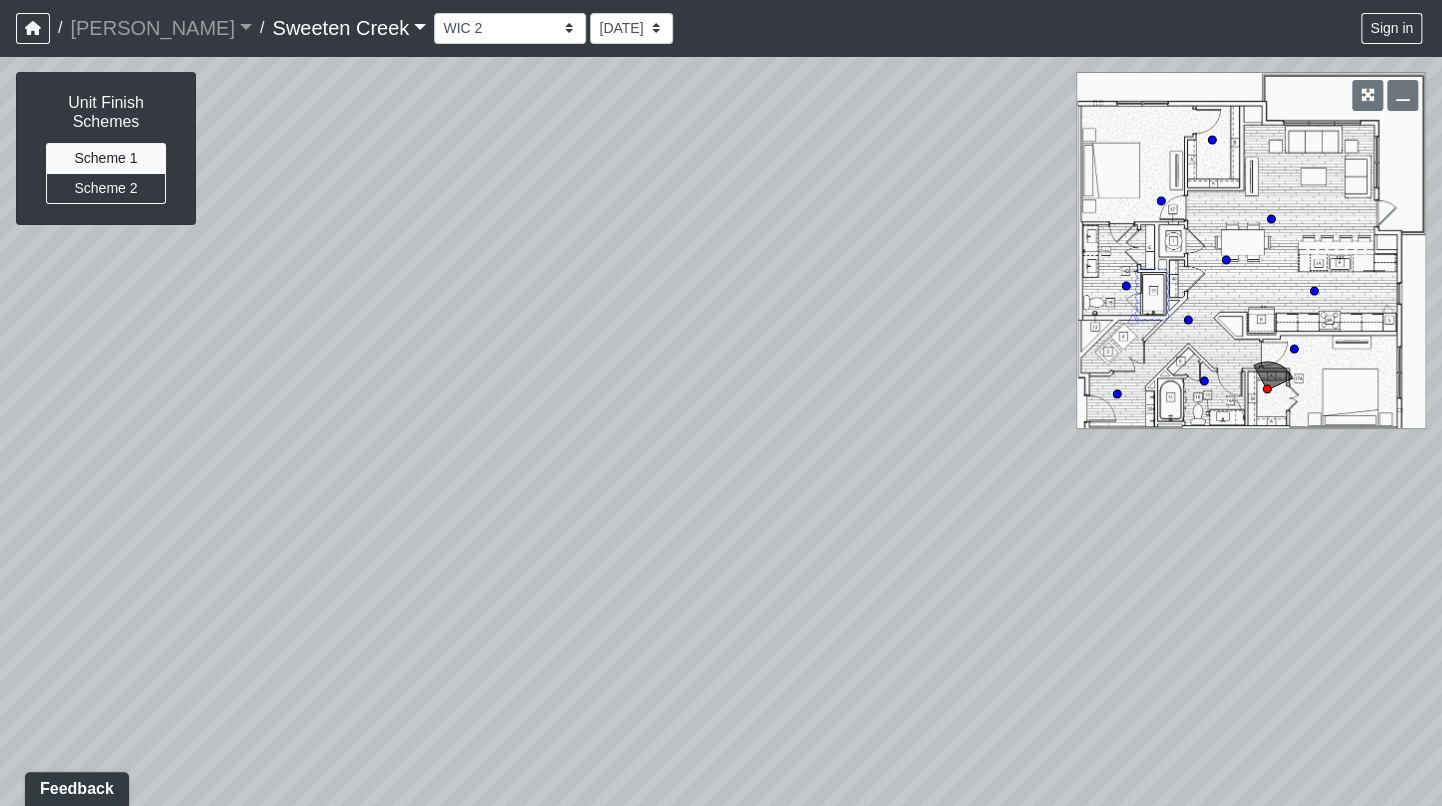 drag, startPoint x: 788, startPoint y: 229, endPoint x: 1437, endPoint y: 269, distance: 650.2315 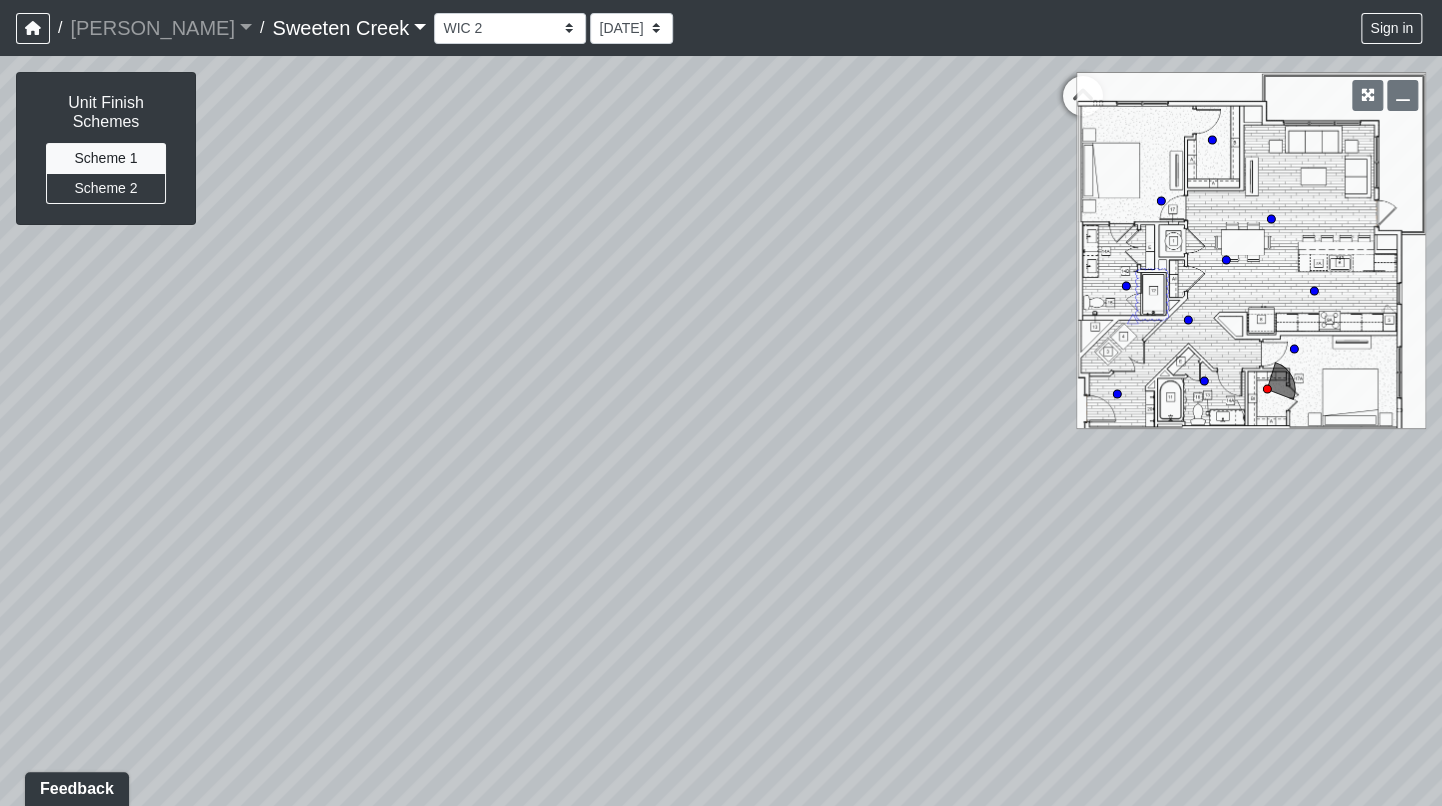 drag, startPoint x: 834, startPoint y: 153, endPoint x: 418, endPoint y: 274, distance: 433.2401 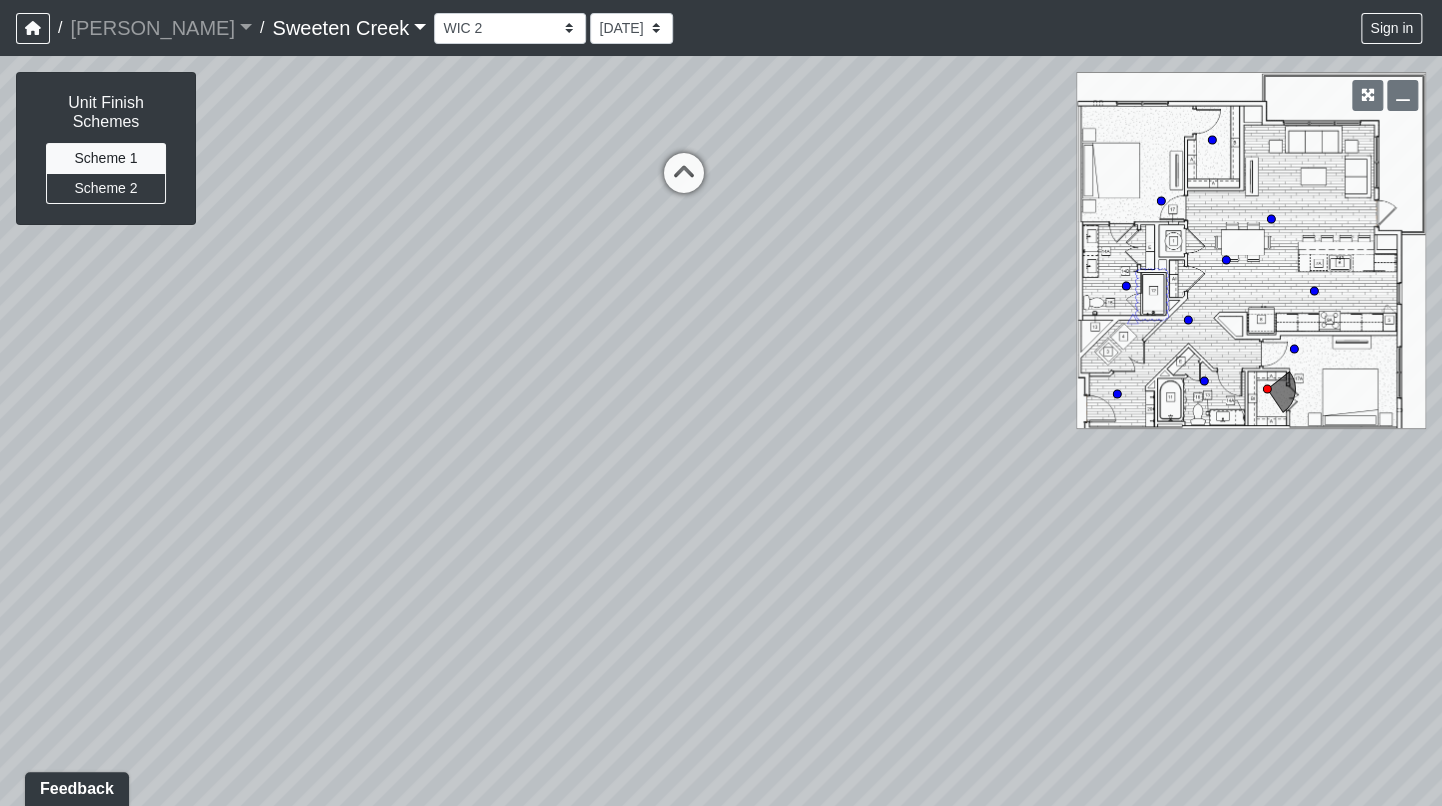 drag, startPoint x: 885, startPoint y: 278, endPoint x: 428, endPoint y: 344, distance: 461.74127 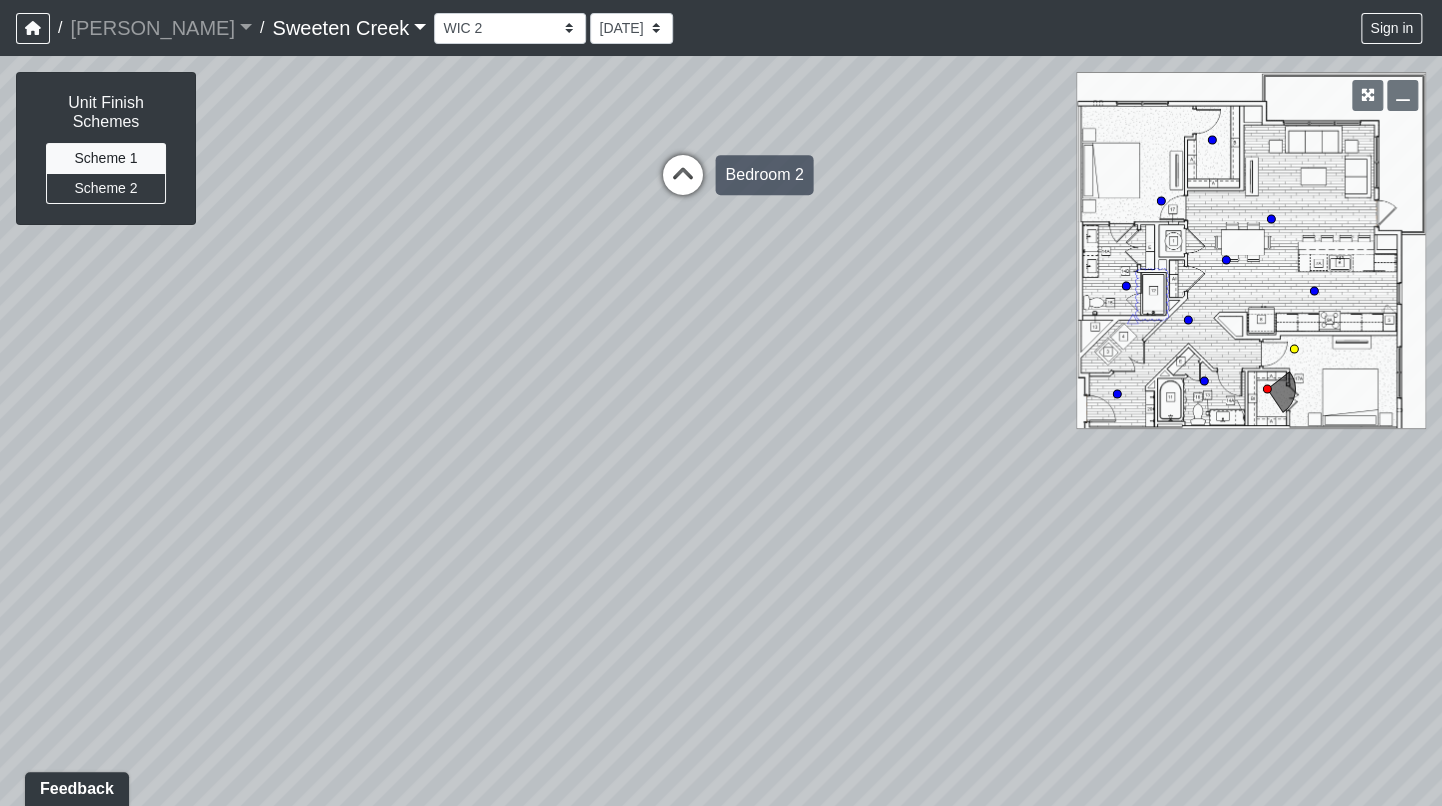 click at bounding box center [682, 185] 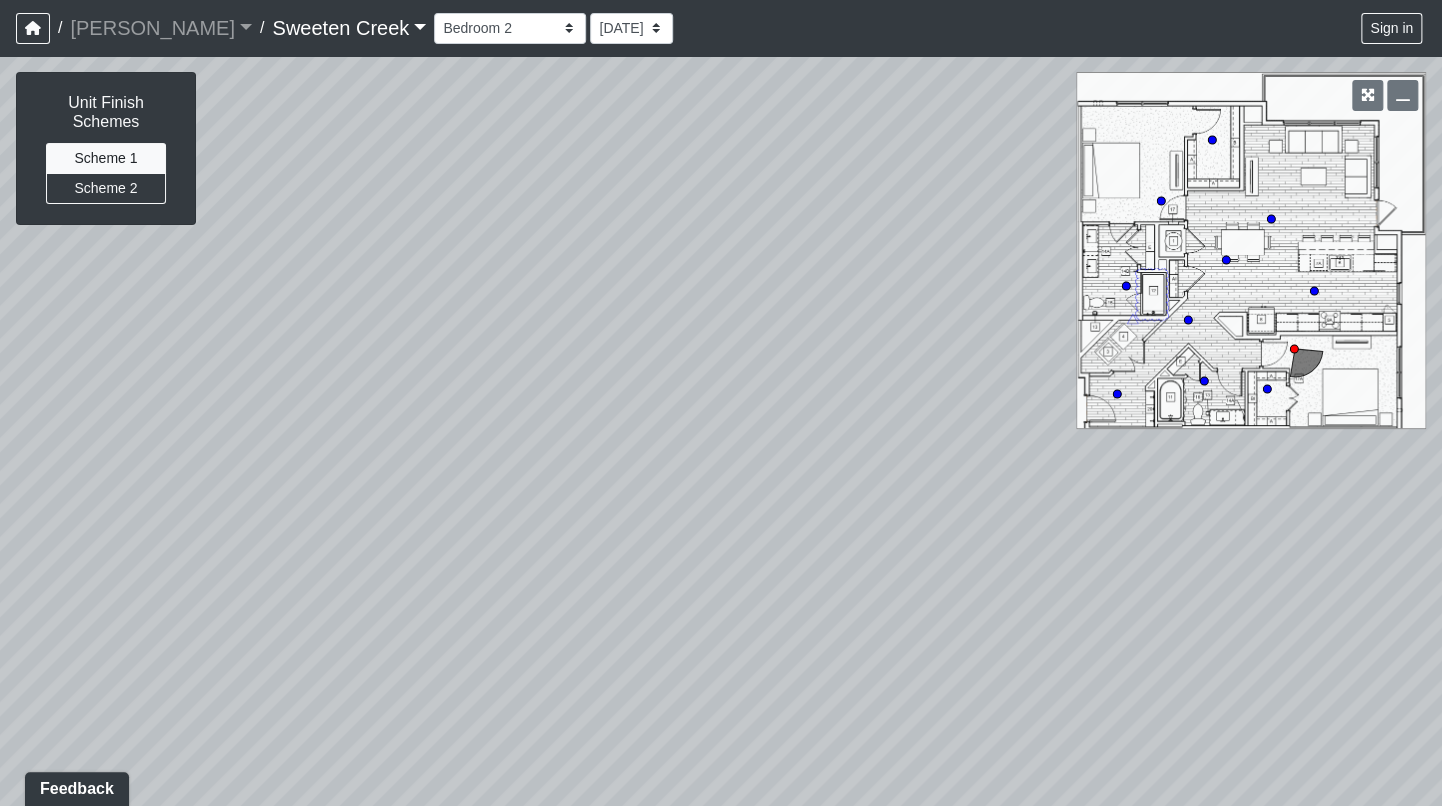 drag, startPoint x: 705, startPoint y: 213, endPoint x: 197, endPoint y: 239, distance: 508.66492 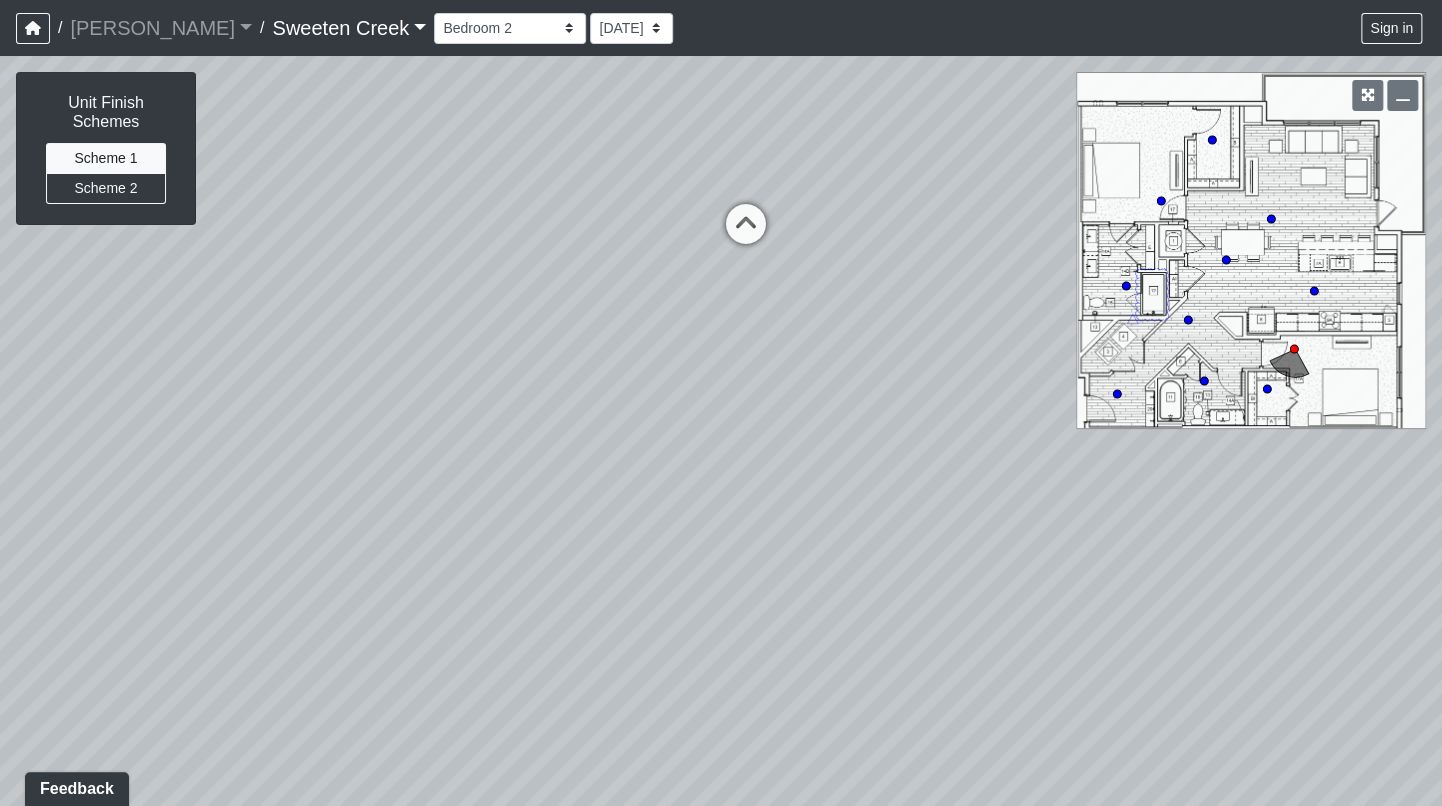 drag, startPoint x: 942, startPoint y: 223, endPoint x: 285, endPoint y: 272, distance: 658.8247 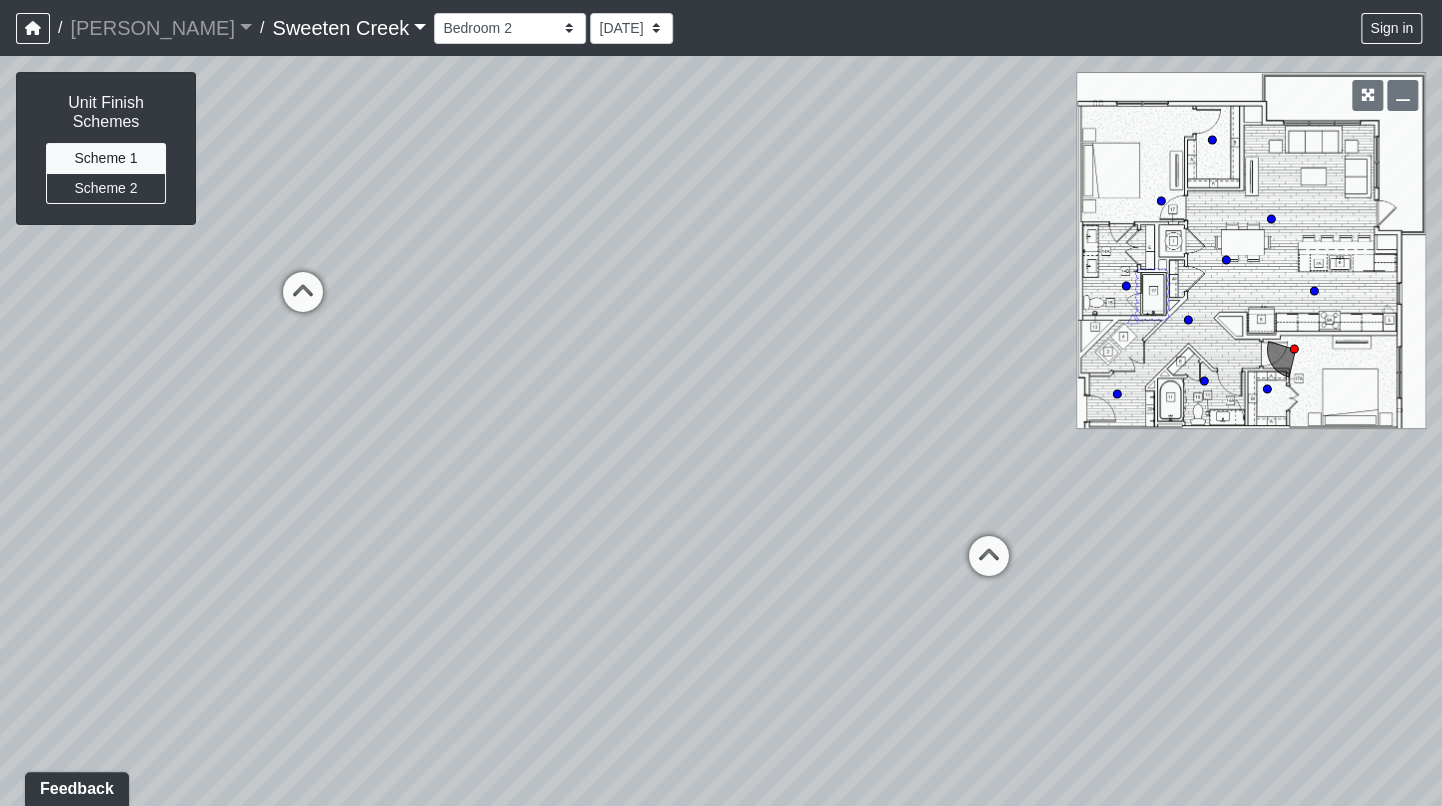 drag, startPoint x: 896, startPoint y: 196, endPoint x: 353, endPoint y: 255, distance: 546.1959 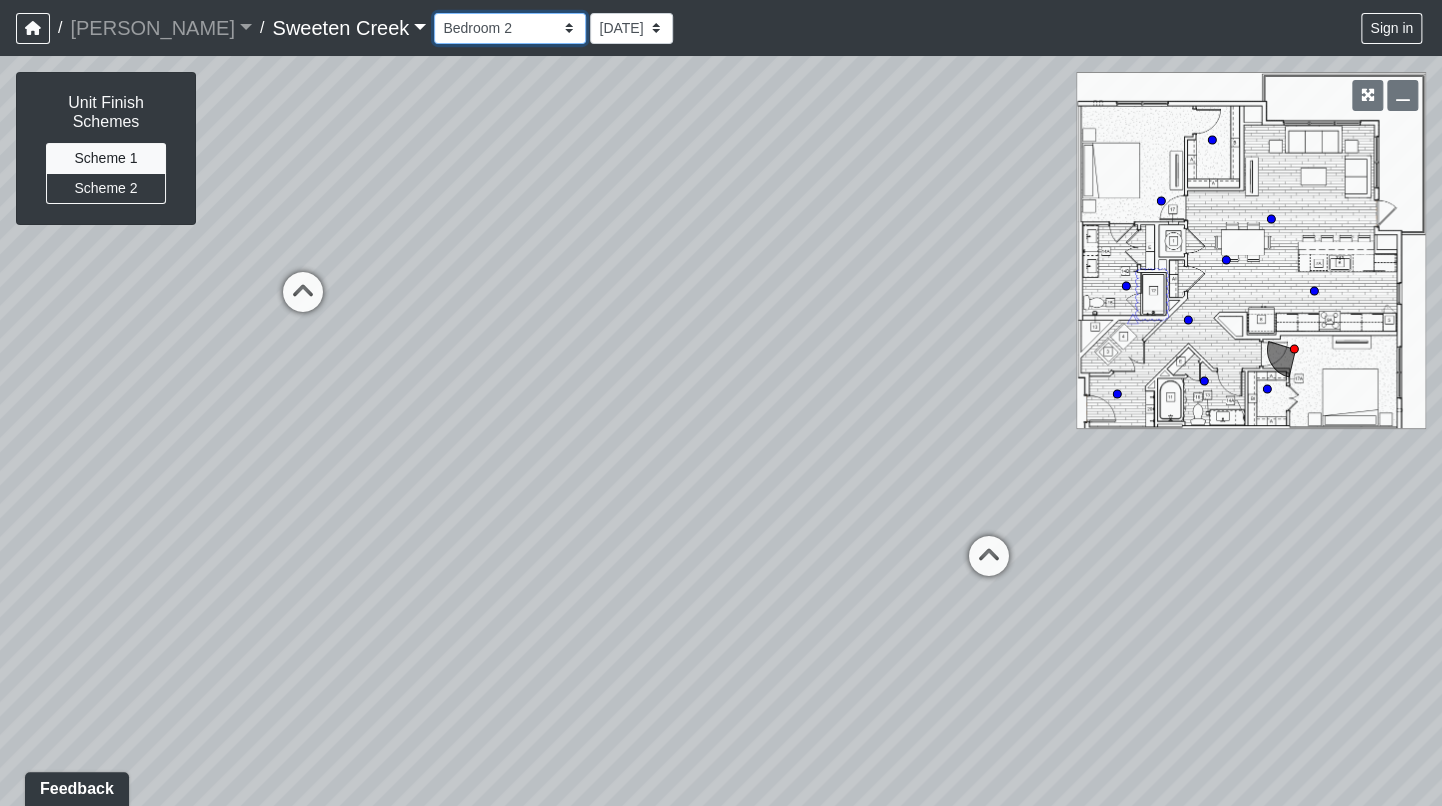 click on "Bistro Fitness - Hobby Booth Seating Counter Dining Dining 2 Elevators Elevators 2 Island Island 2 Island 3 Booth Seating Fireplace Pool Table Scrabble Seating Cardio Water Fountain Weights Wellness Counter Seating Entry Office Reception Counter Seating Elevator Lobby Mailboxes 1 Mailboxes 2 Mailboxes 3 Package Daybeds Daybeds 2 Daybeds 3 Entry Entry 2 Firepit Firepit 2 Grill 1 Grill 2 Grill 3 Loungers Loungers 2 Loungers 3 Pool Pool 2 Pool 3 Pool 4 Pool 5 Putt Putt Seating Spa TV Seating Bathroom Bedroom Den Entry Kitchen Living Room WIC Bathroom Bathroom 2 Bedroom Bedroom 2 Dining Room Entry Hallway Kitchen Living Room WIC WIC 2" at bounding box center (510, 28) 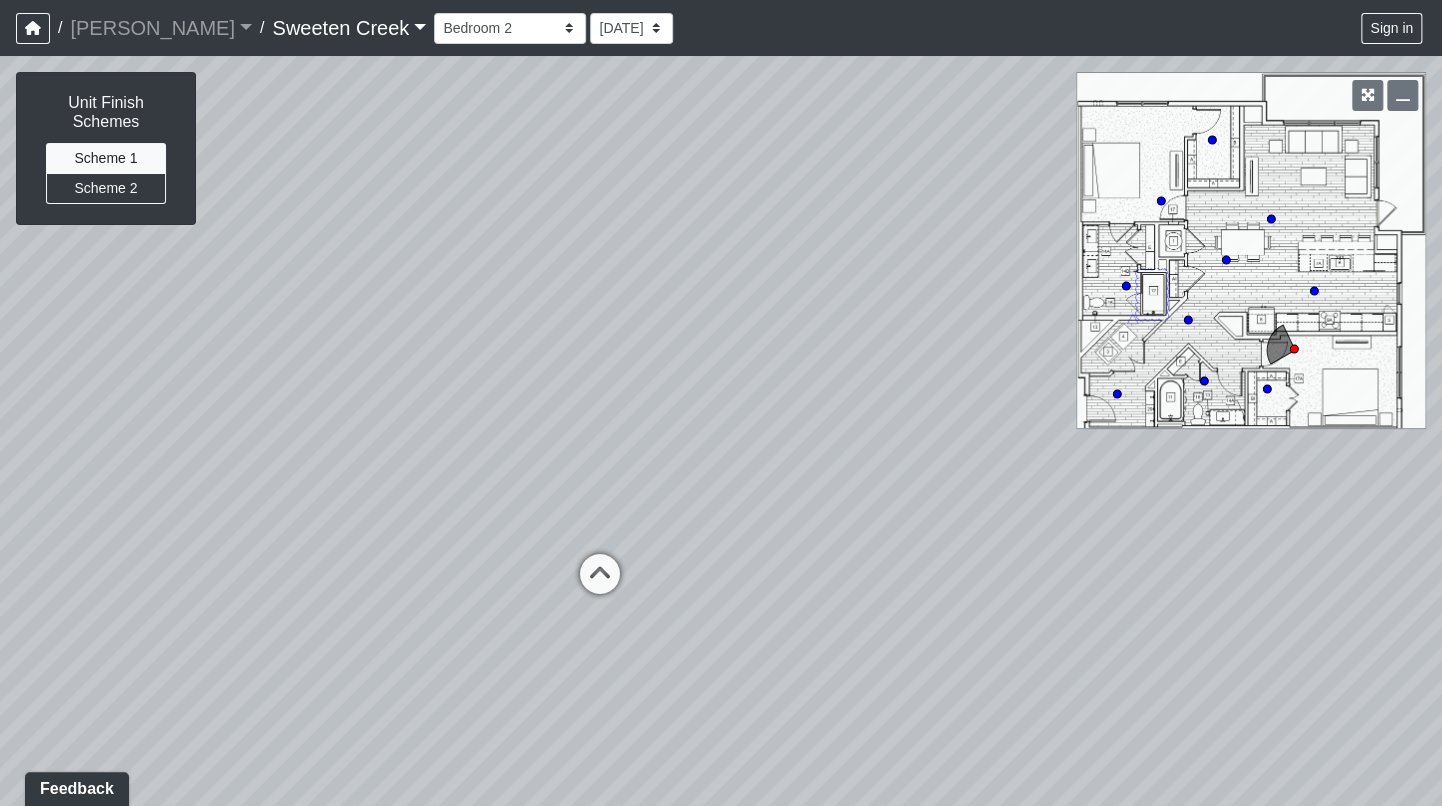 drag, startPoint x: 775, startPoint y: 219, endPoint x: 79, endPoint y: 323, distance: 703.72723 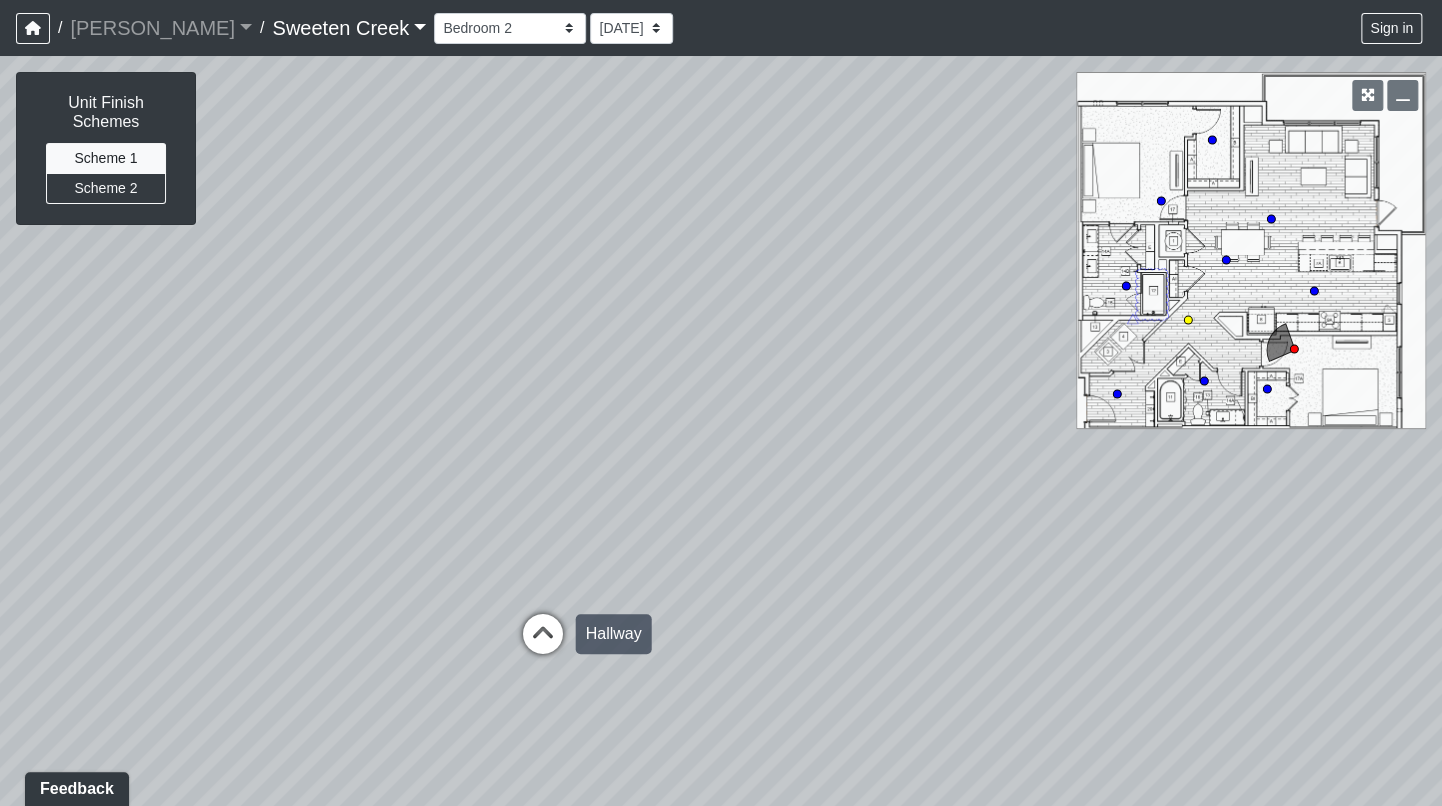 click at bounding box center [543, 644] 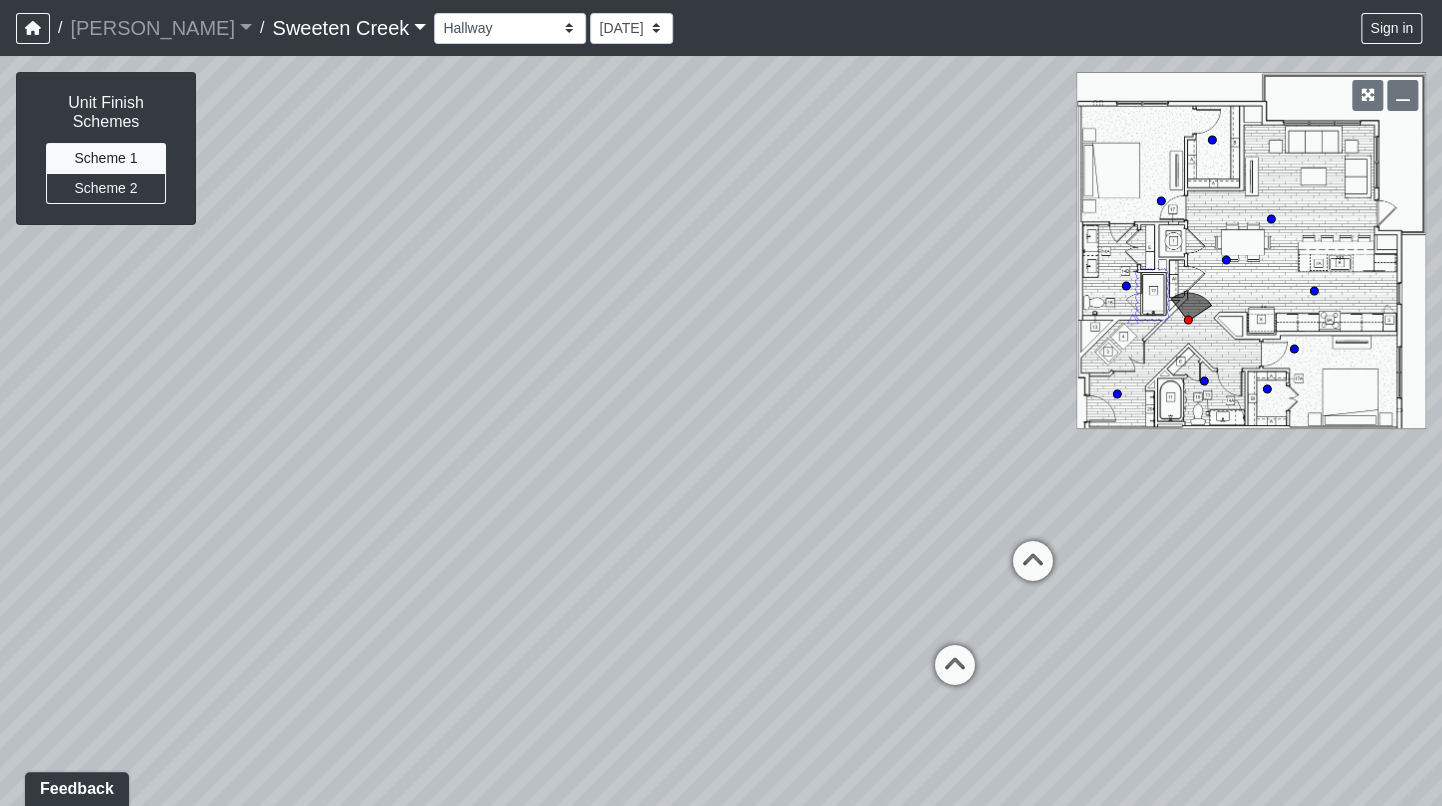 drag, startPoint x: 938, startPoint y: 254, endPoint x: -51, endPoint y: 316, distance: 990.94147 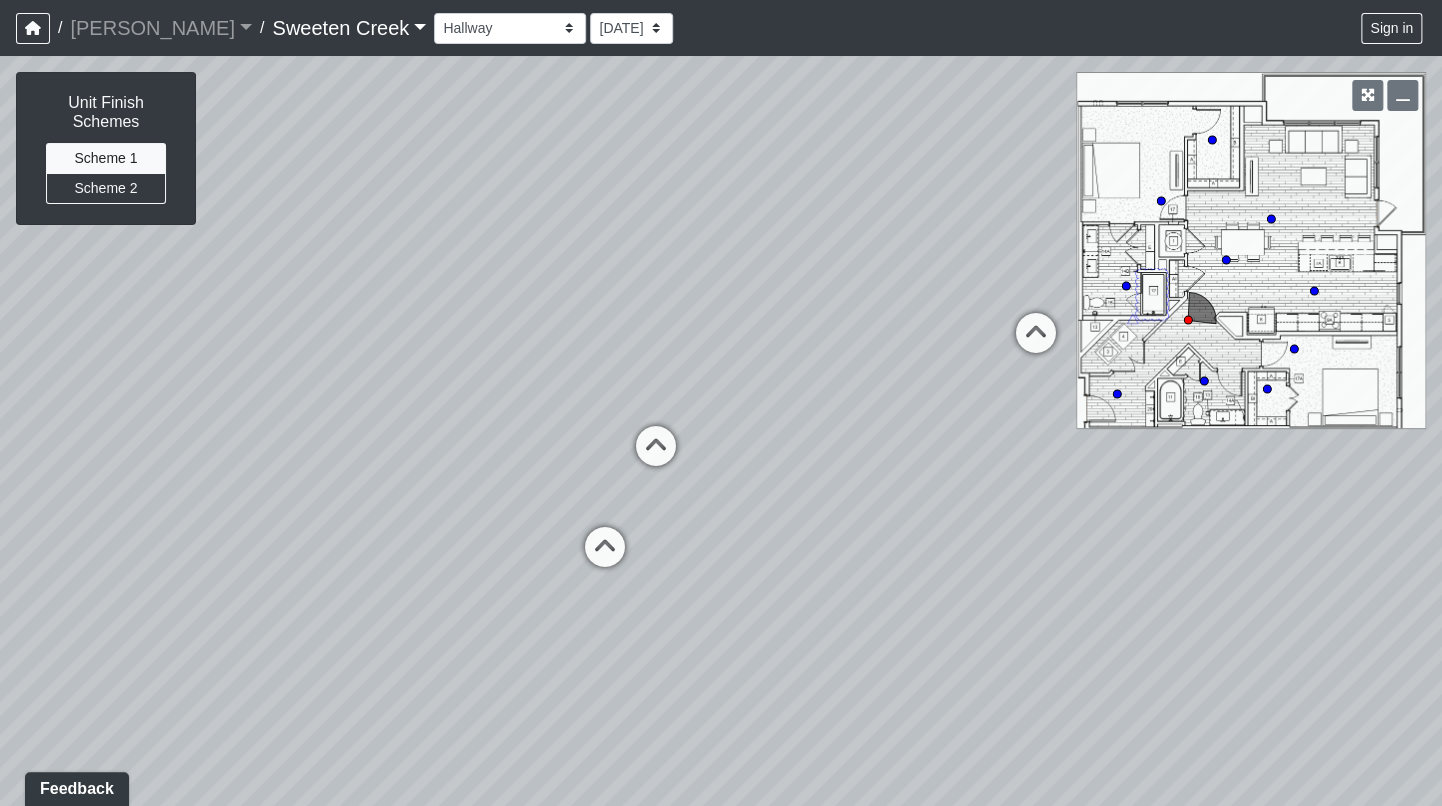 drag, startPoint x: 733, startPoint y: 237, endPoint x: 342, endPoint y: 206, distance: 392.227 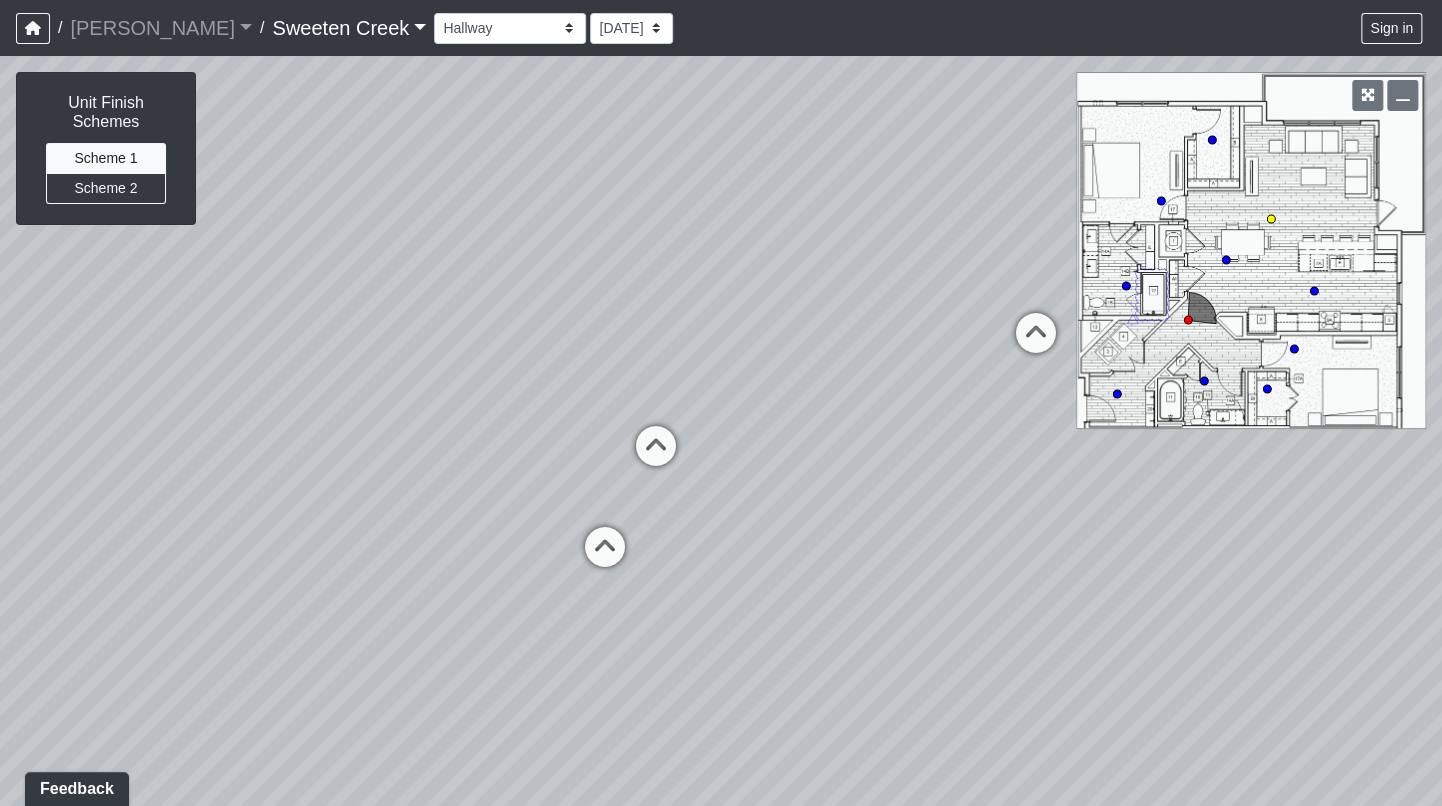 click at bounding box center (656, 456) 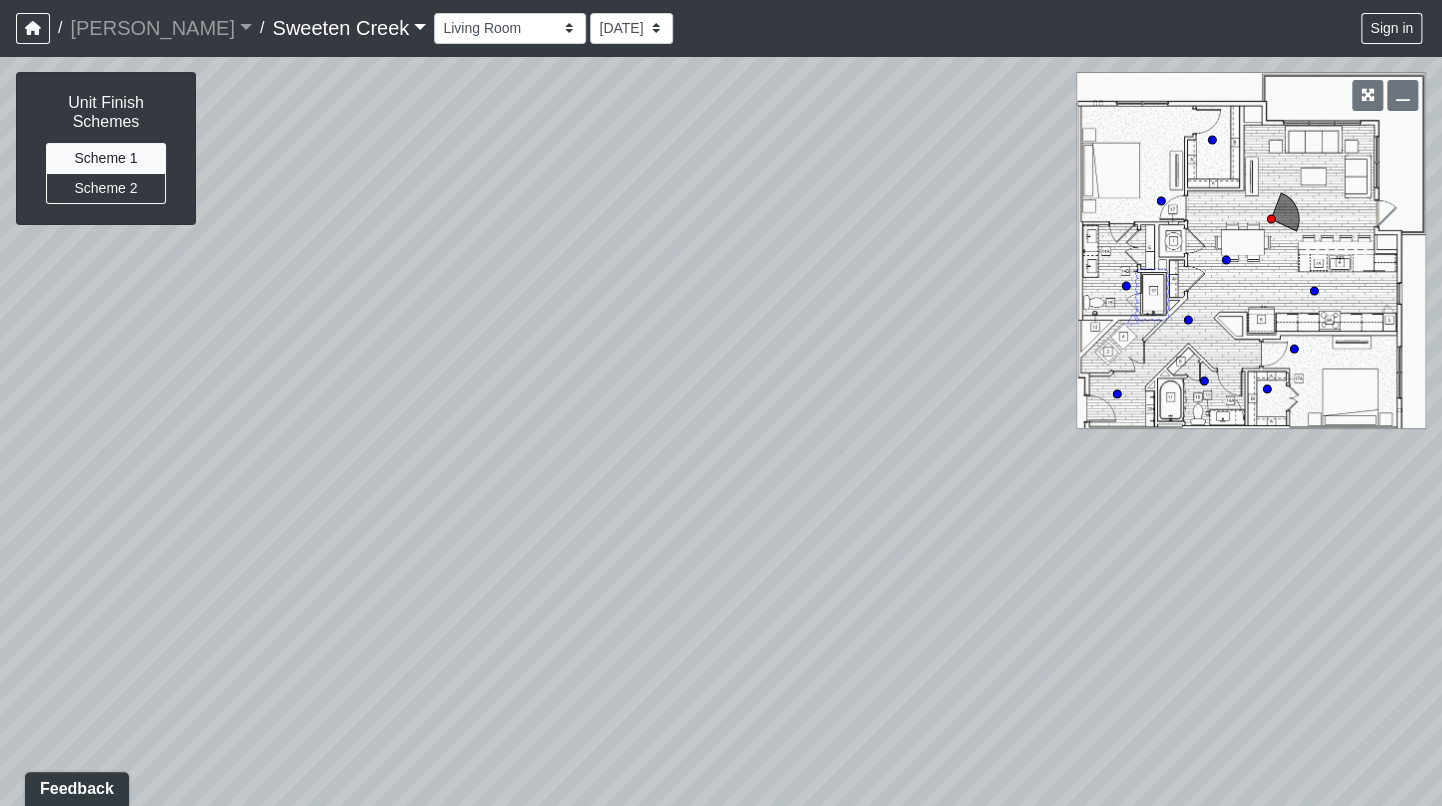 drag, startPoint x: 830, startPoint y: 342, endPoint x: 561, endPoint y: 334, distance: 269.11893 